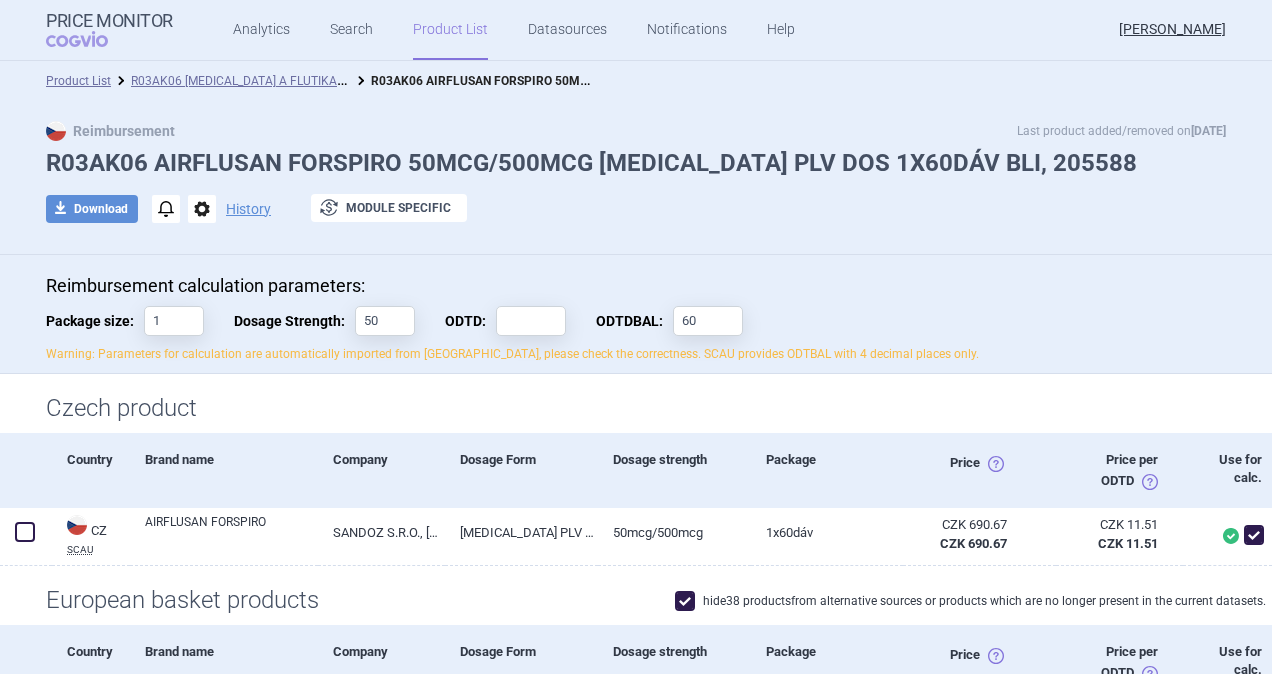 scroll, scrollTop: 0, scrollLeft: 0, axis: both 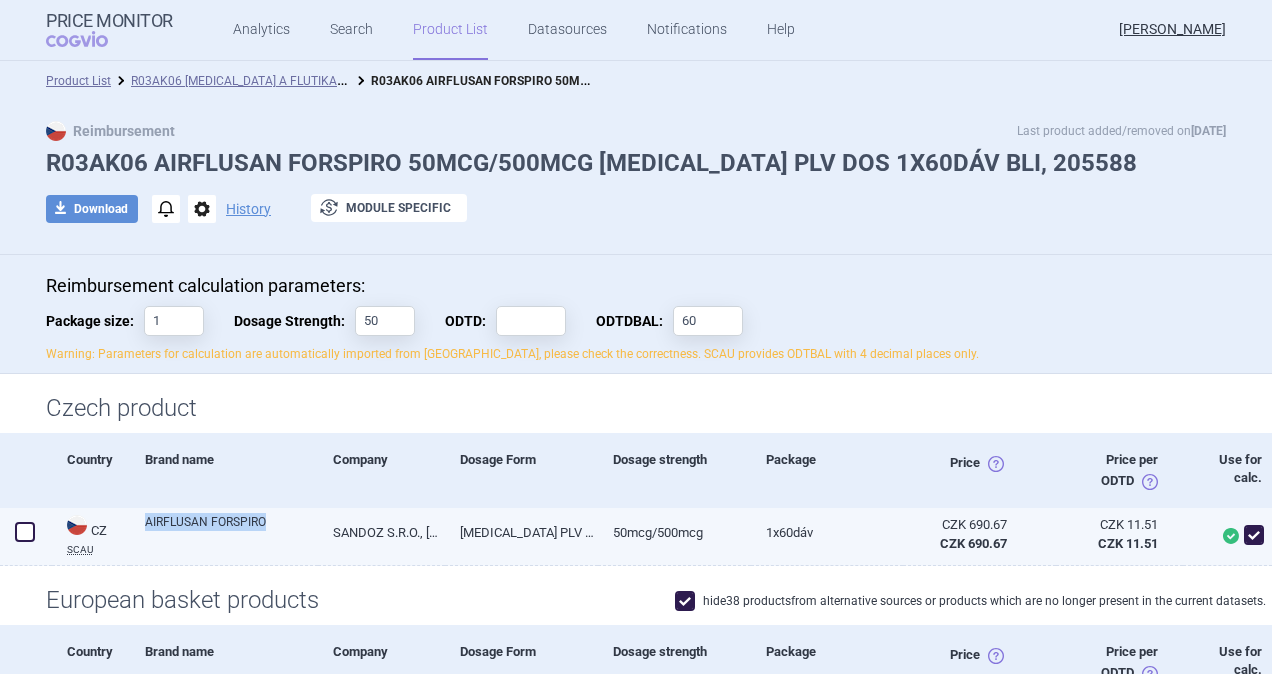 drag, startPoint x: 143, startPoint y: 522, endPoint x: 282, endPoint y: 522, distance: 139 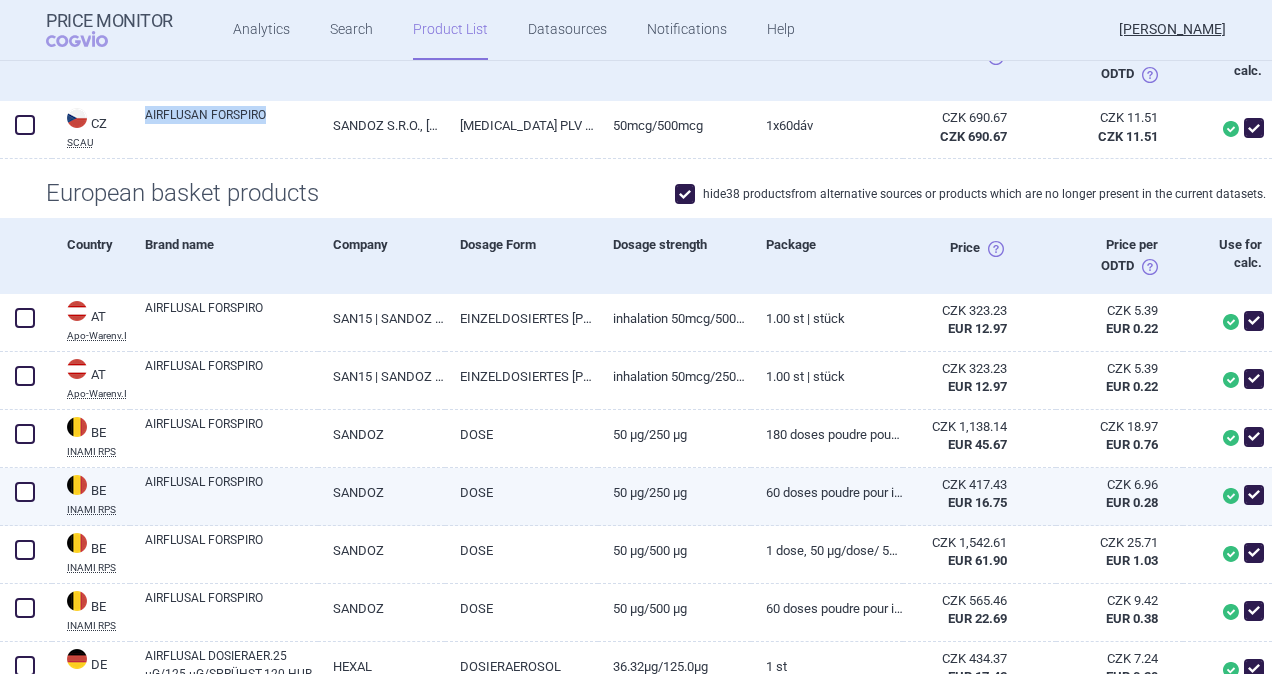 scroll, scrollTop: 300, scrollLeft: 0, axis: vertical 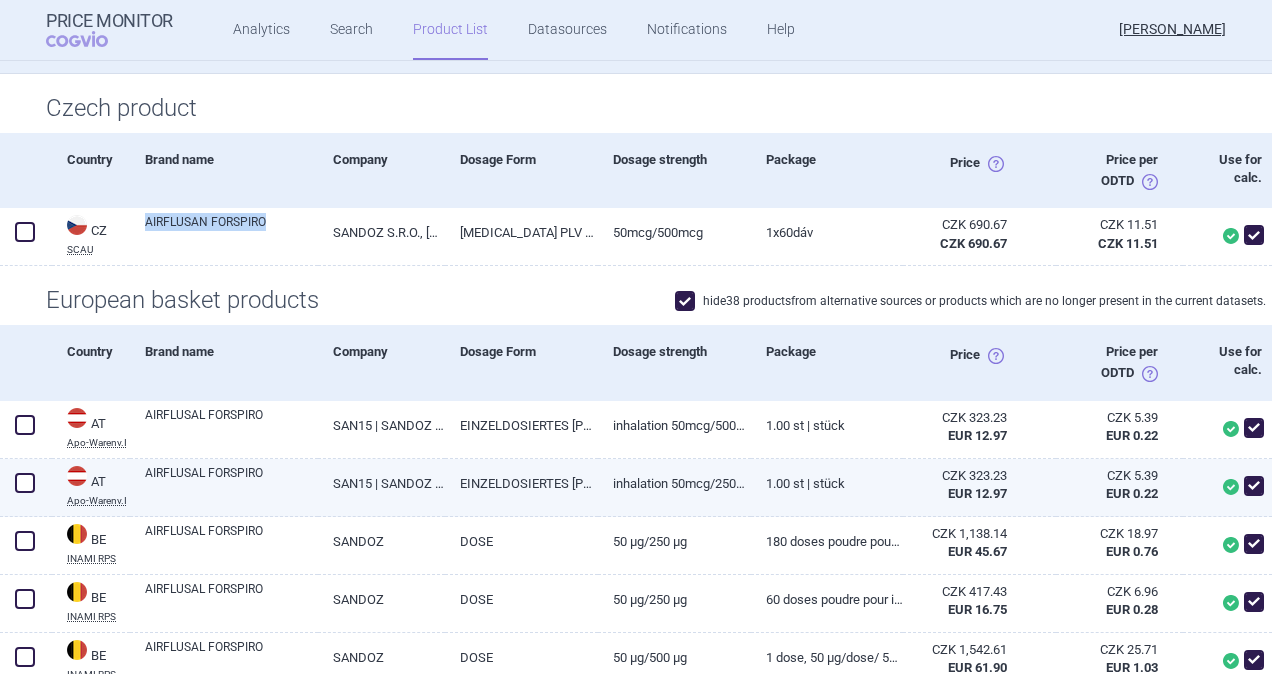 click at bounding box center (25, 483) 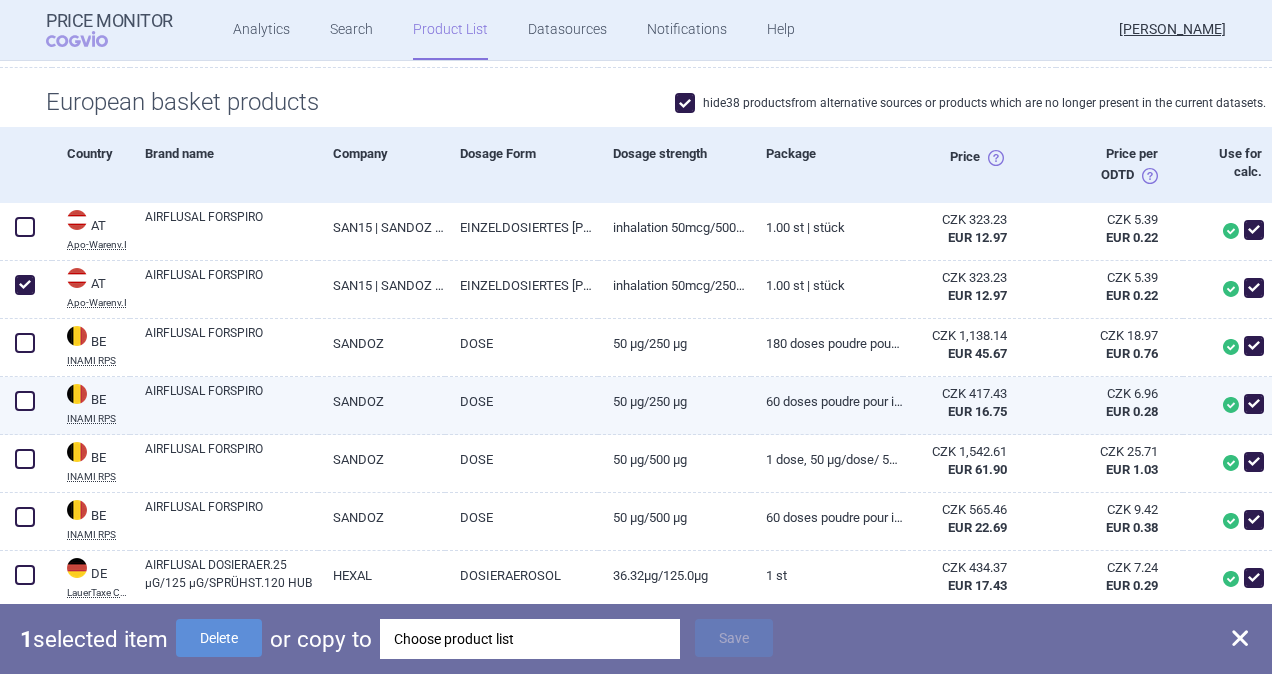 scroll, scrollTop: 500, scrollLeft: 0, axis: vertical 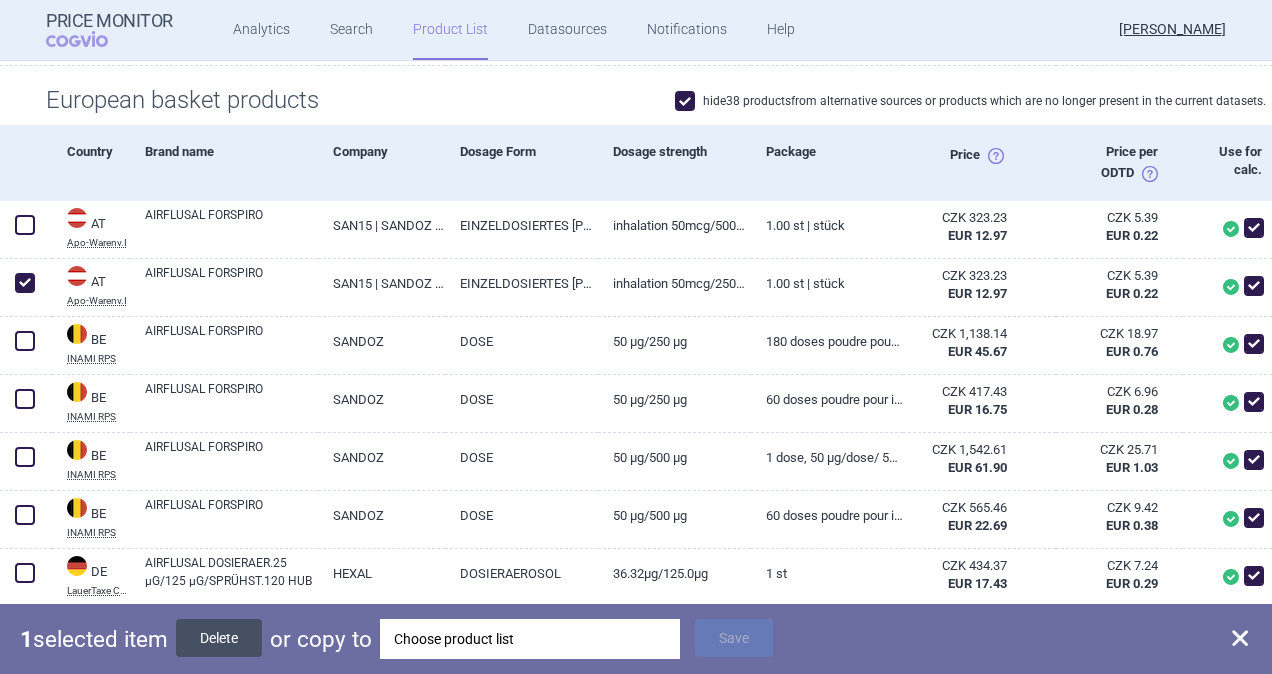click on "Delete" at bounding box center (219, 638) 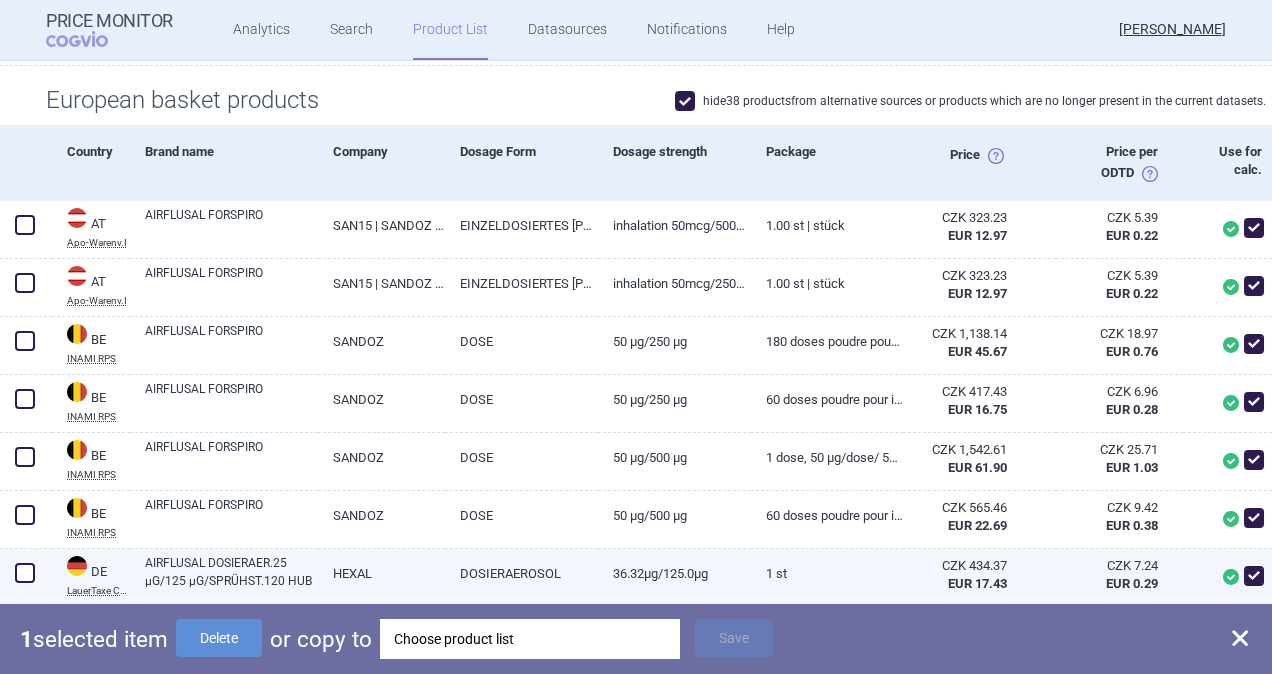 checkbox on "false" 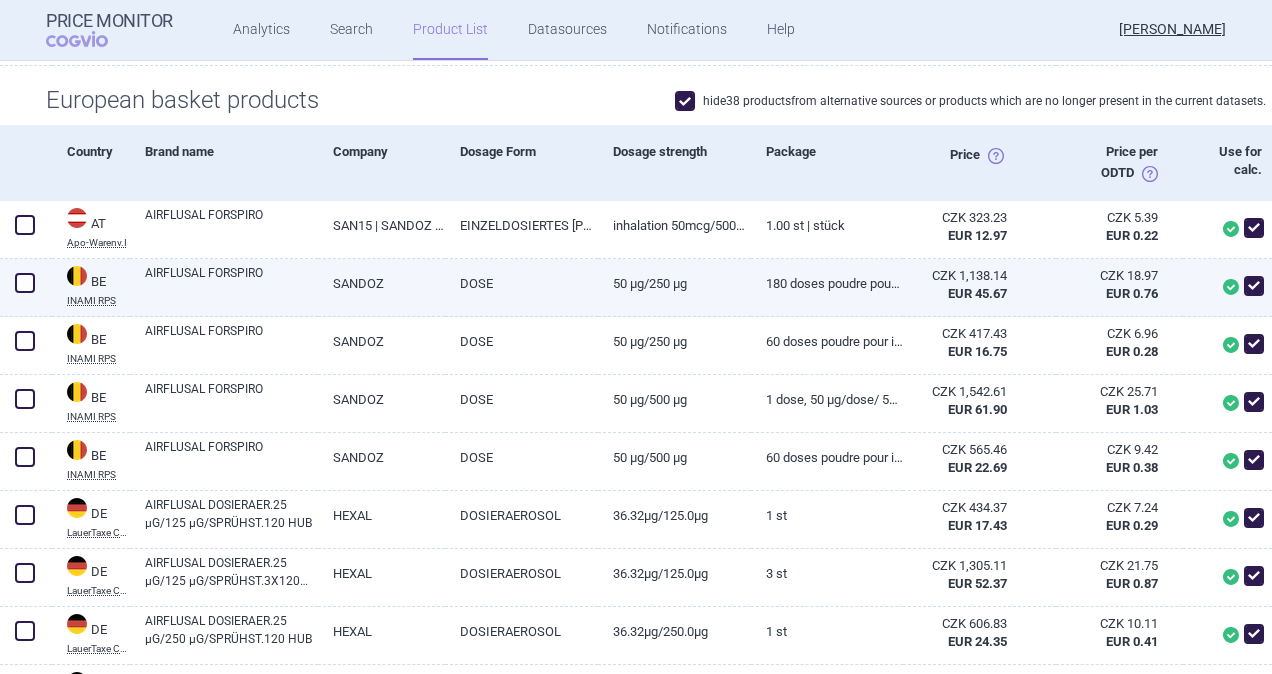 drag, startPoint x: 19, startPoint y: 274, endPoint x: 20, endPoint y: 306, distance: 32.01562 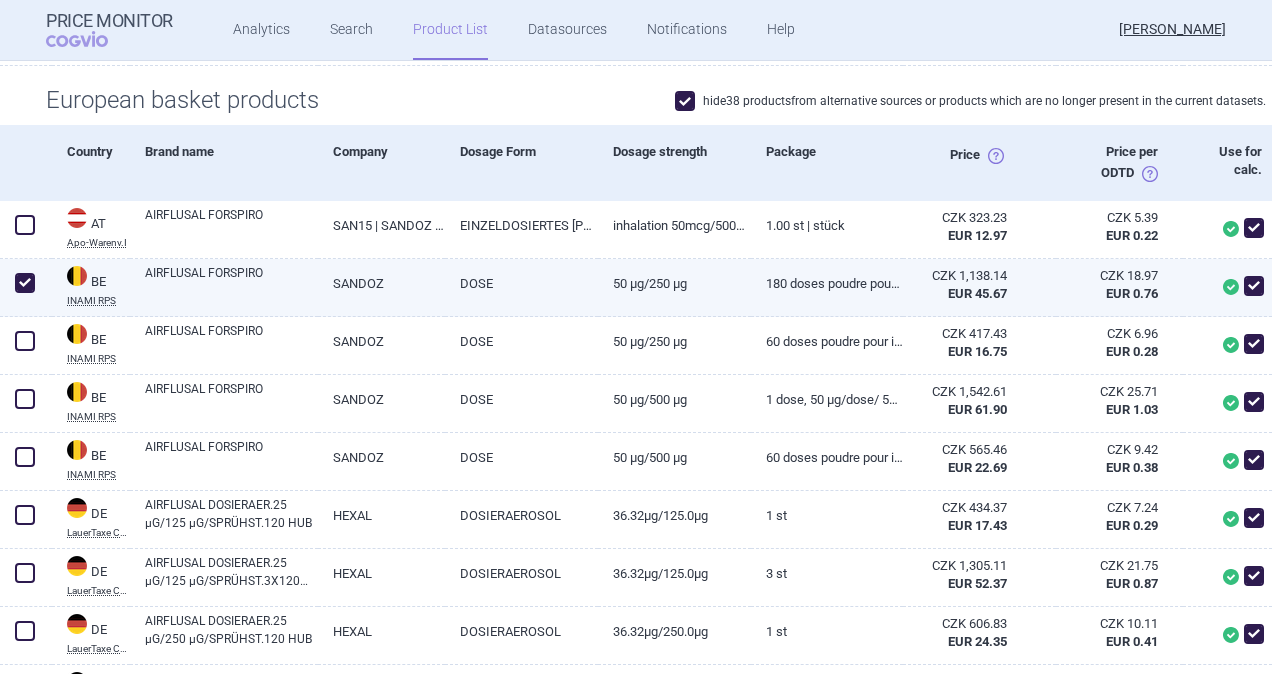 checkbox on "true" 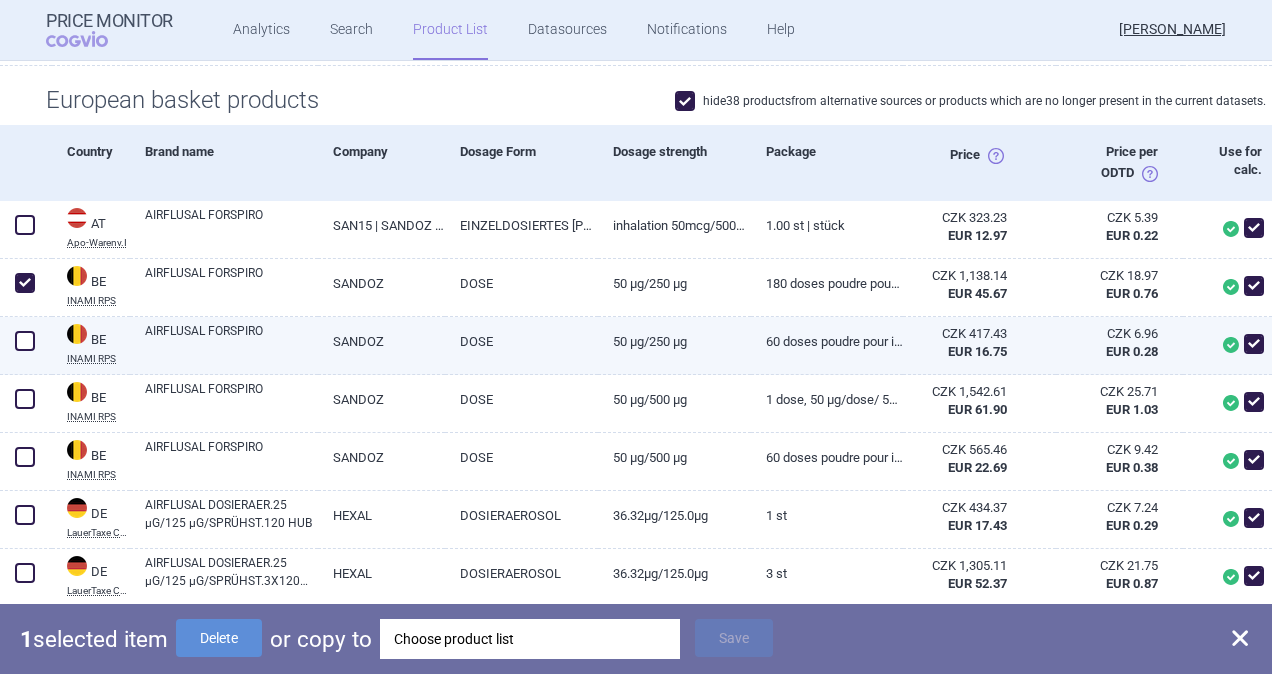 click at bounding box center [25, 341] 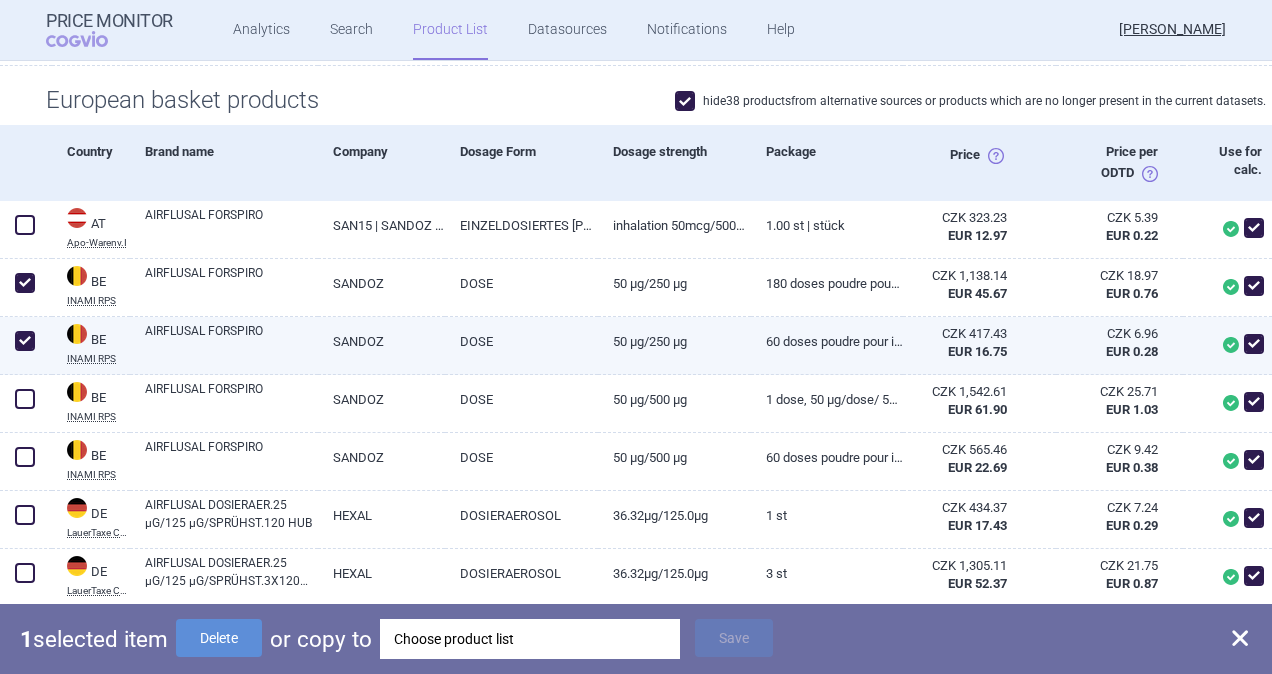 checkbox on "true" 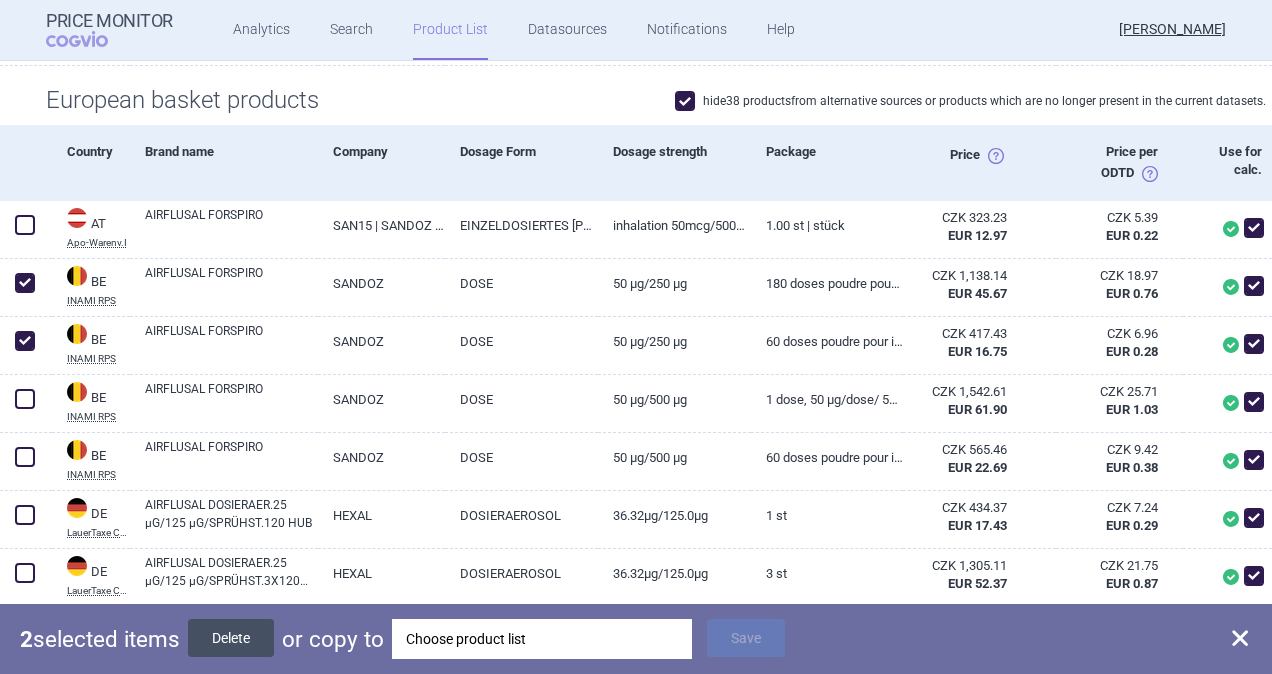 click on "Delete" at bounding box center [231, 638] 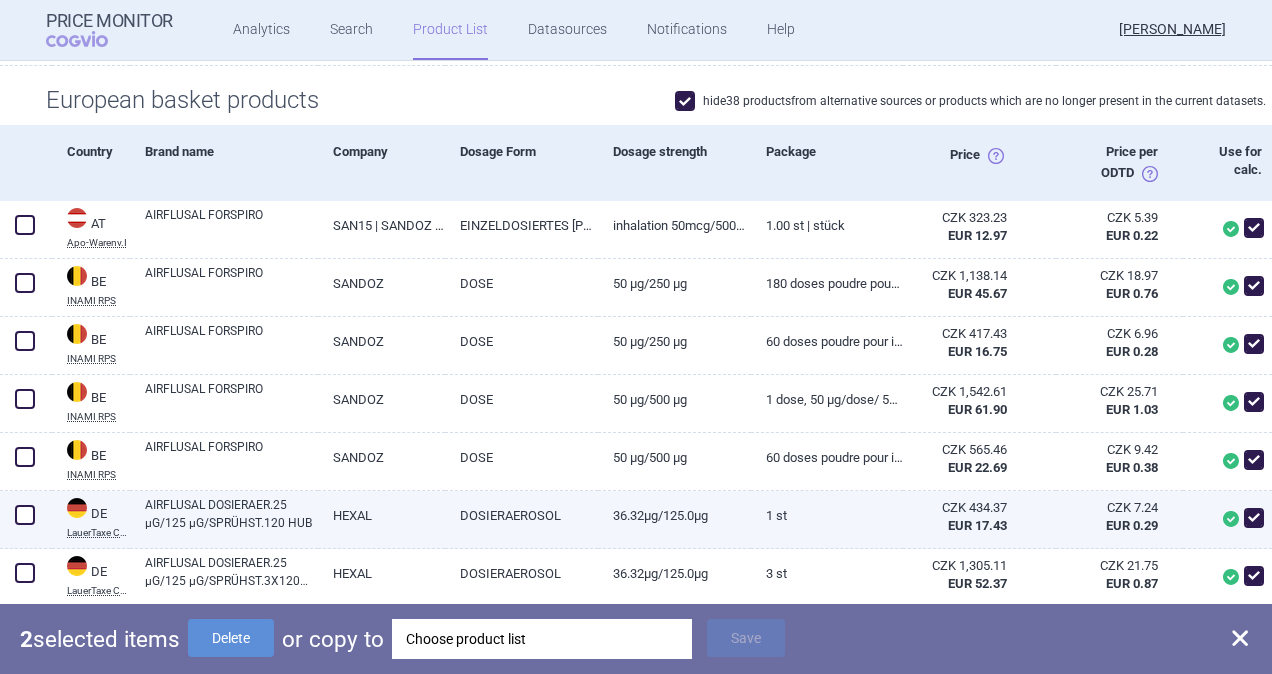 checkbox on "false" 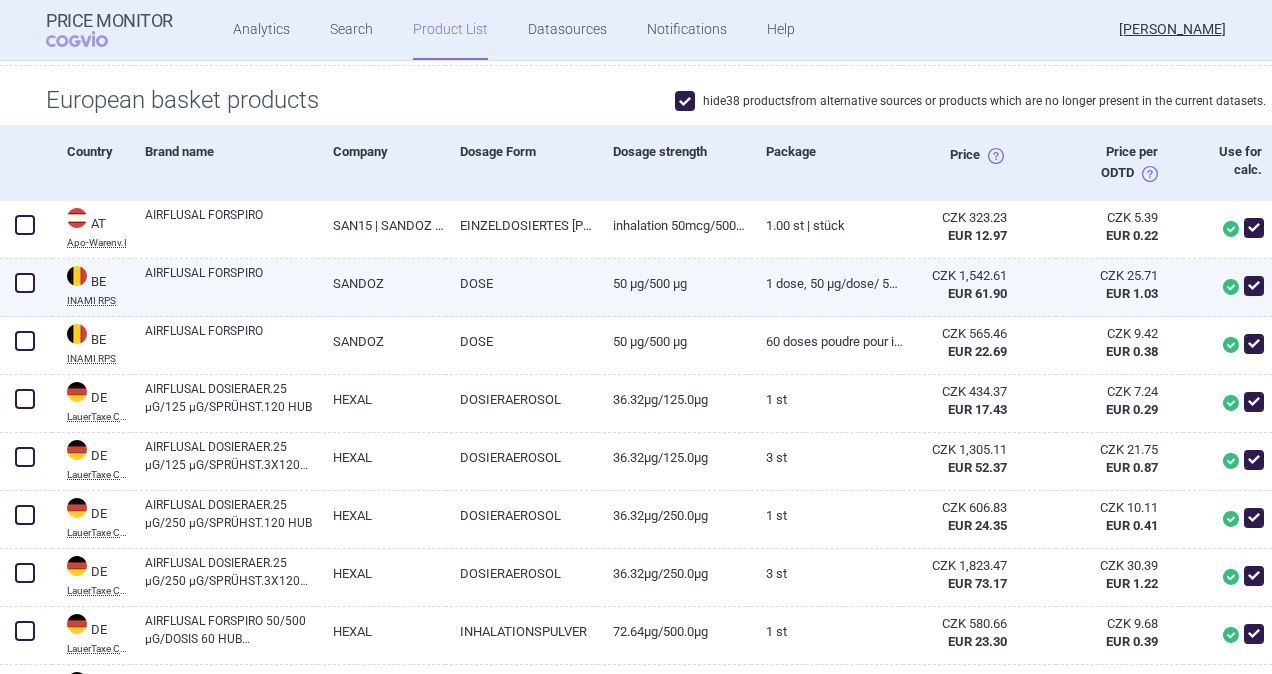 click at bounding box center (25, 283) 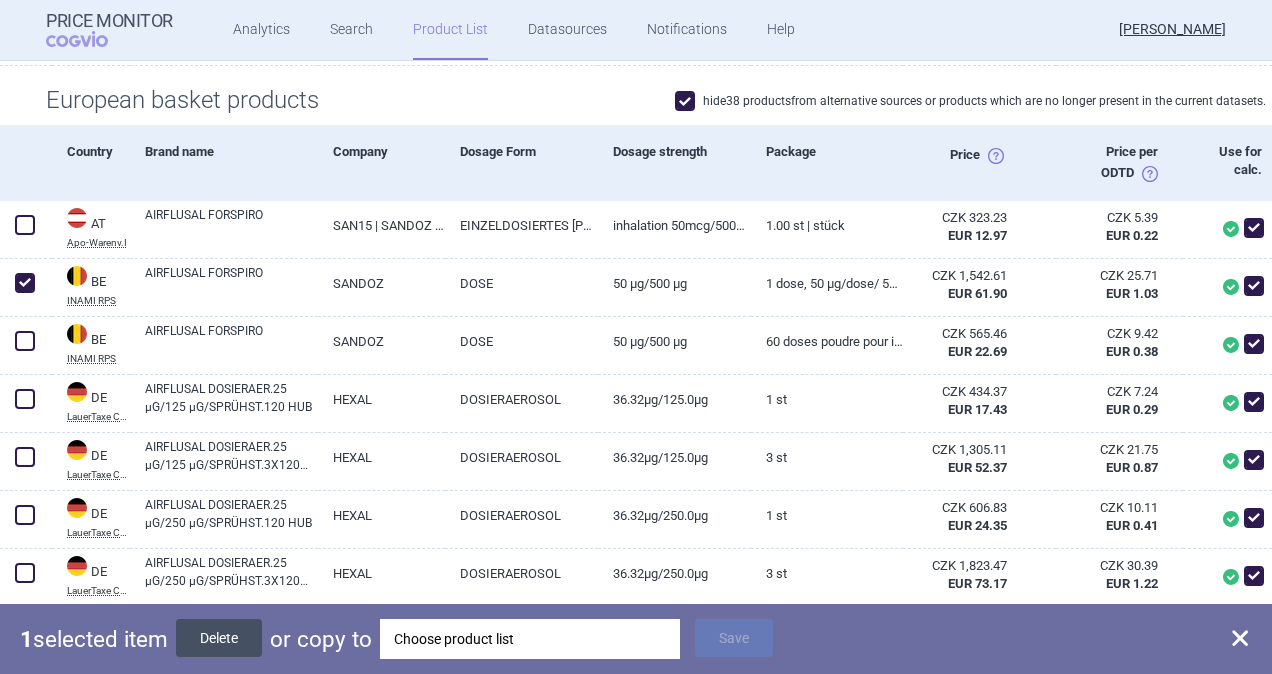 click on "Delete" at bounding box center (219, 638) 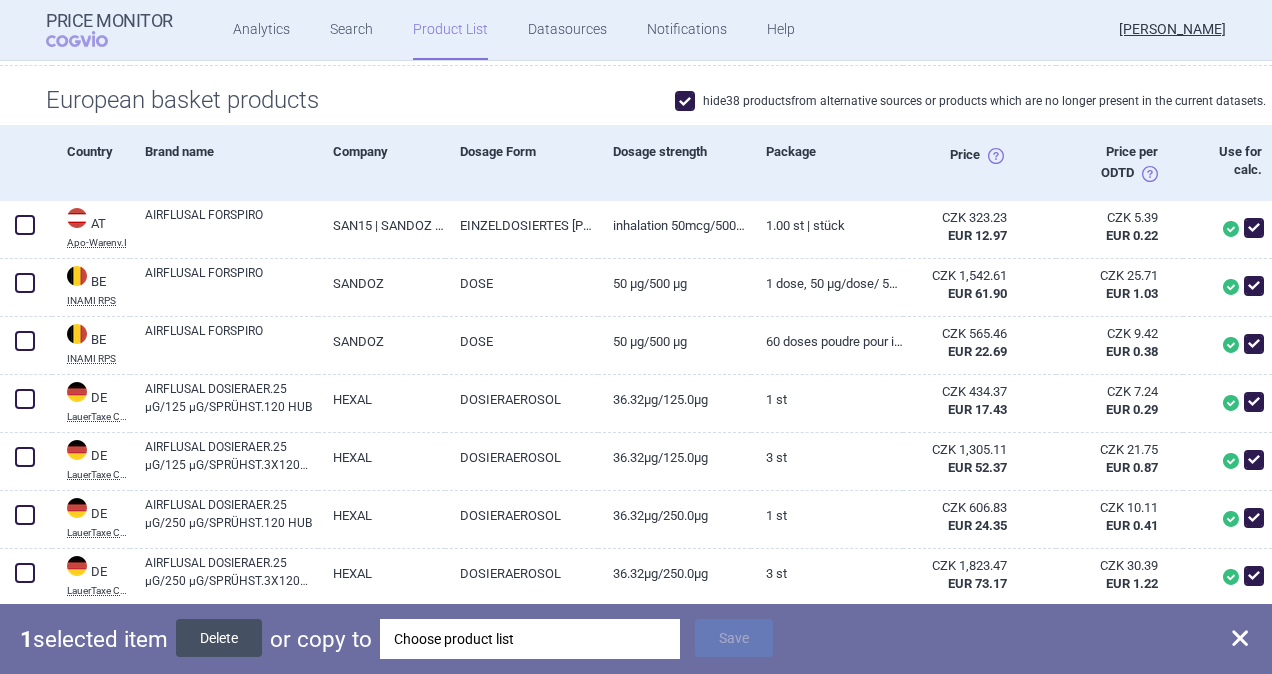 checkbox on "false" 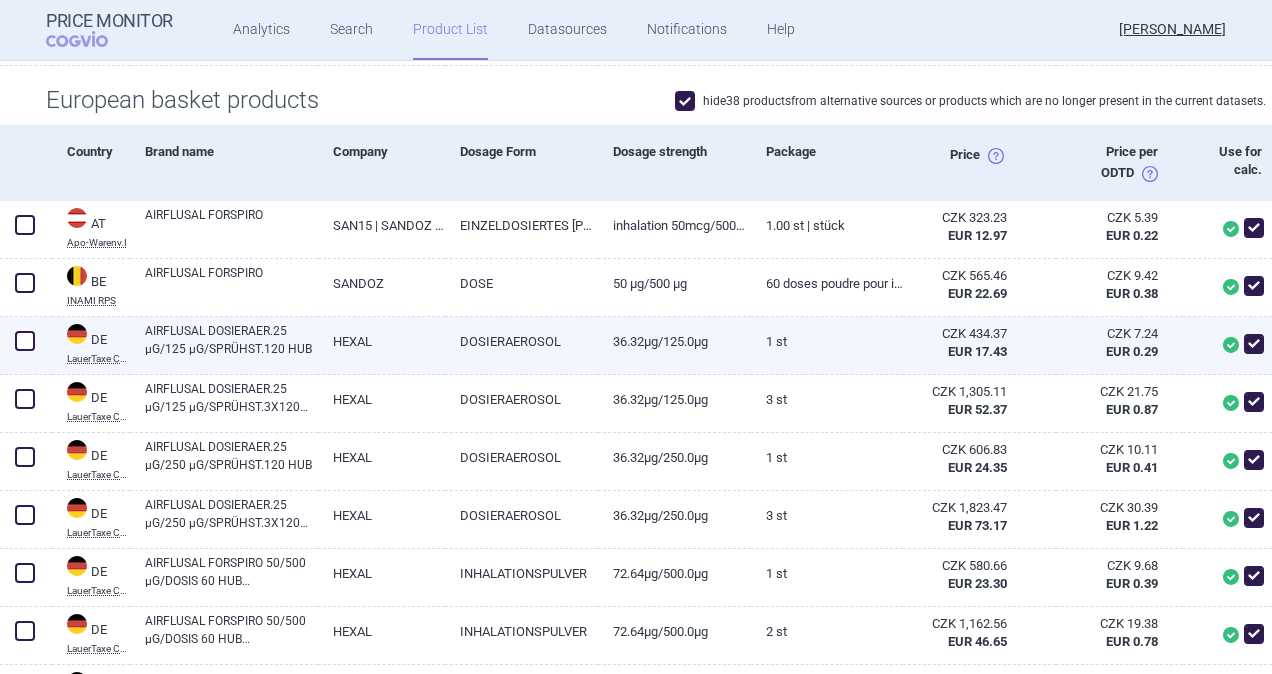 click at bounding box center (25, 341) 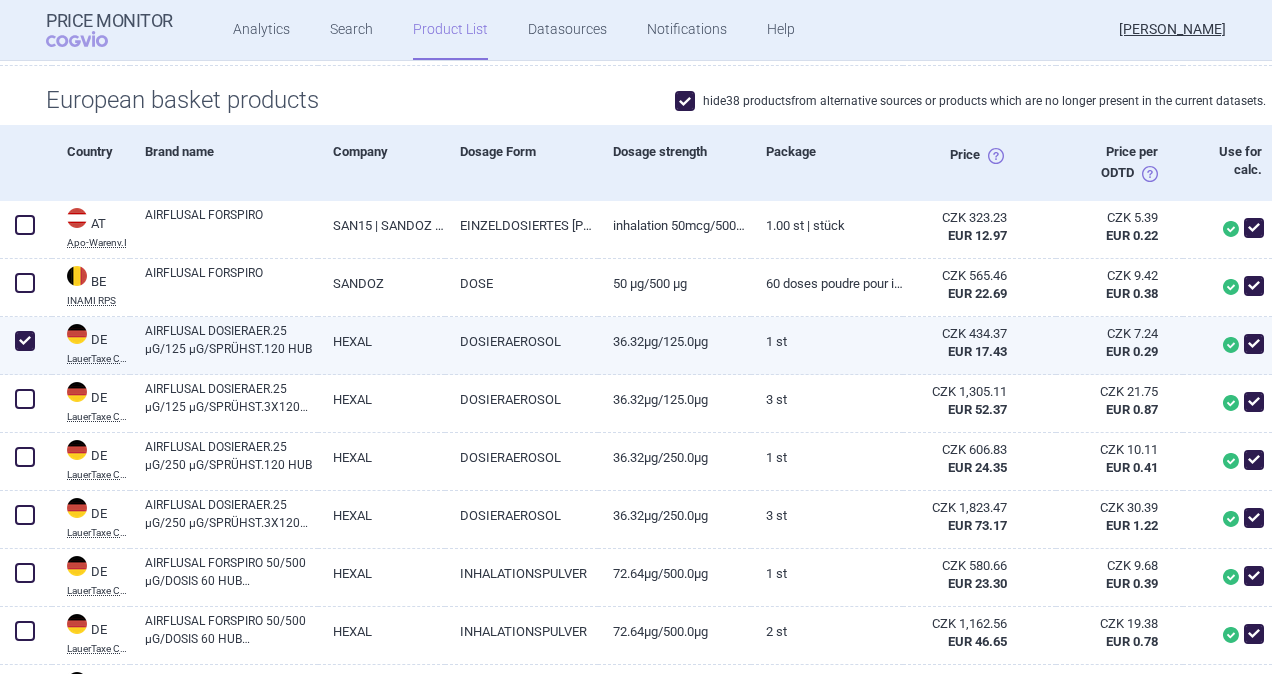 checkbox on "true" 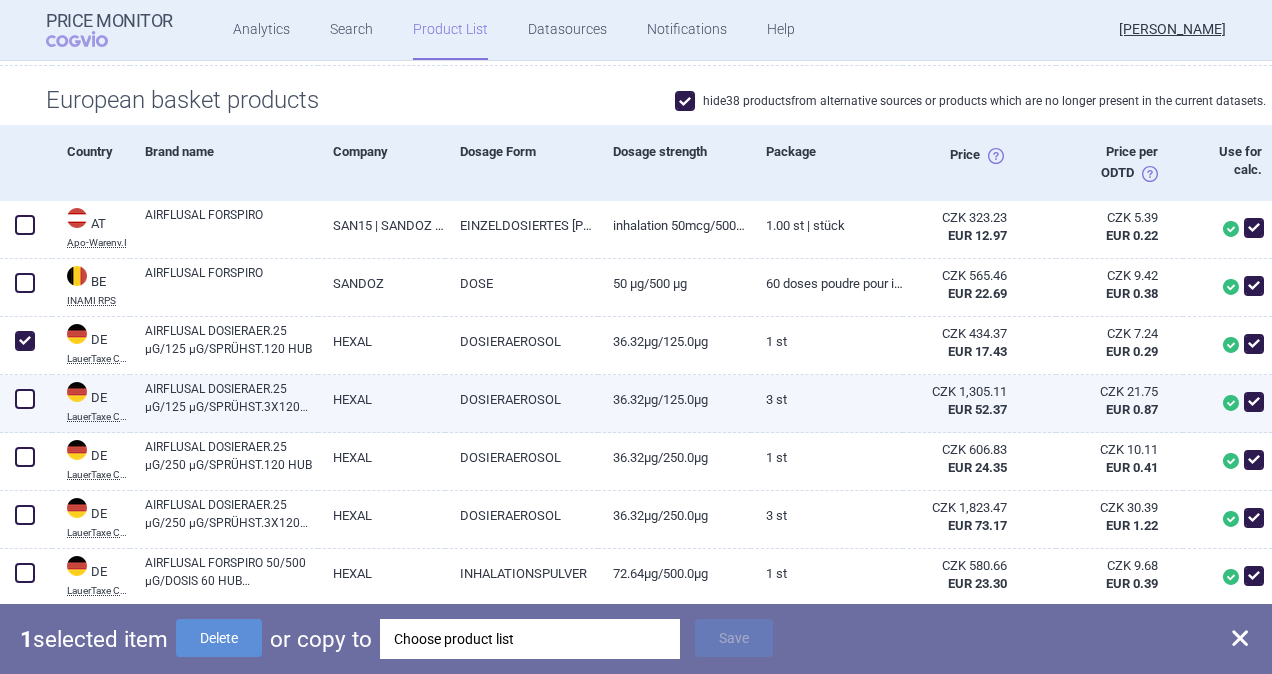click at bounding box center [25, 399] 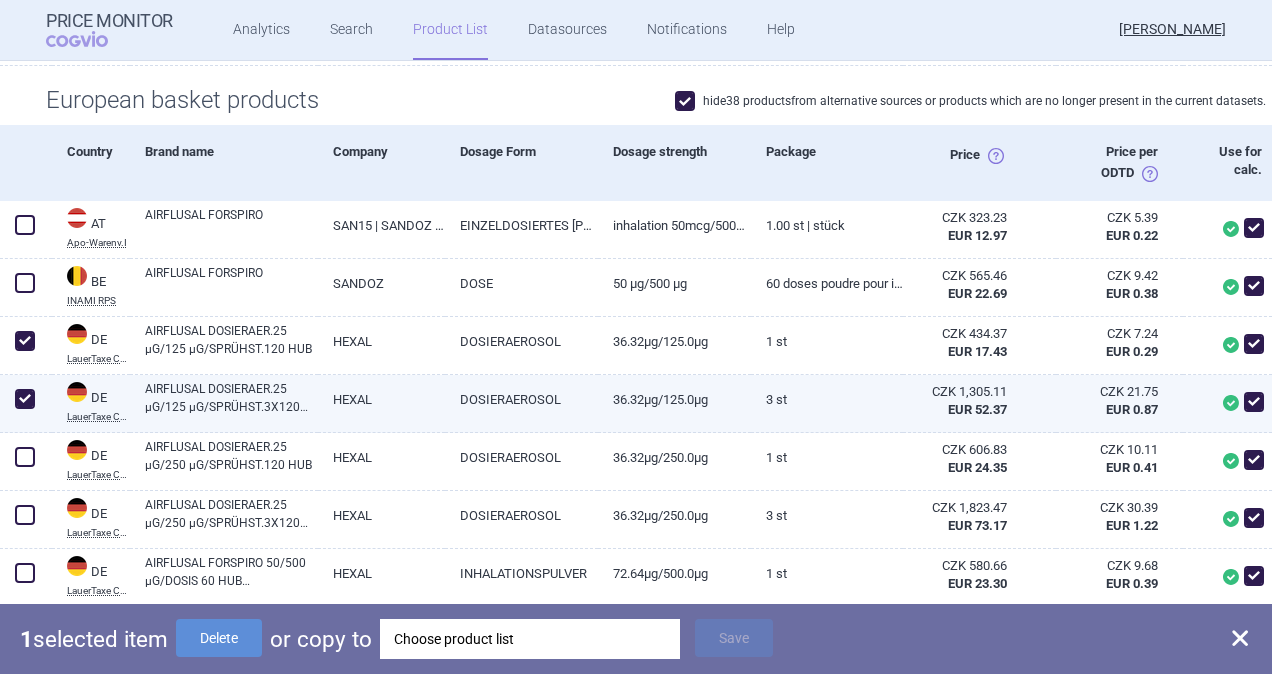 checkbox on "true" 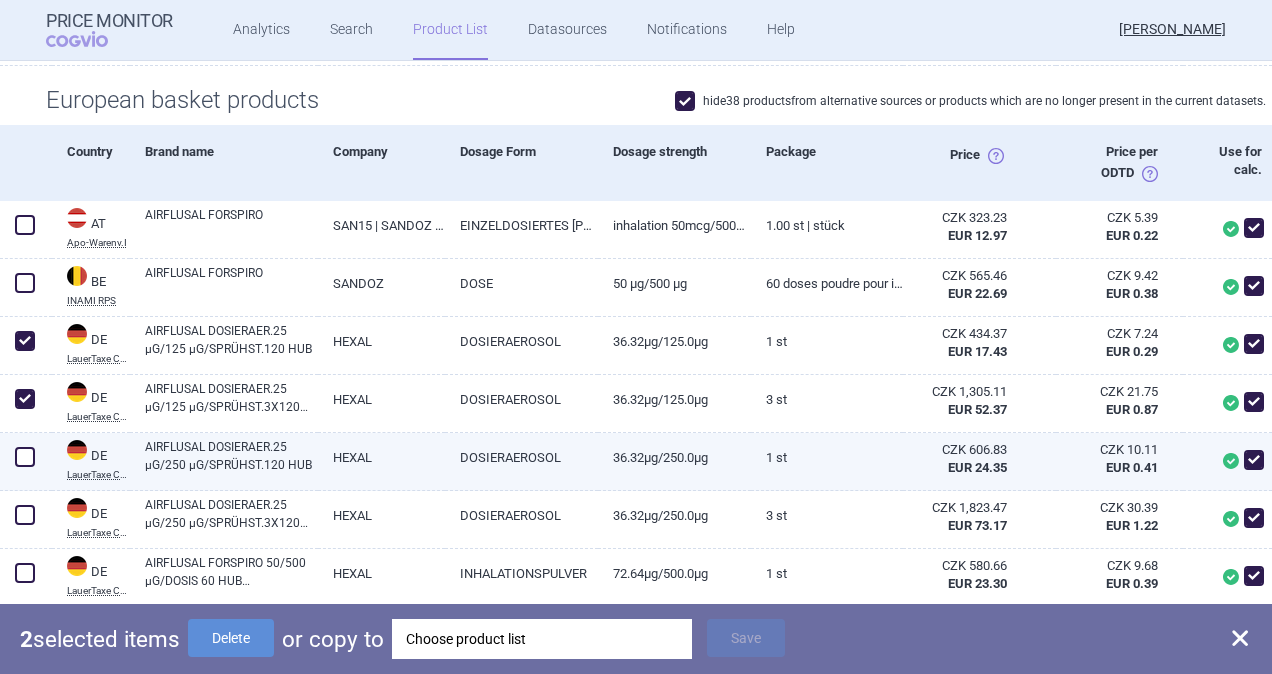 click at bounding box center (25, 457) 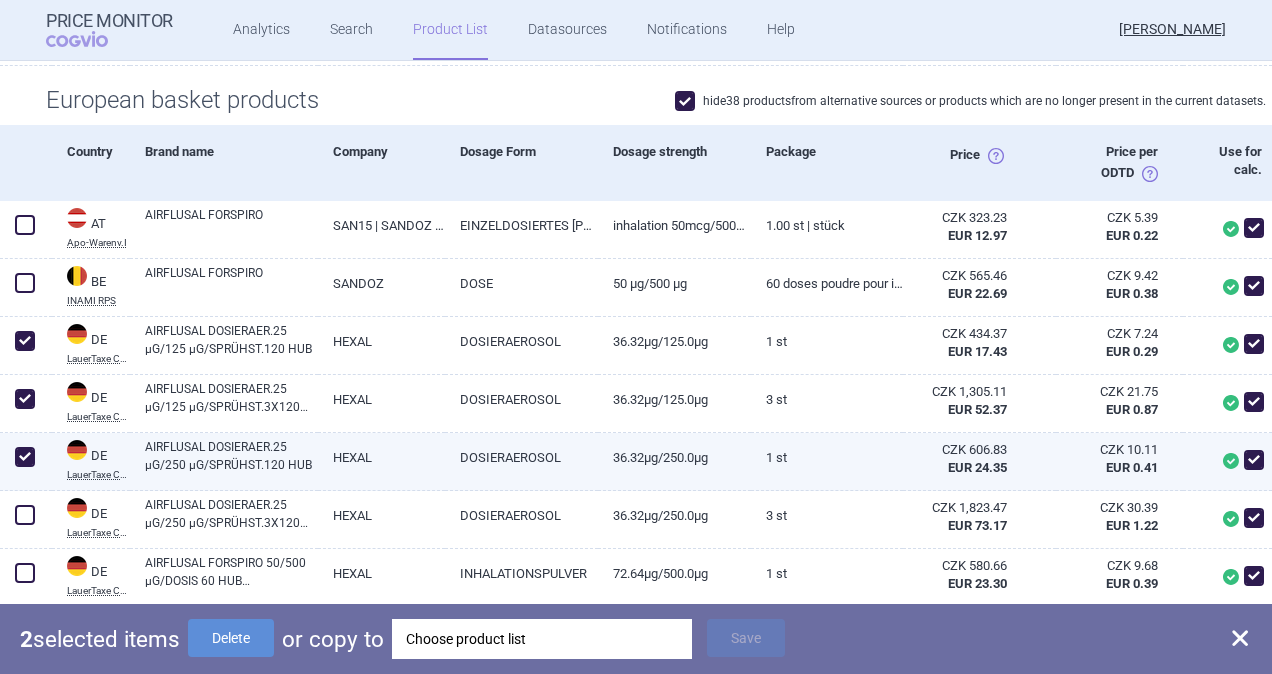 checkbox on "true" 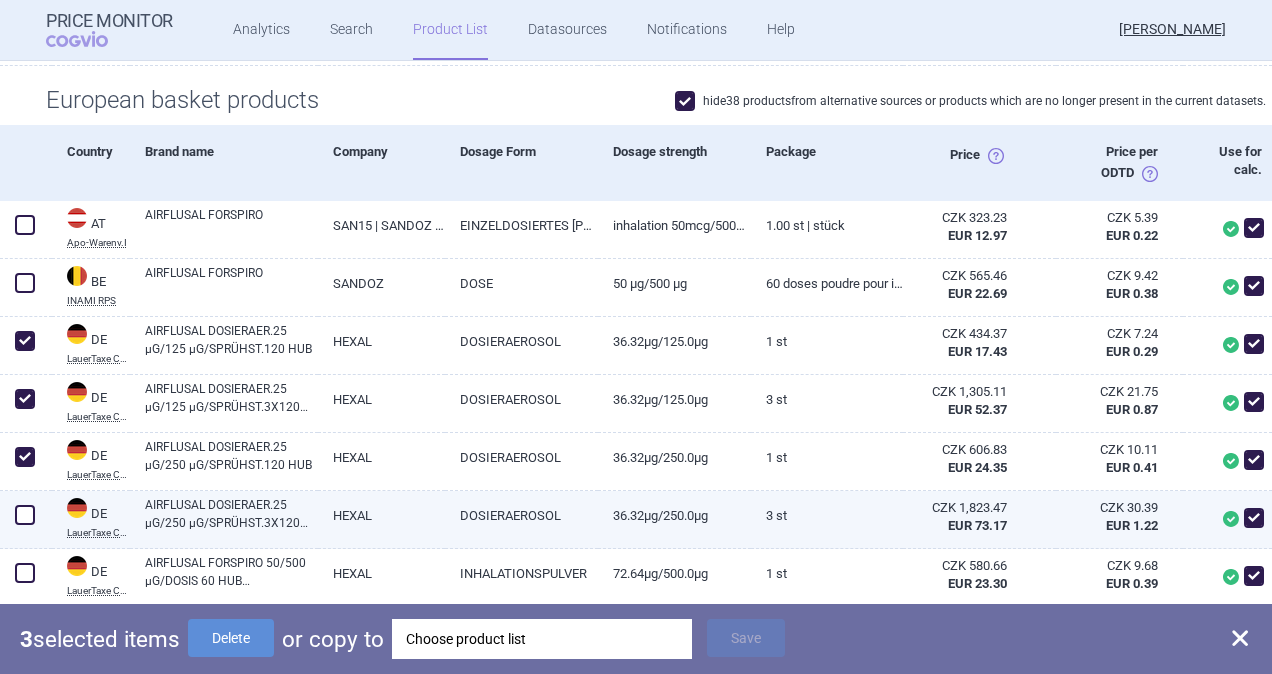 click at bounding box center (25, 515) 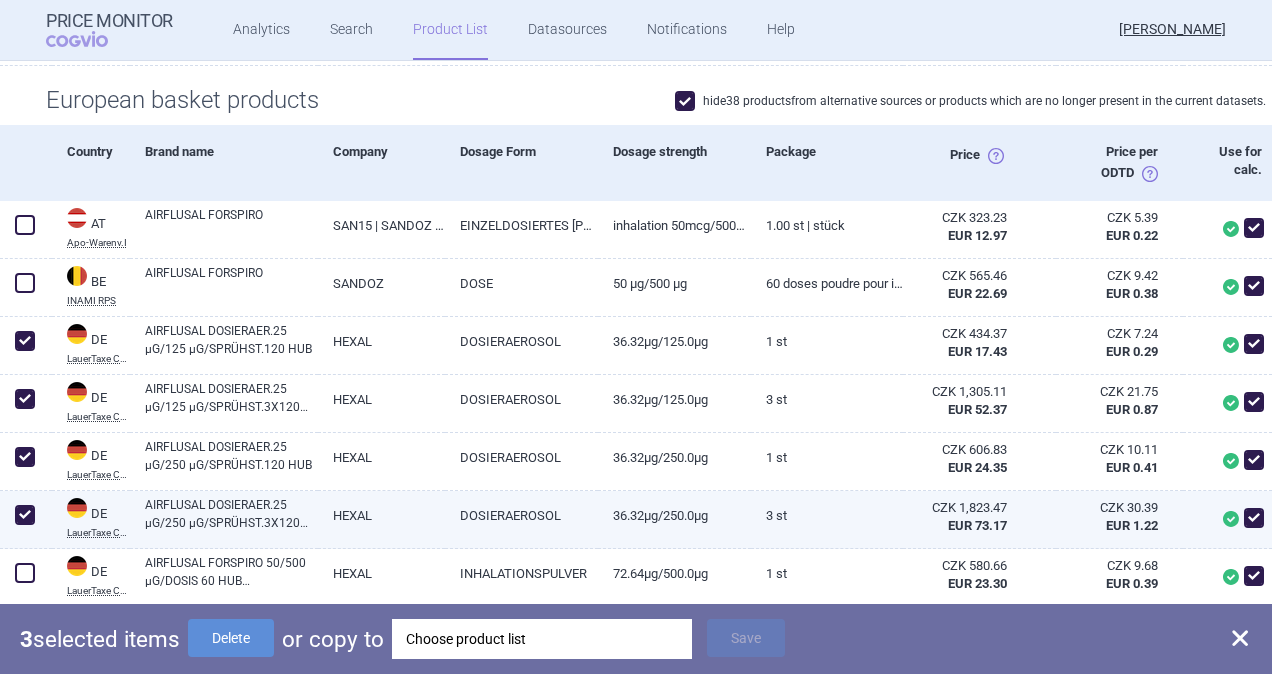 checkbox on "true" 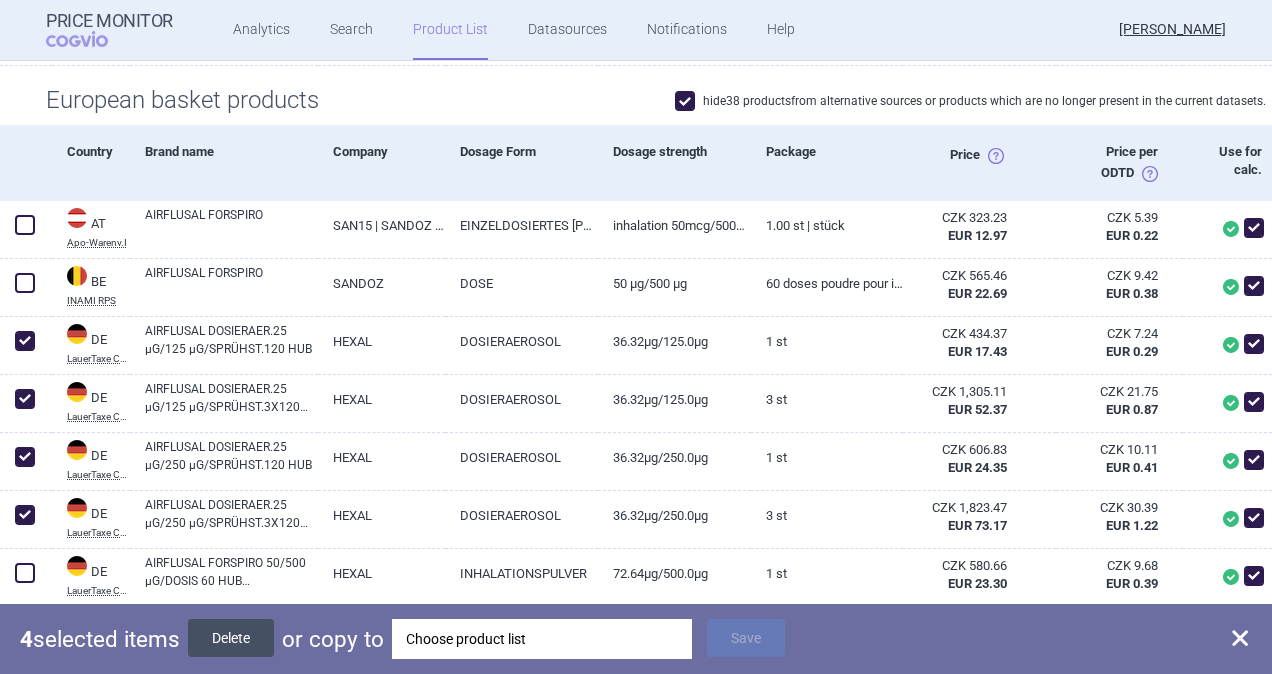 click on "Delete" at bounding box center (231, 638) 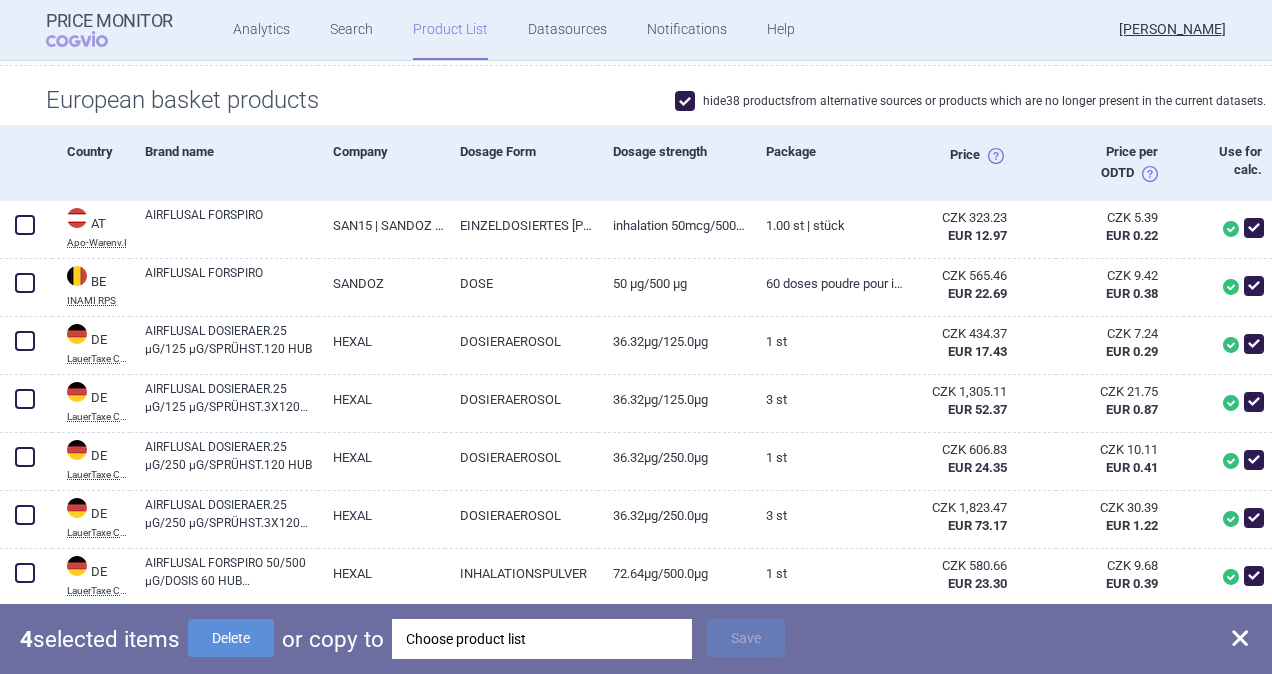 checkbox on "false" 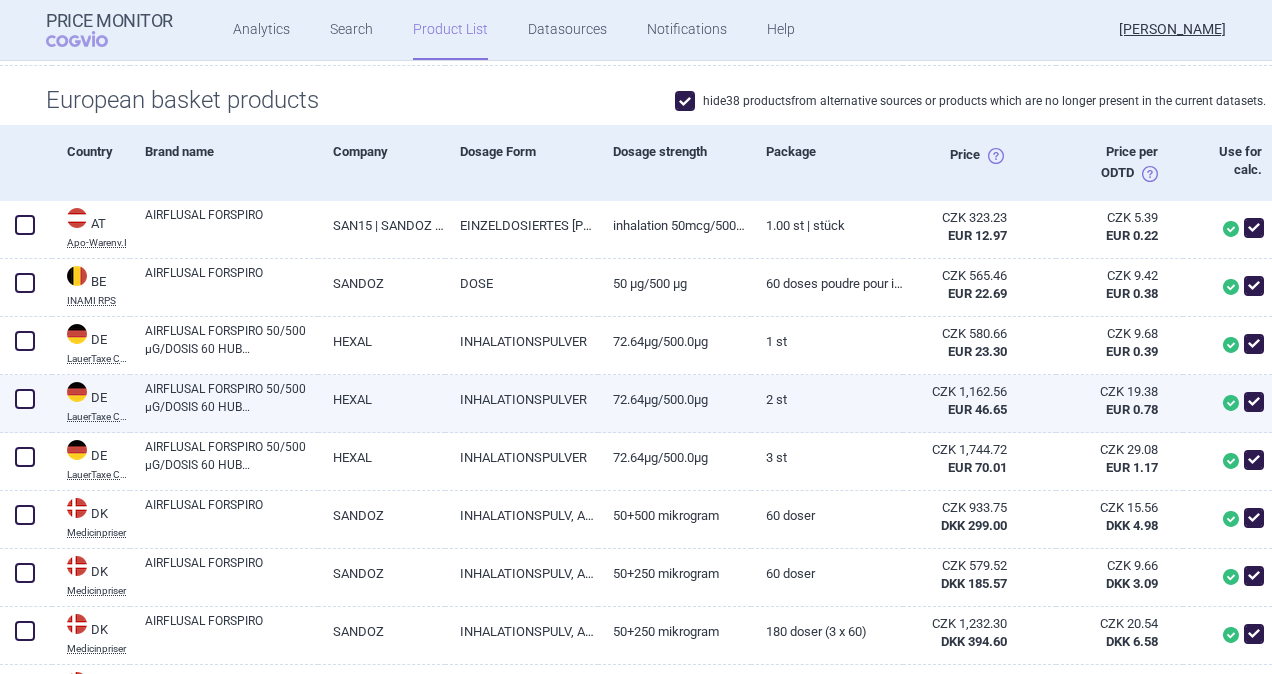 click at bounding box center [25, 399] 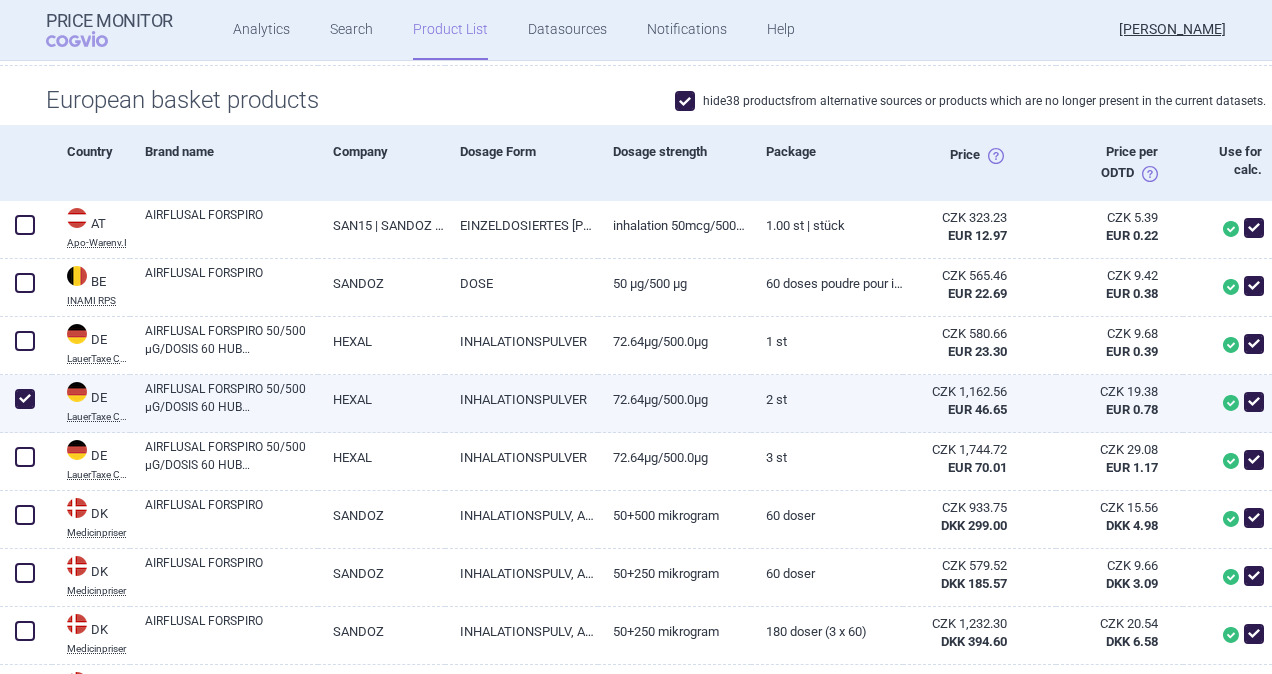 checkbox on "true" 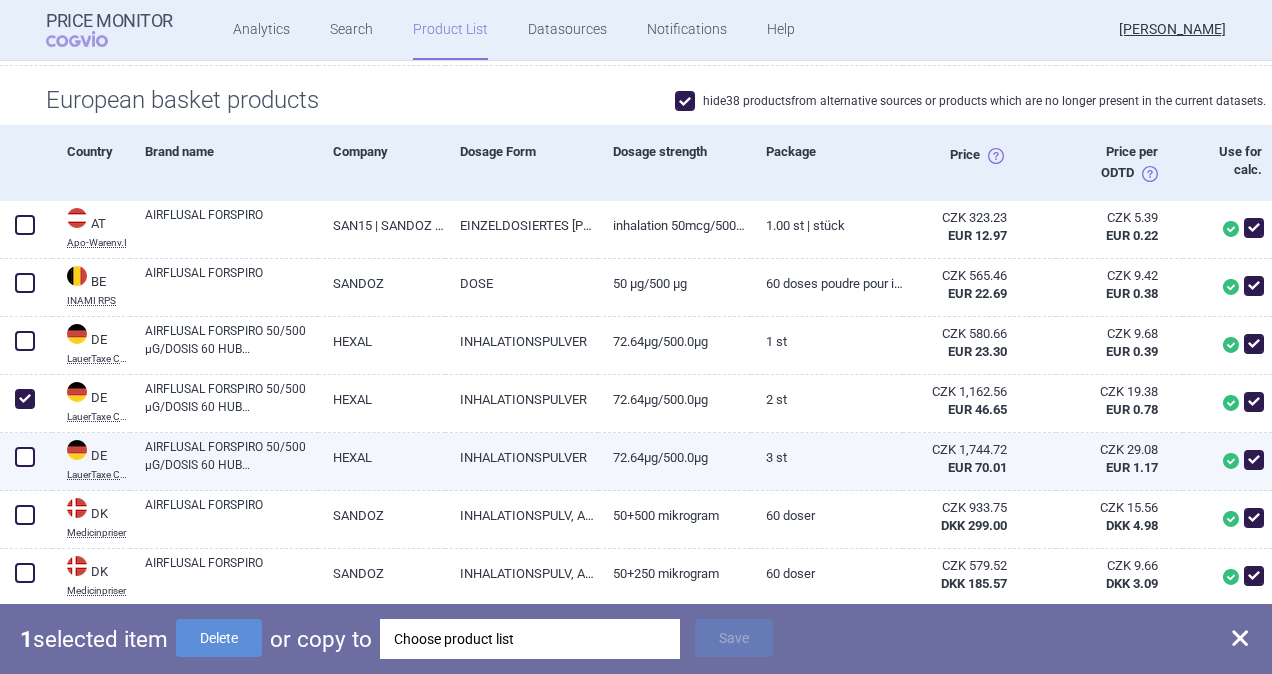 click at bounding box center (26, 462) 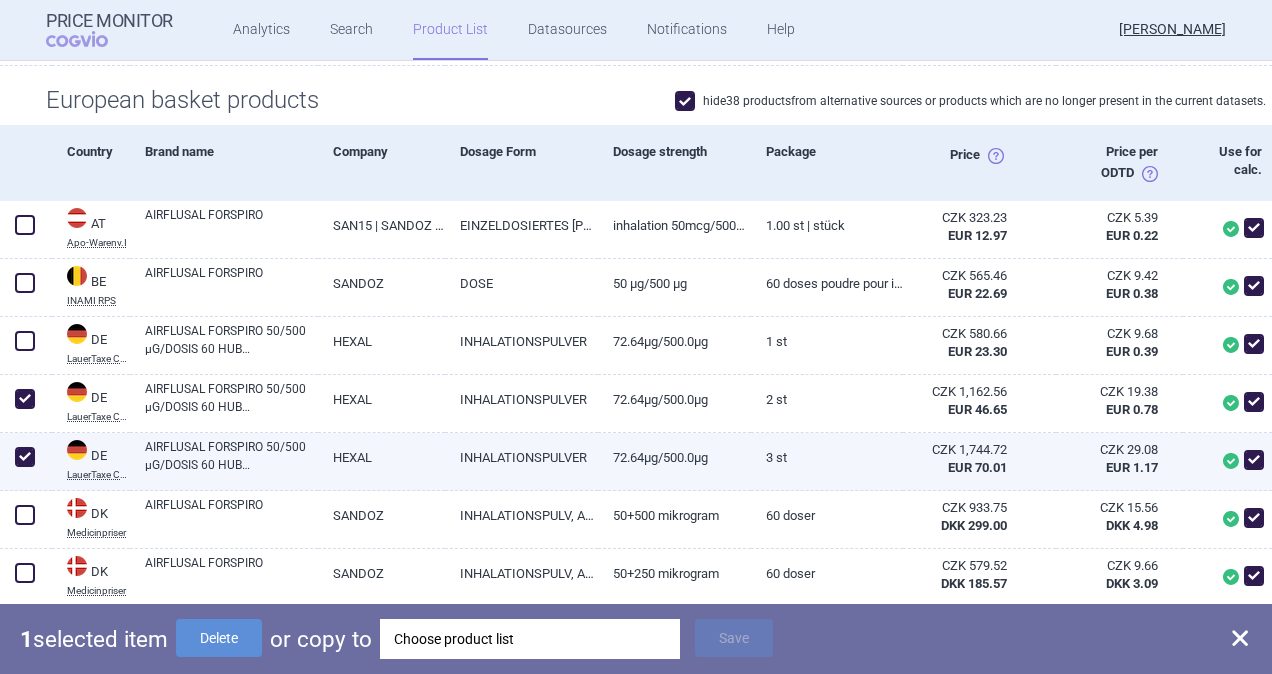 checkbox on "true" 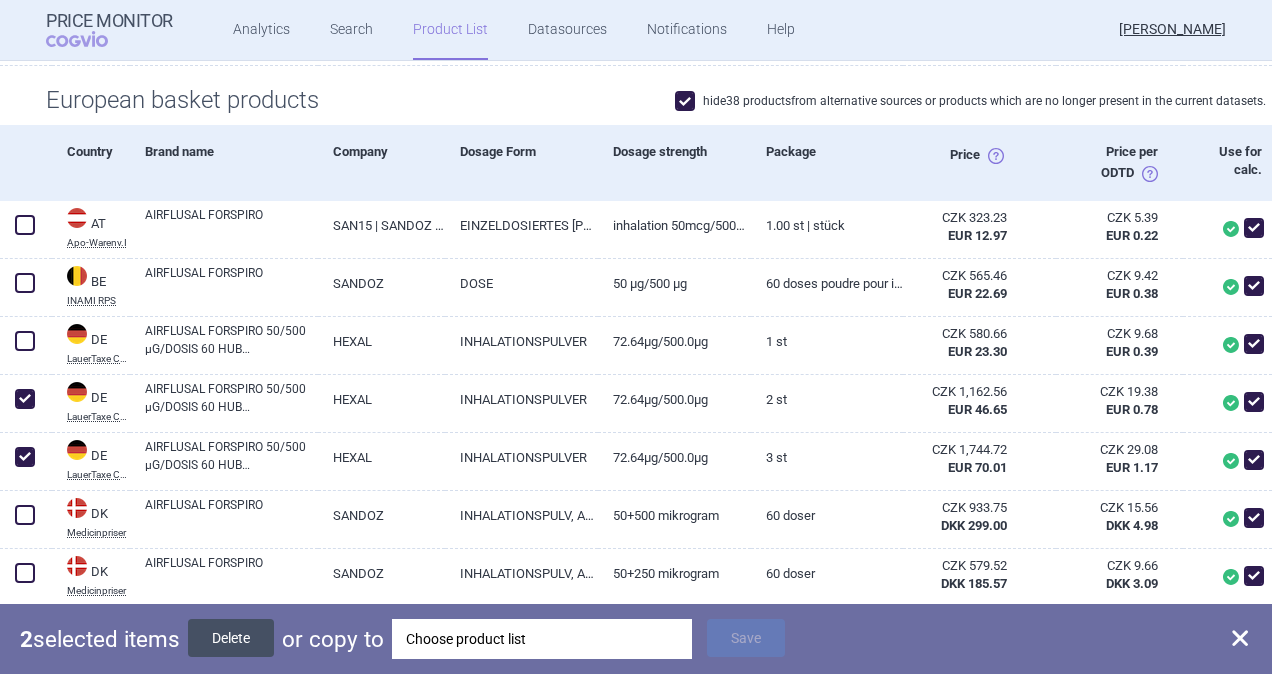 click on "Delete" at bounding box center (231, 638) 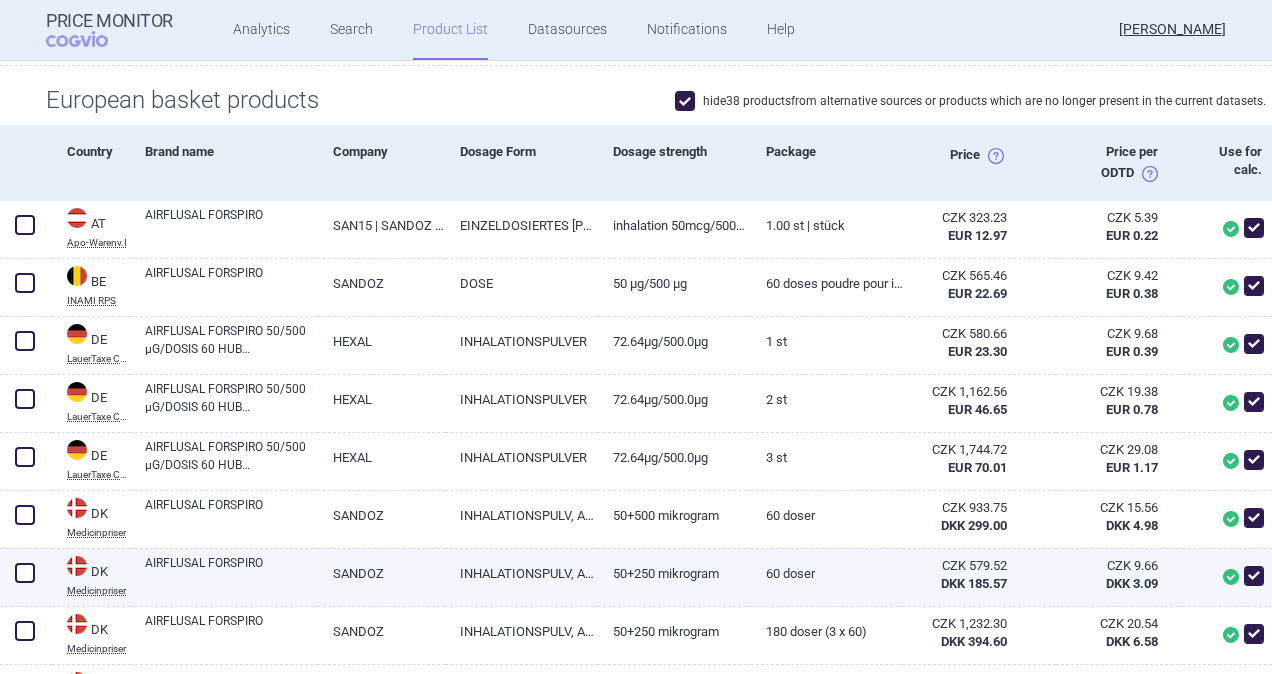 checkbox on "false" 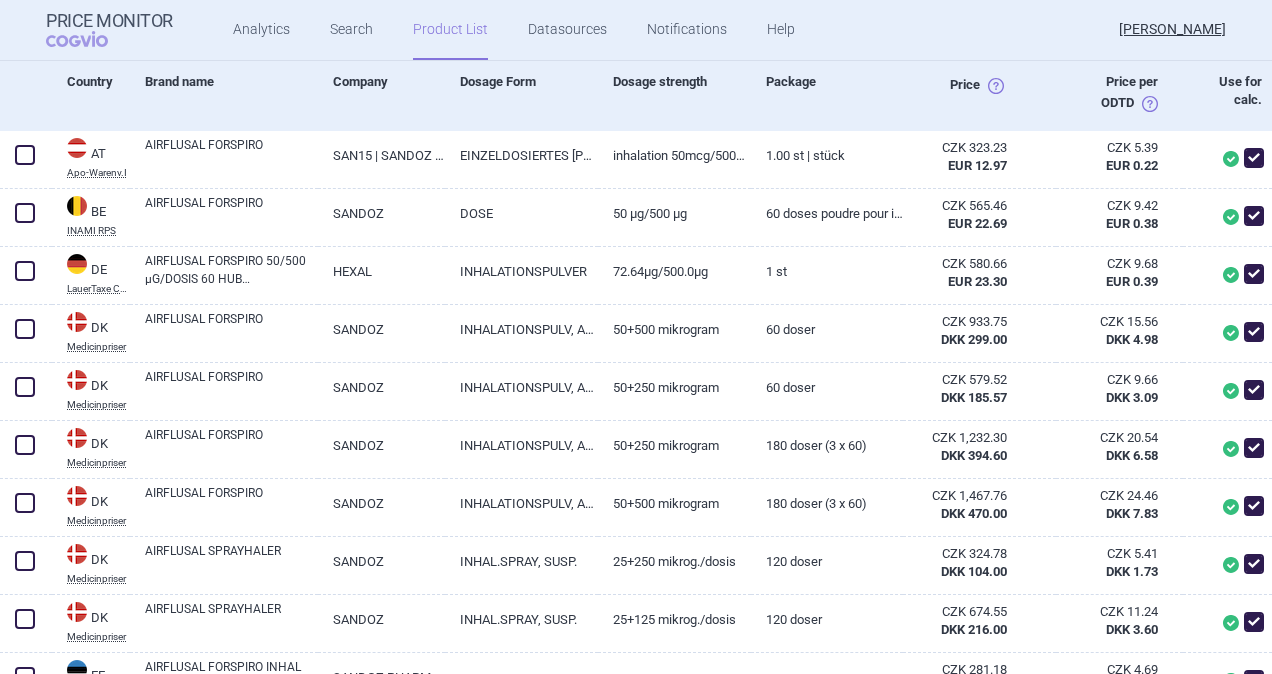 scroll, scrollTop: 600, scrollLeft: 0, axis: vertical 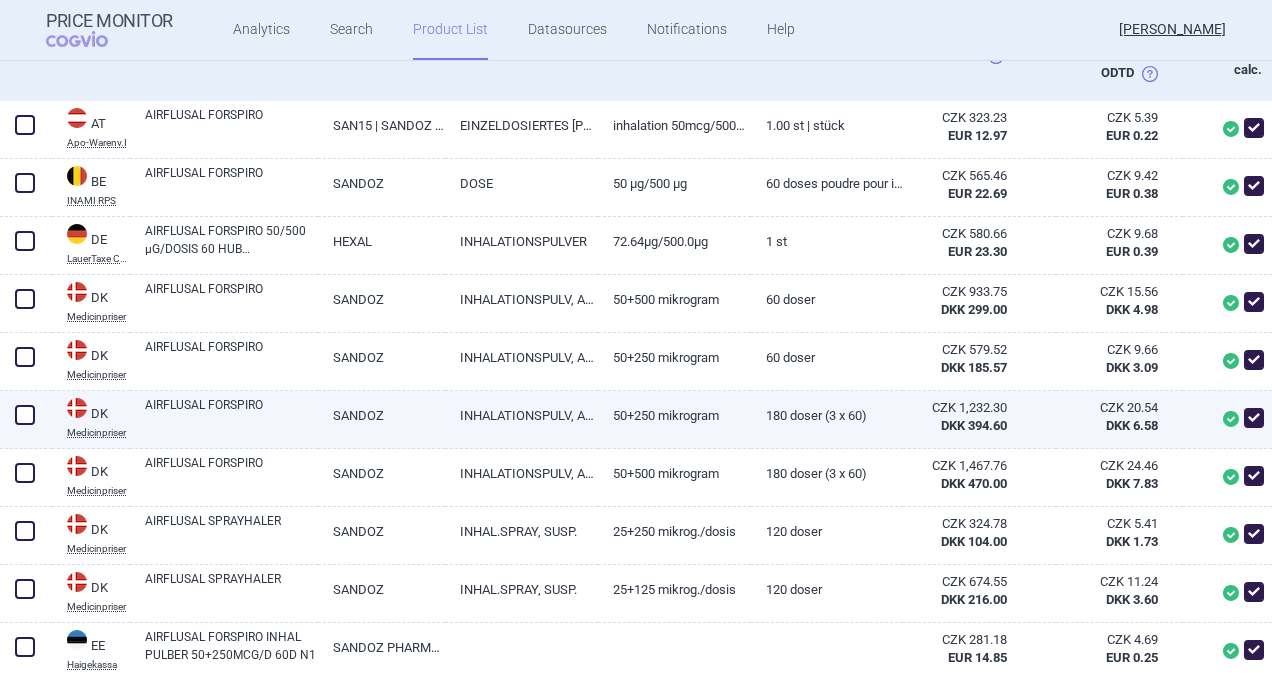click at bounding box center [25, 415] 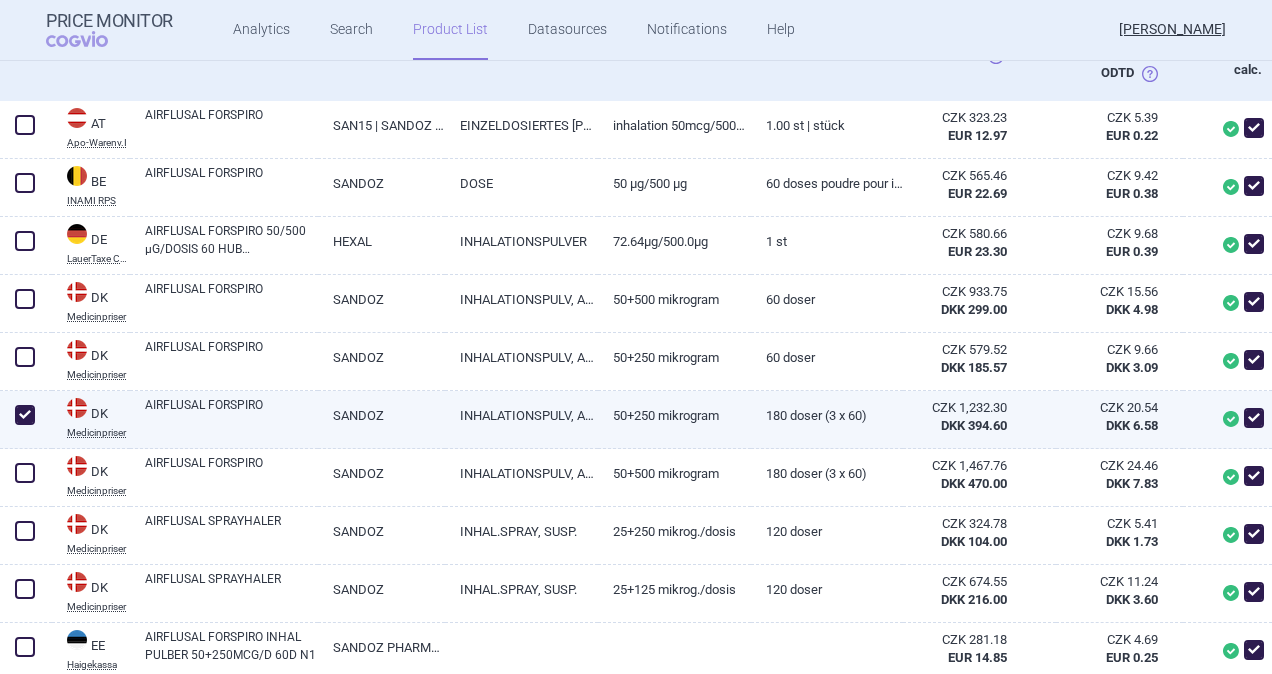checkbox on "true" 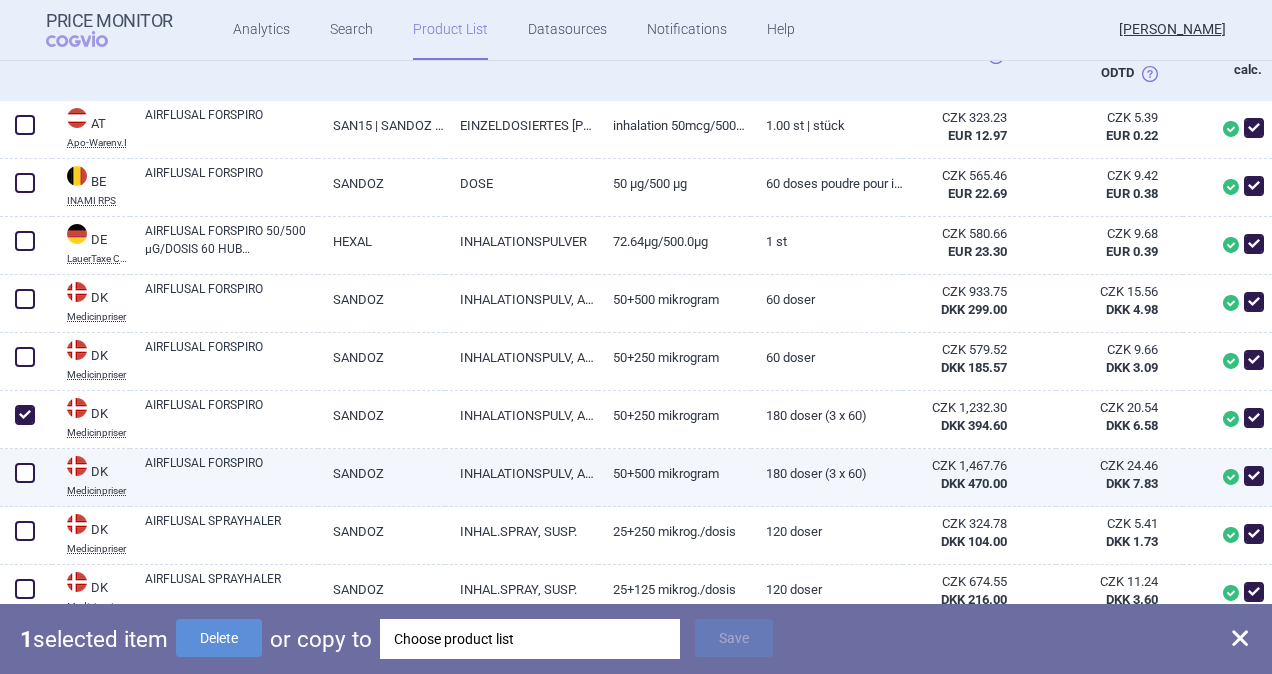 click at bounding box center [25, 473] 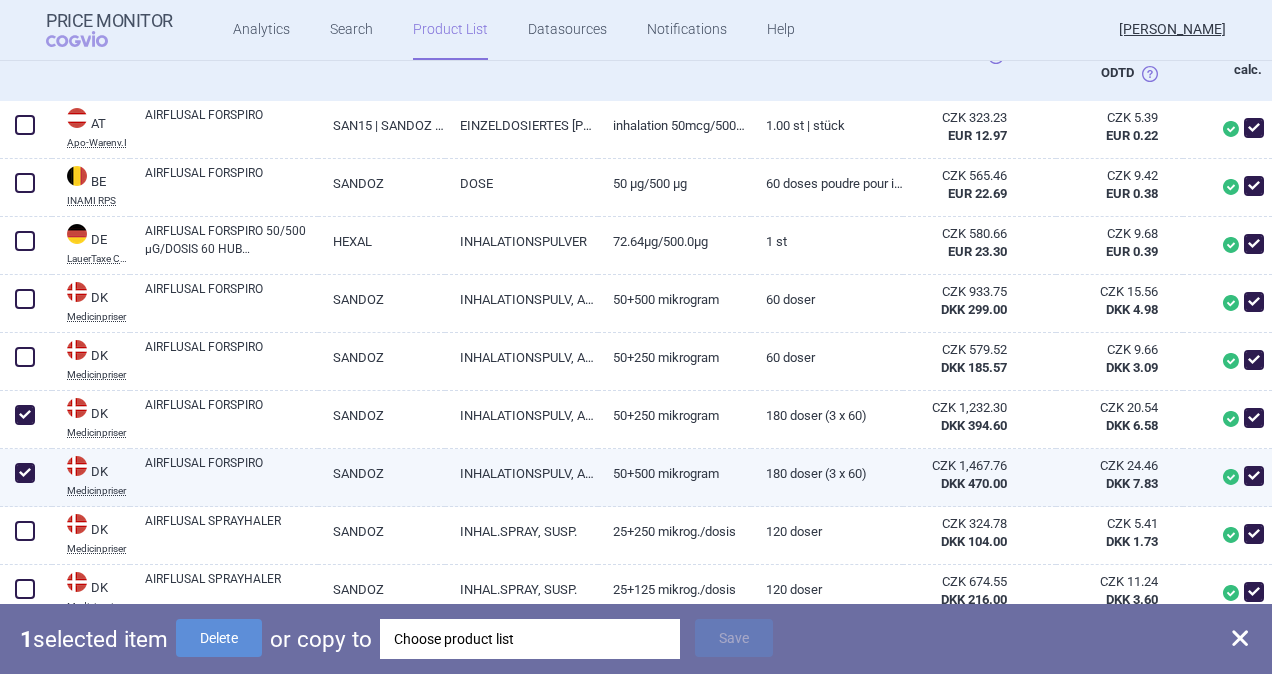 checkbox on "true" 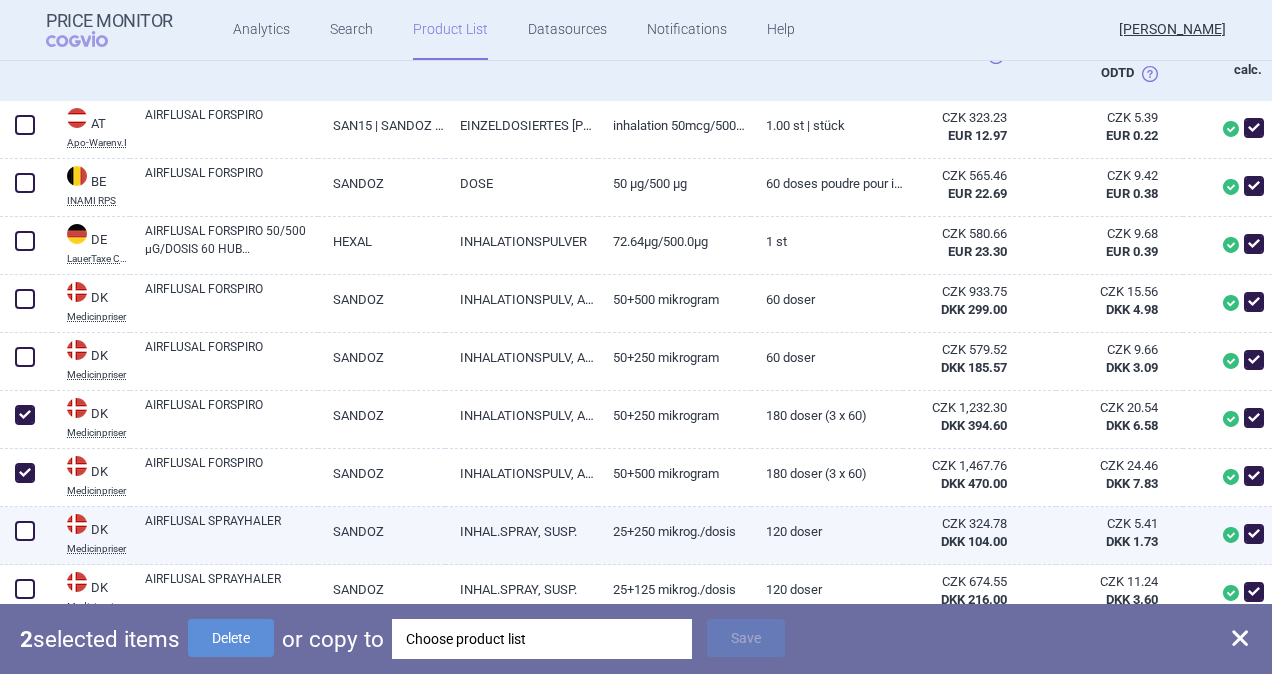 click at bounding box center [25, 531] 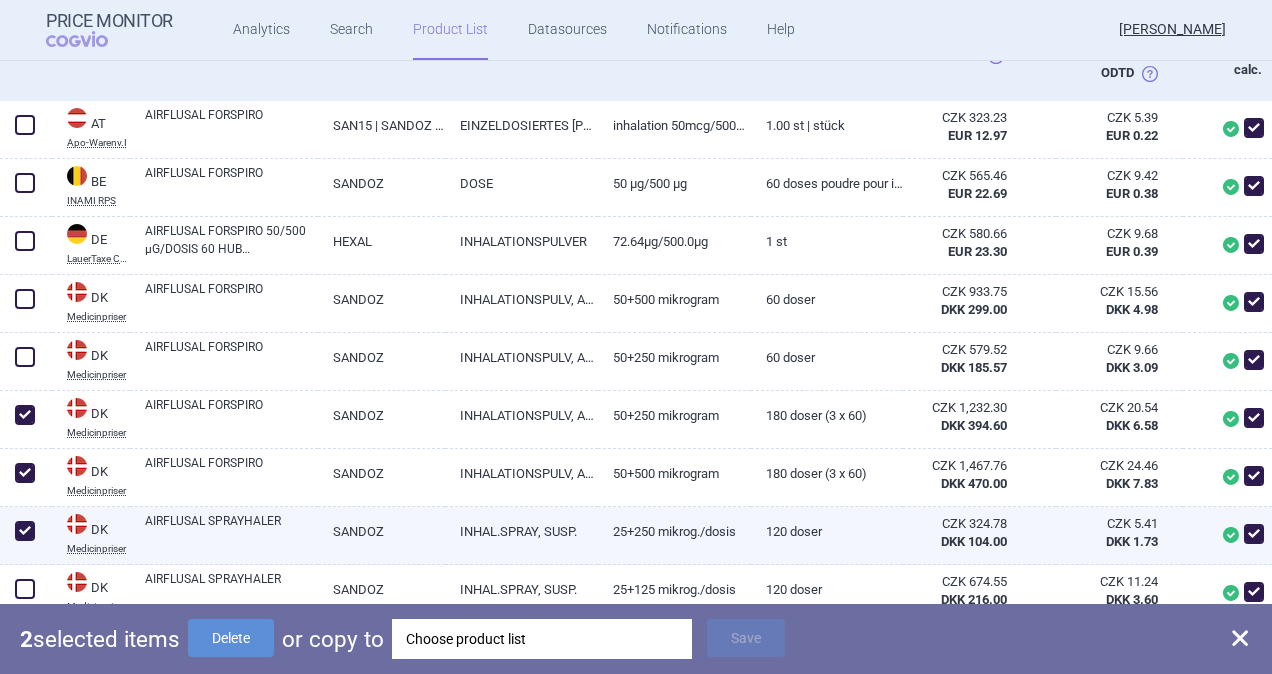 checkbox on "true" 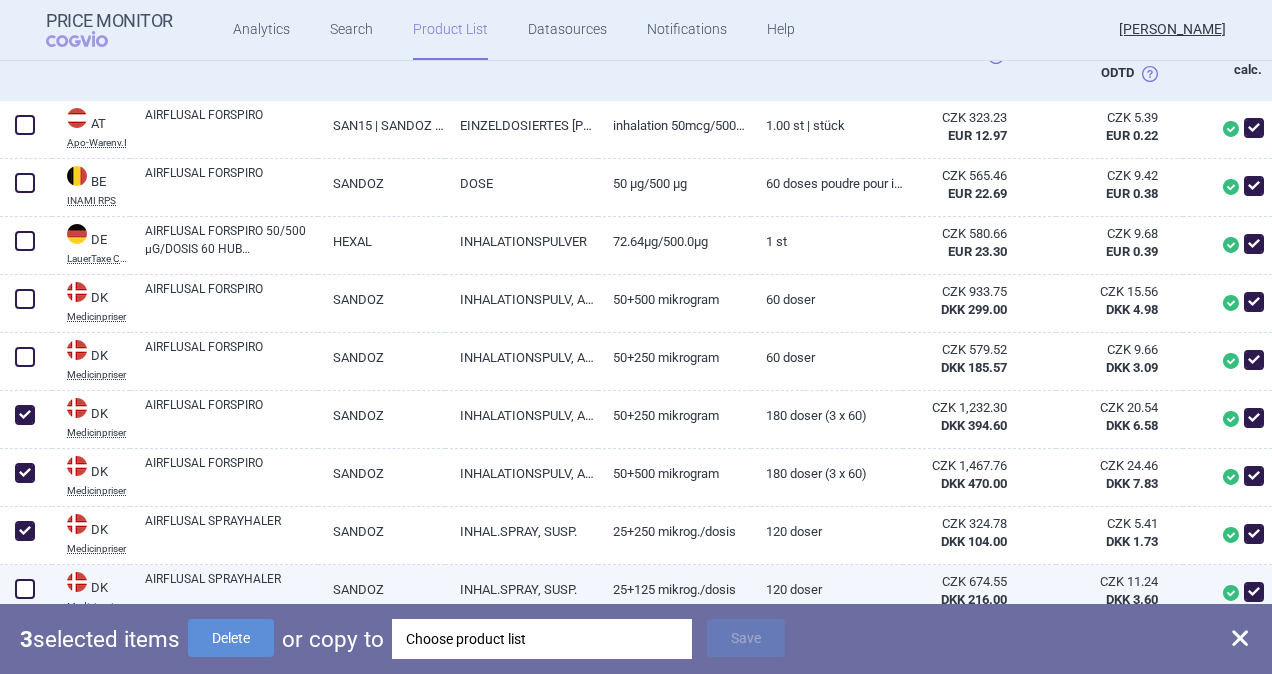 click at bounding box center [25, 589] 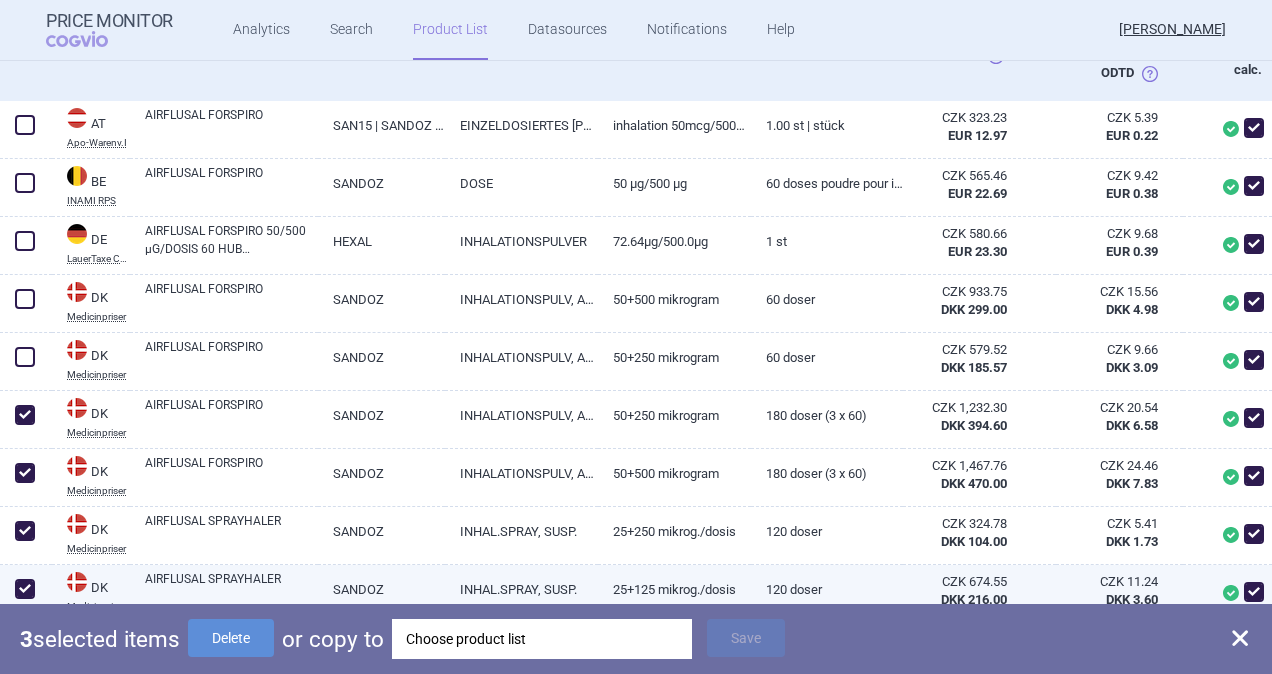 checkbox on "true" 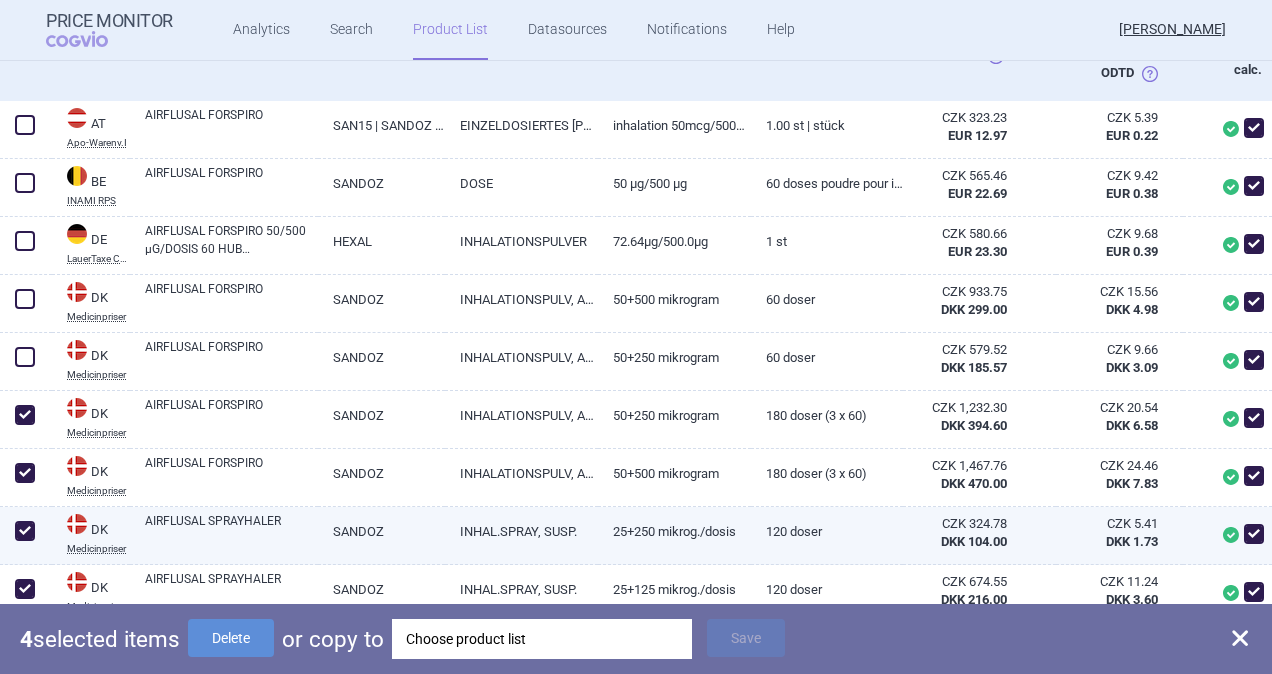 scroll, scrollTop: 800, scrollLeft: 0, axis: vertical 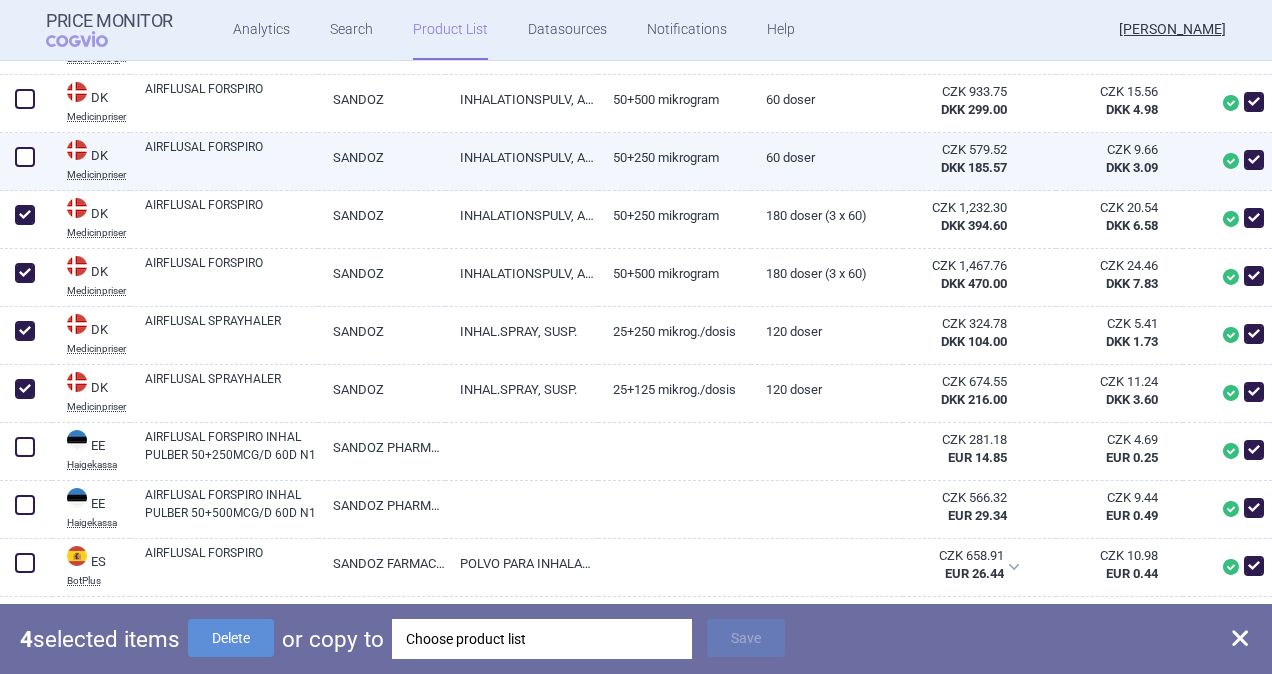 click at bounding box center [25, 157] 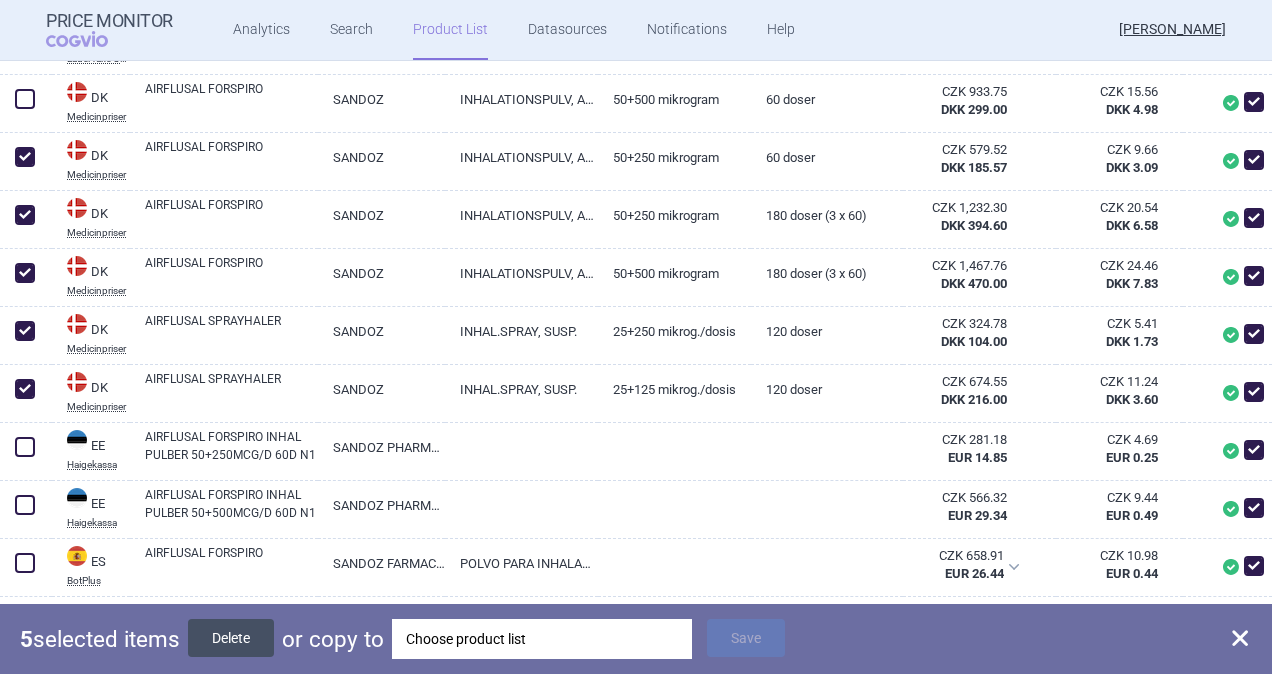 click on "Delete" at bounding box center [231, 638] 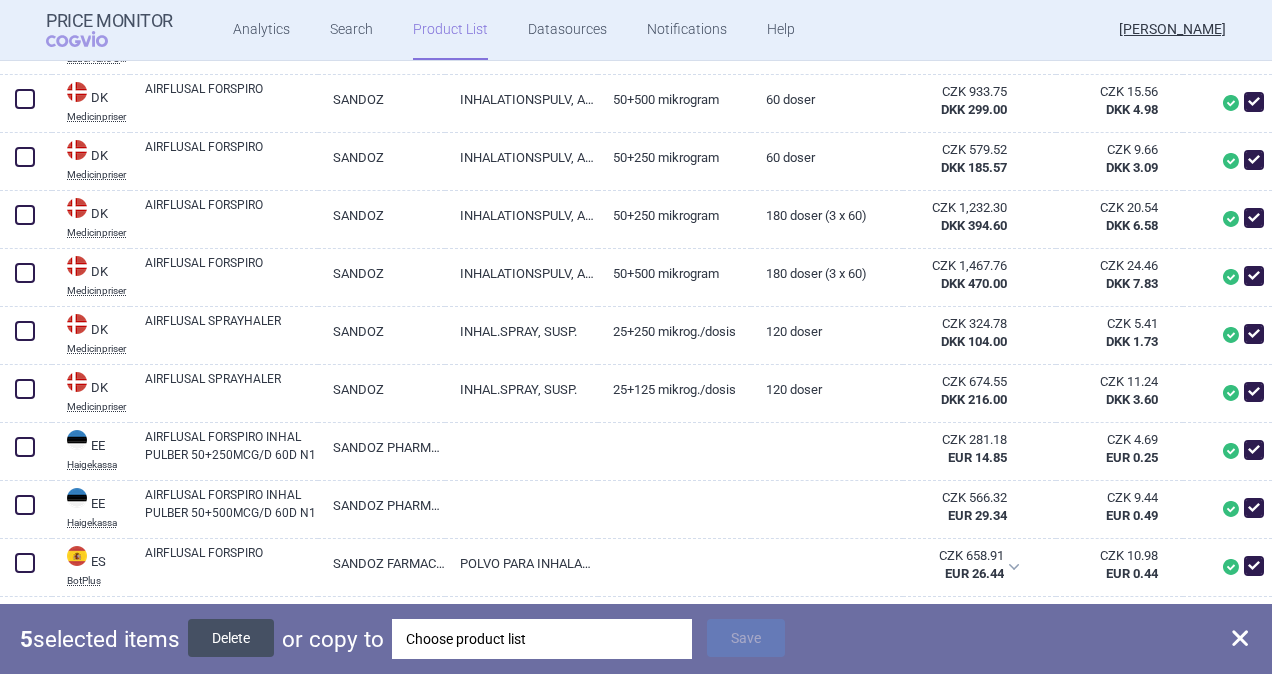 checkbox on "false" 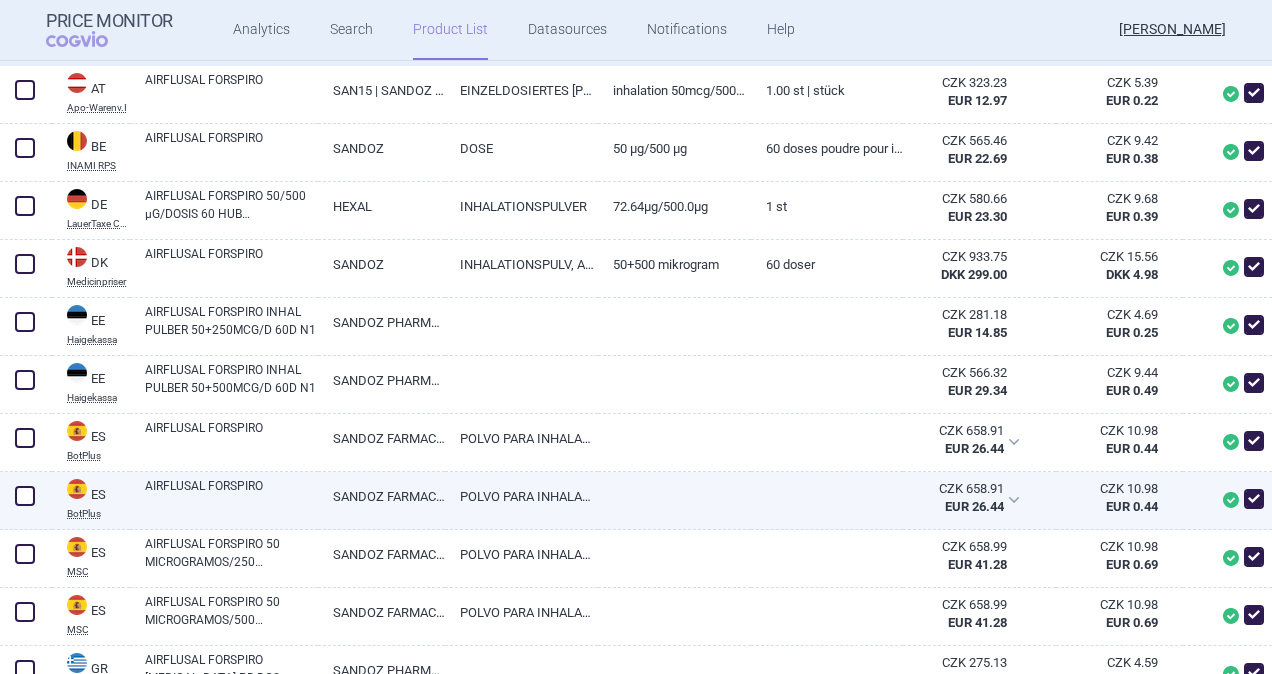 scroll, scrollTop: 500, scrollLeft: 0, axis: vertical 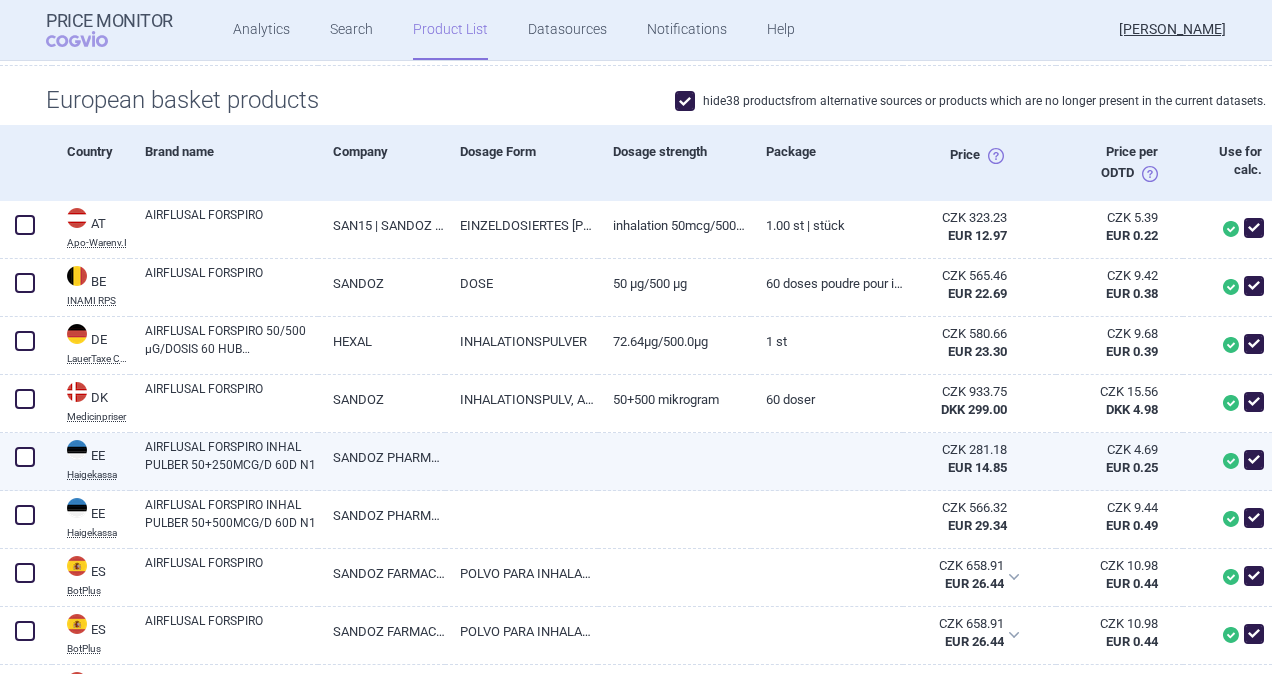 drag, startPoint x: 27, startPoint y: 444, endPoint x: 40, endPoint y: 462, distance: 22.203604 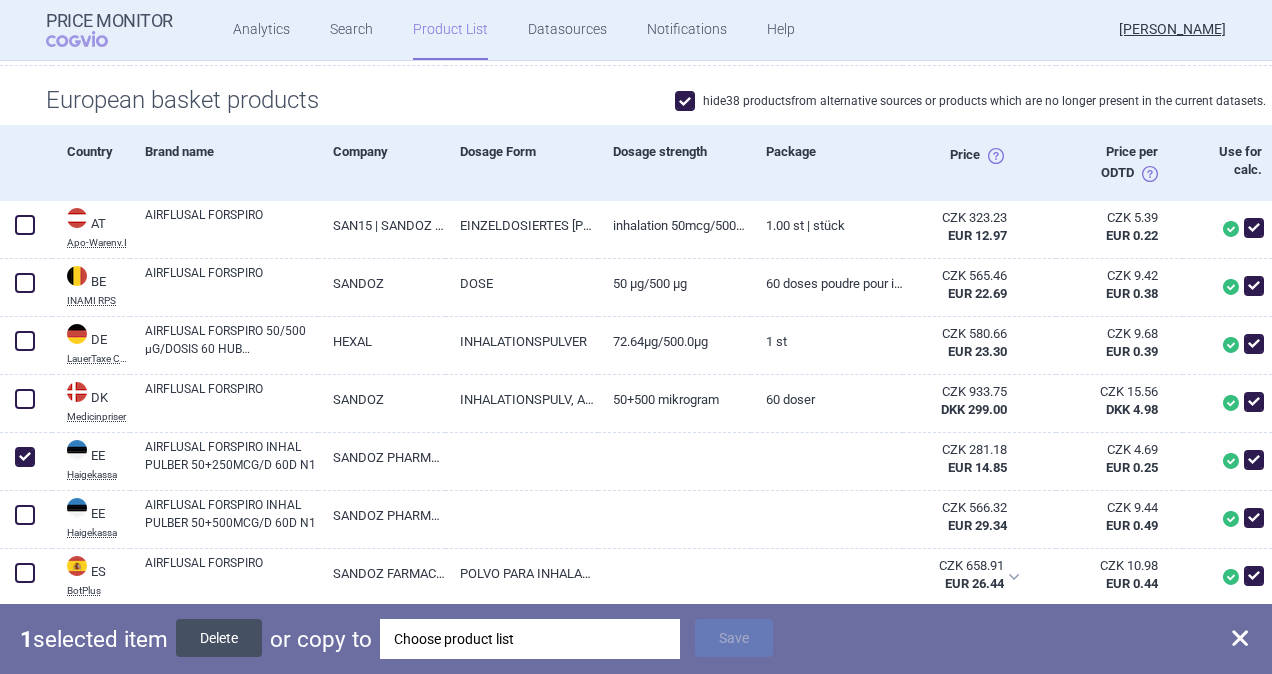 click on "Delete" at bounding box center [219, 638] 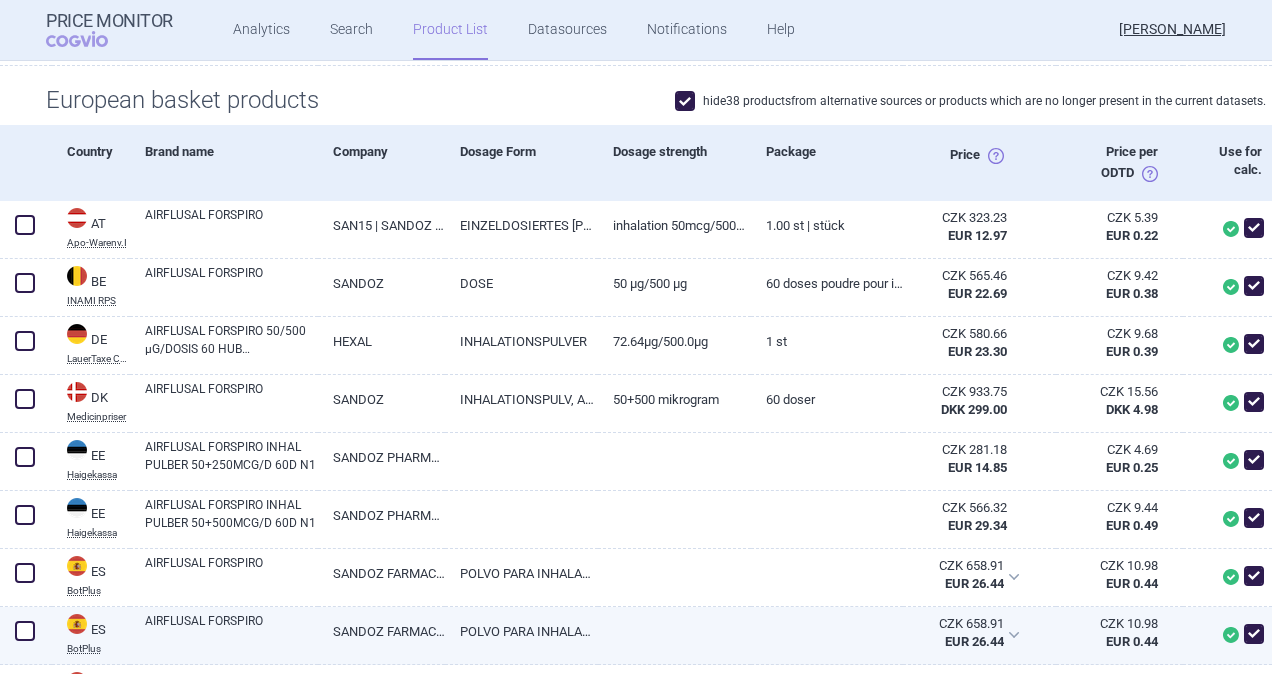 checkbox on "false" 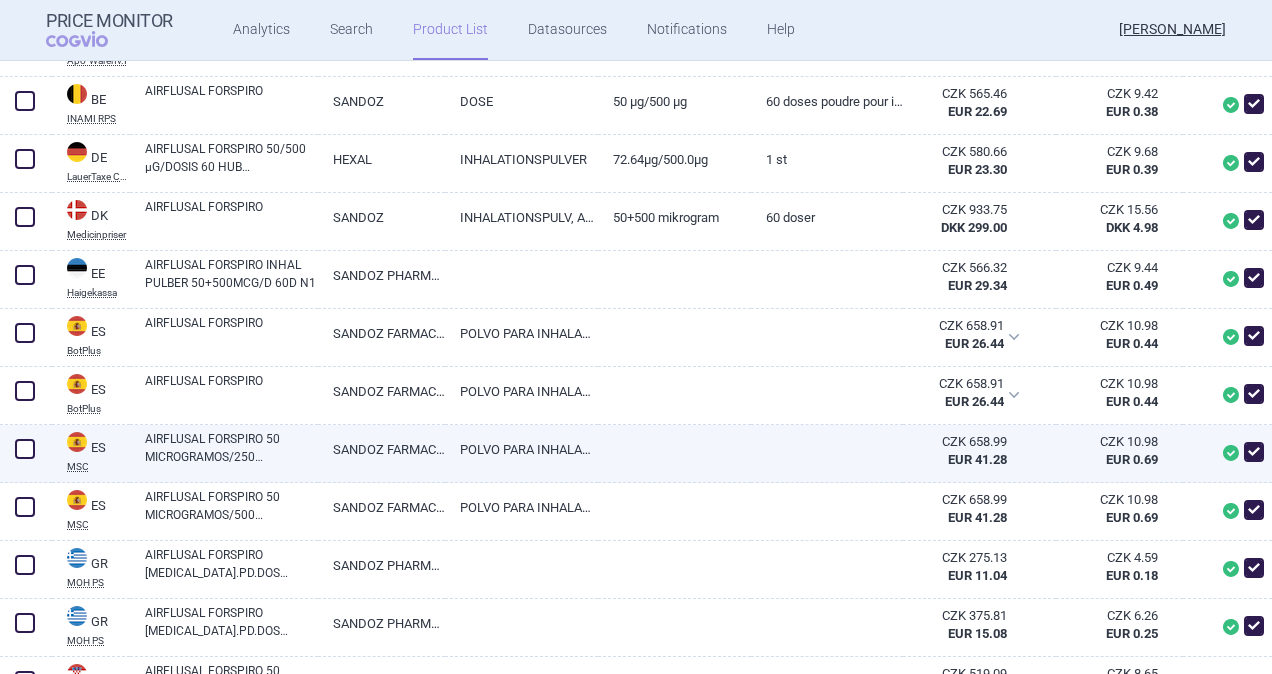 scroll, scrollTop: 710, scrollLeft: 0, axis: vertical 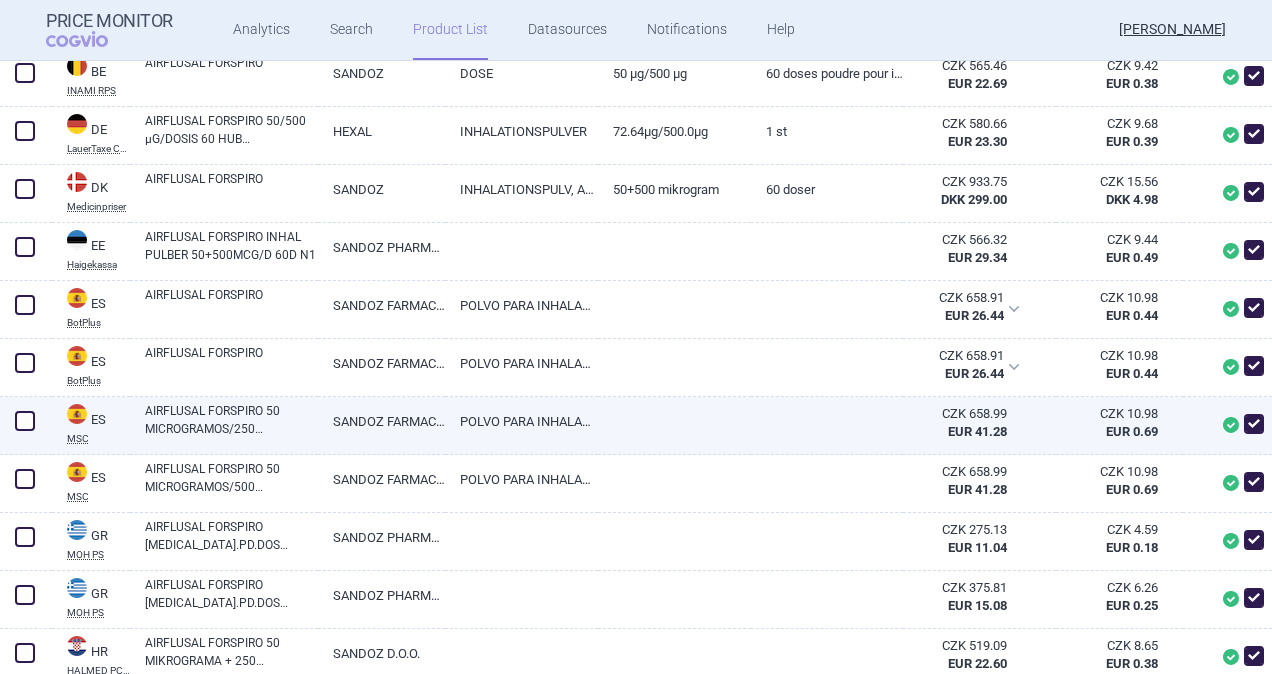 click on "AIRFLUSAL FORSPIRO 50 MICROGRAMOS/250 MICROGRAMOS/INHALACION POLVO PARA INHALACION (UNIDOSIS) , 1 X 60 DOSIS" at bounding box center (231, 420) 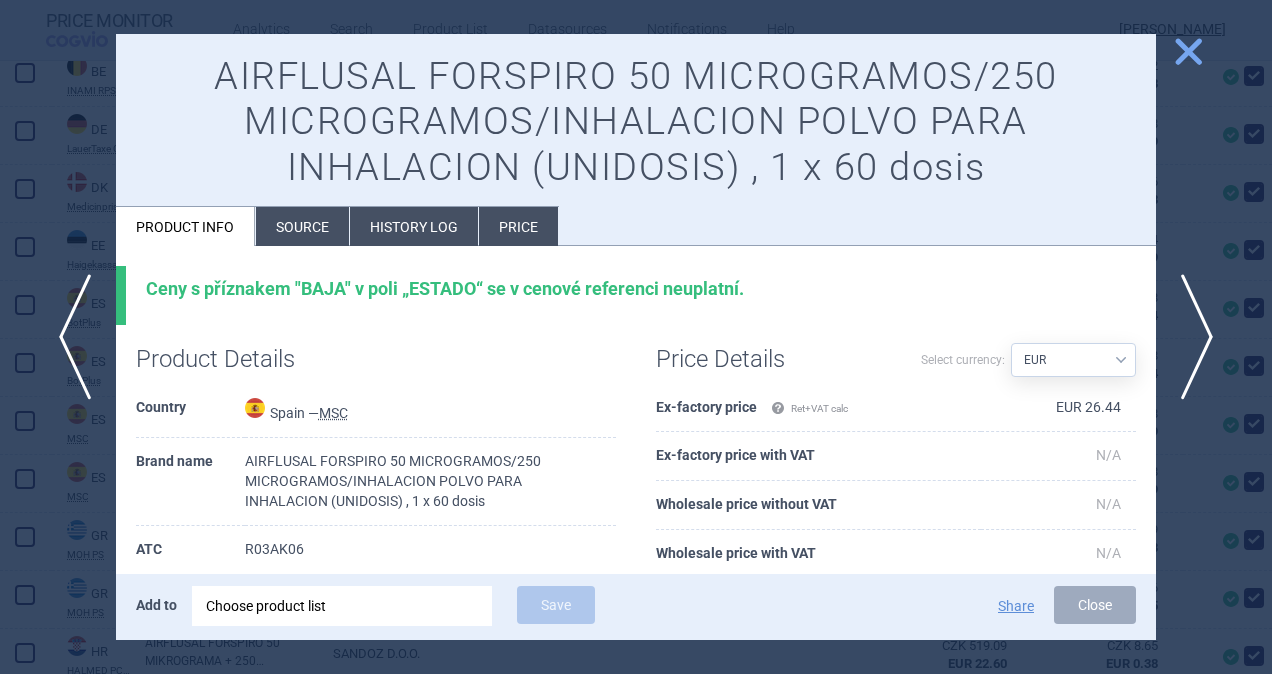 click on "Source" at bounding box center (302, 226) 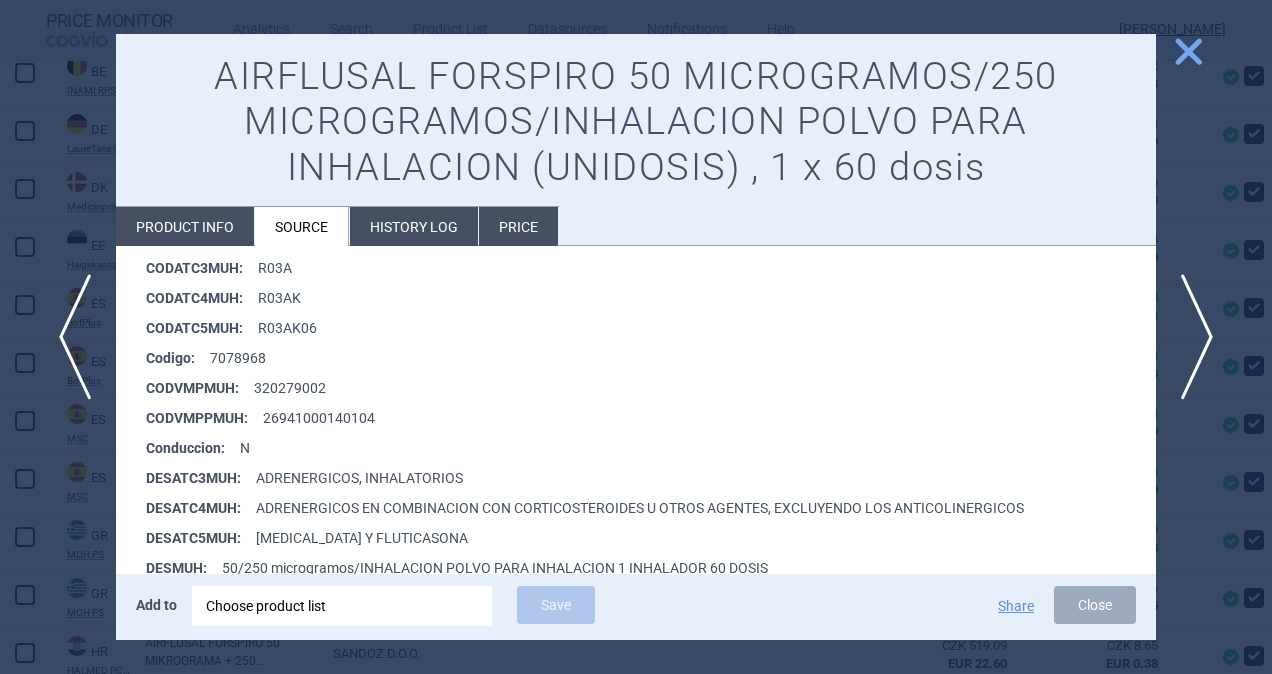 scroll, scrollTop: 1700, scrollLeft: 0, axis: vertical 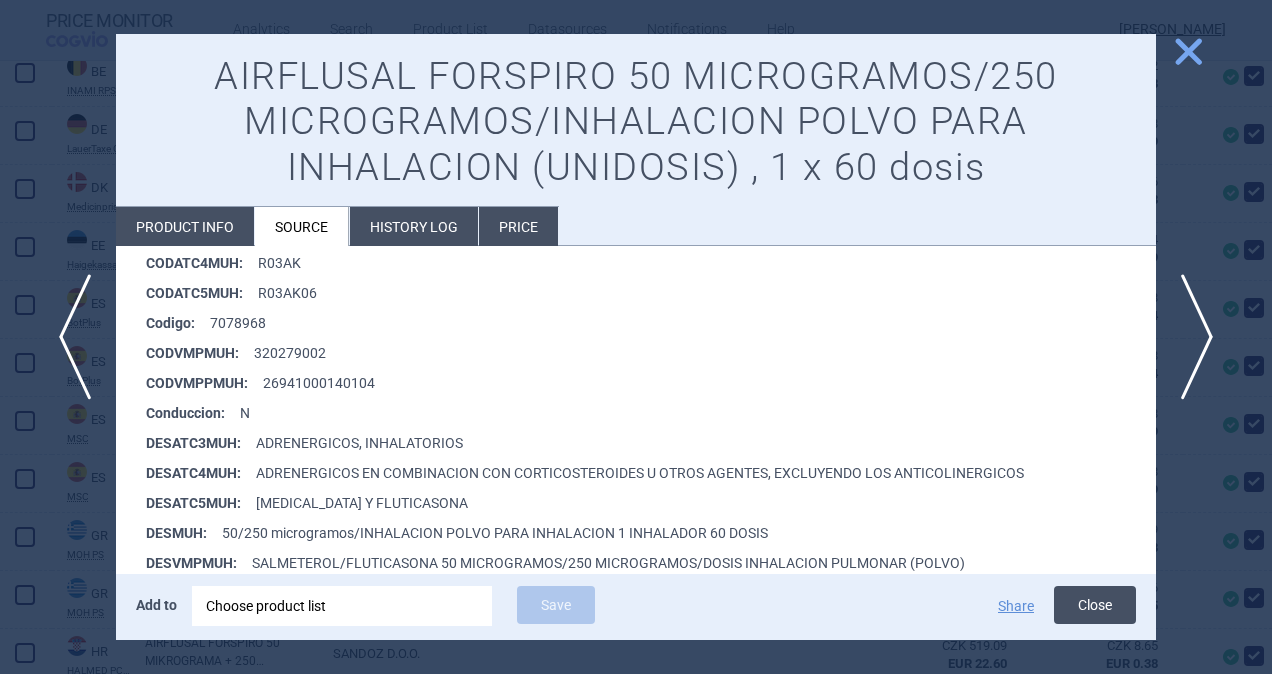 click on "Close" at bounding box center [1095, 605] 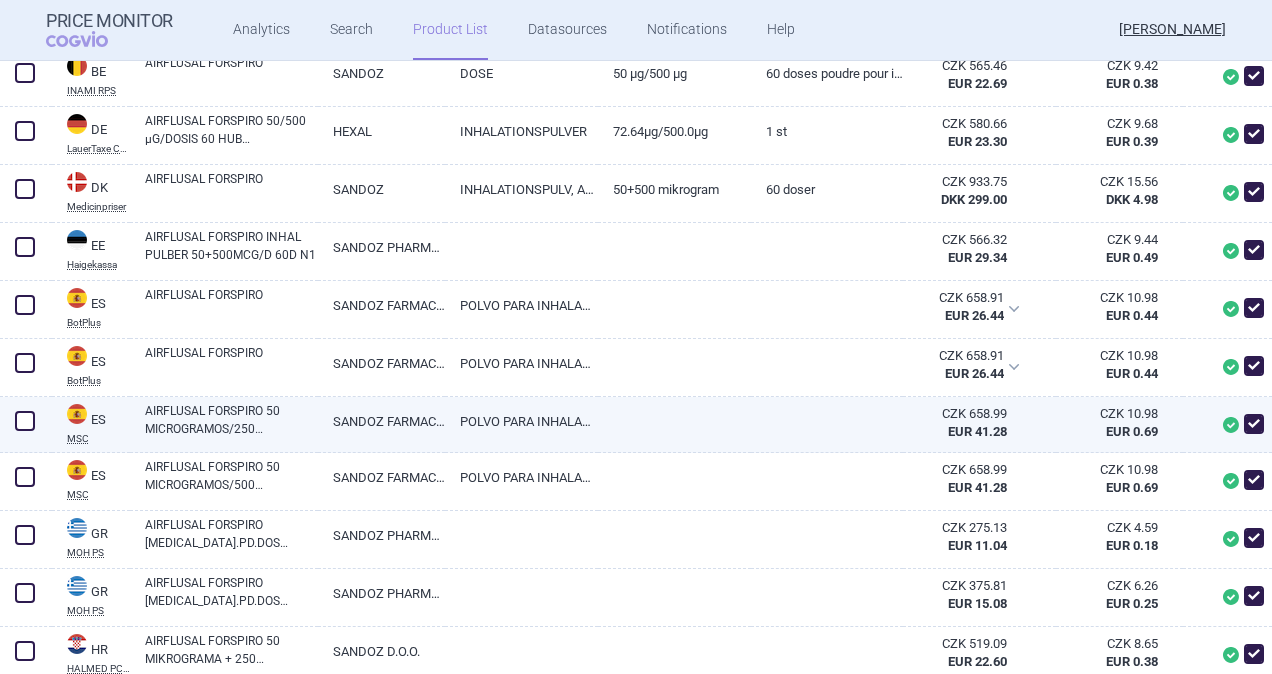 click at bounding box center [25, 421] 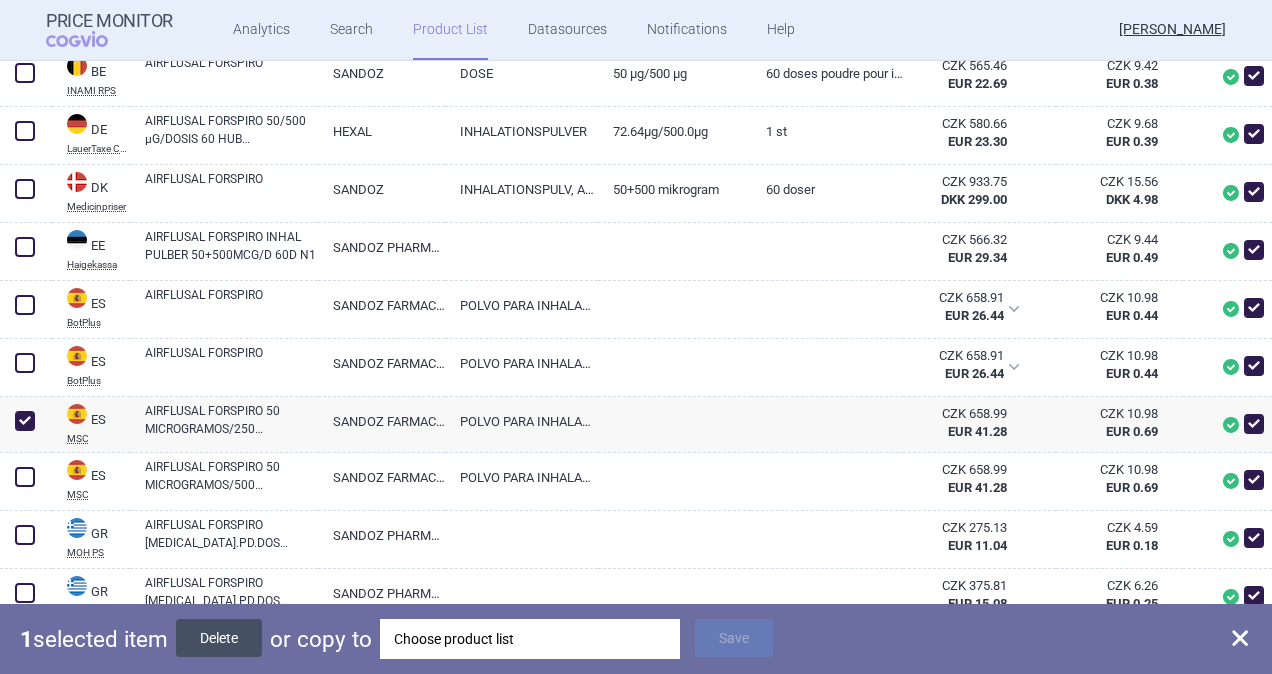 click on "Delete" at bounding box center (219, 638) 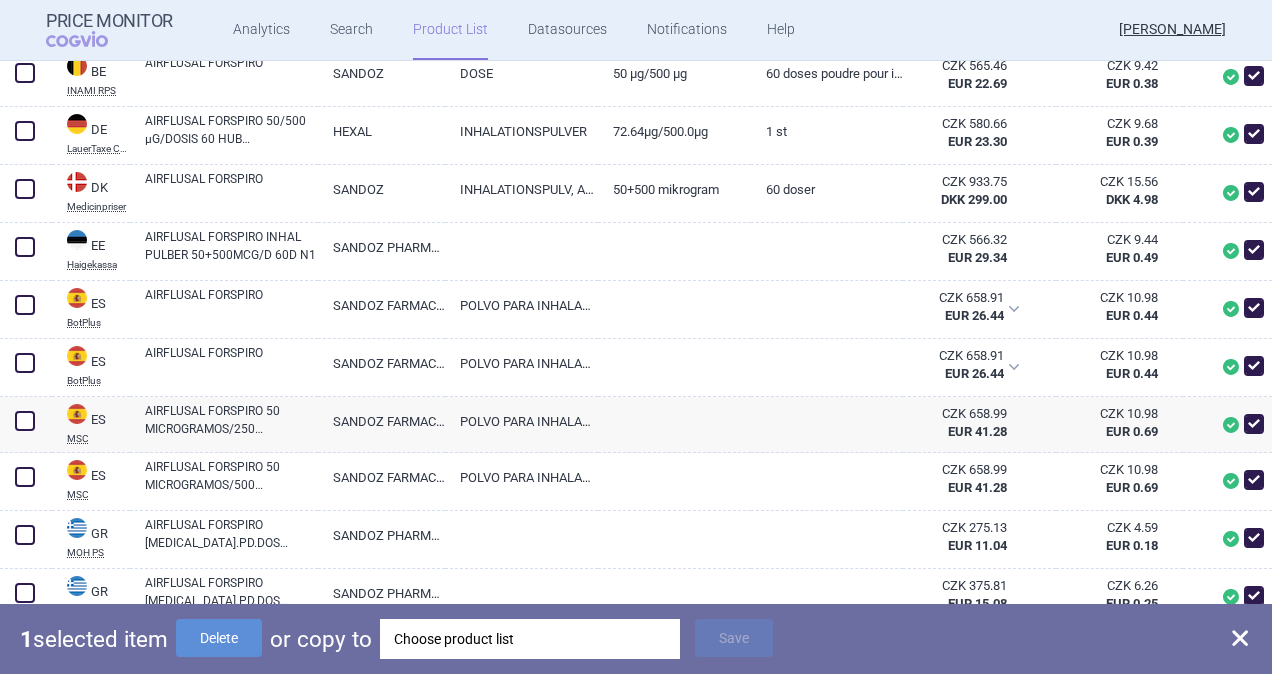 checkbox on "false" 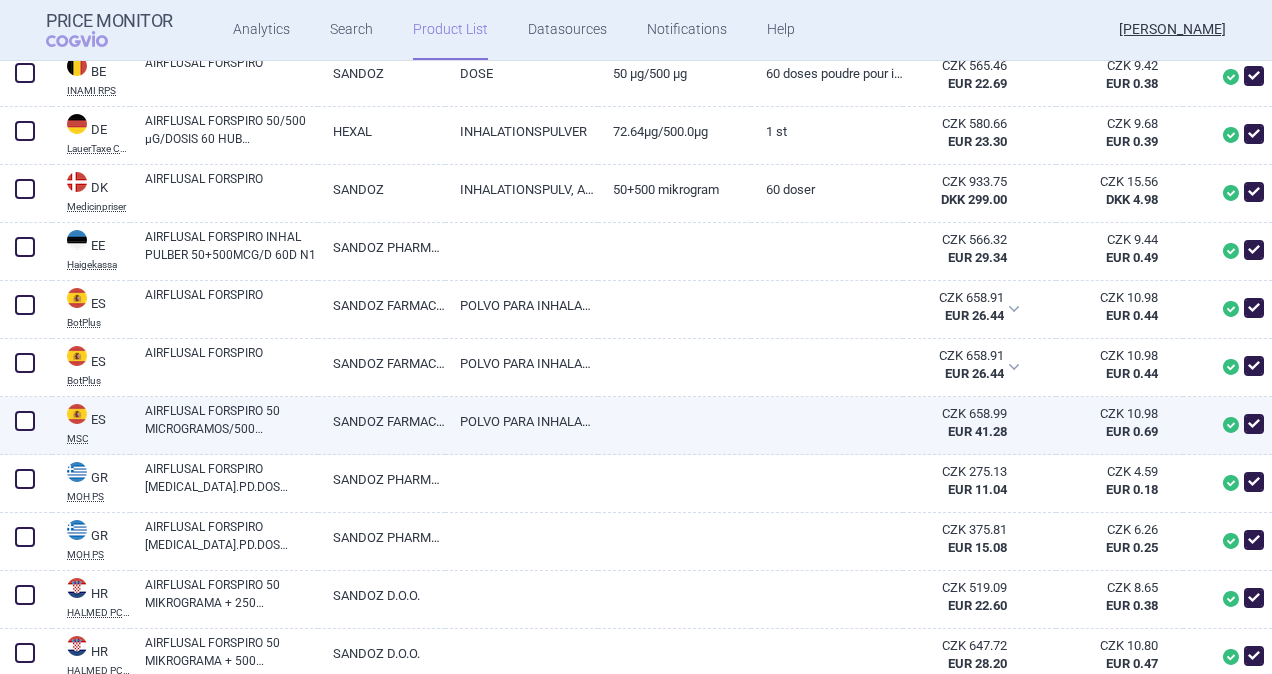 click on "AIRFLUSAL FORSPIRO 50 MICROGRAMOS/500 MICROGRAMOS/INHALACION POLVO PARA INHALACION (UNIDOSIS) , 1 X 60 DOSIS" at bounding box center [231, 420] 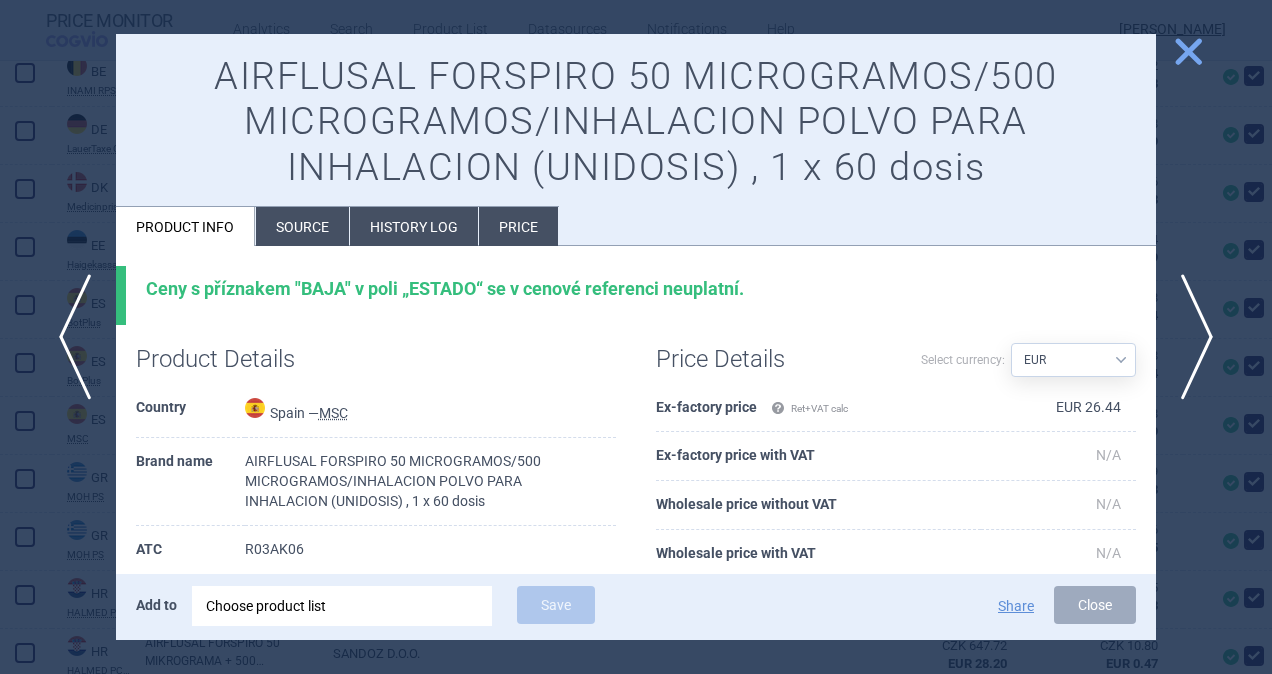scroll, scrollTop: 200, scrollLeft: 0, axis: vertical 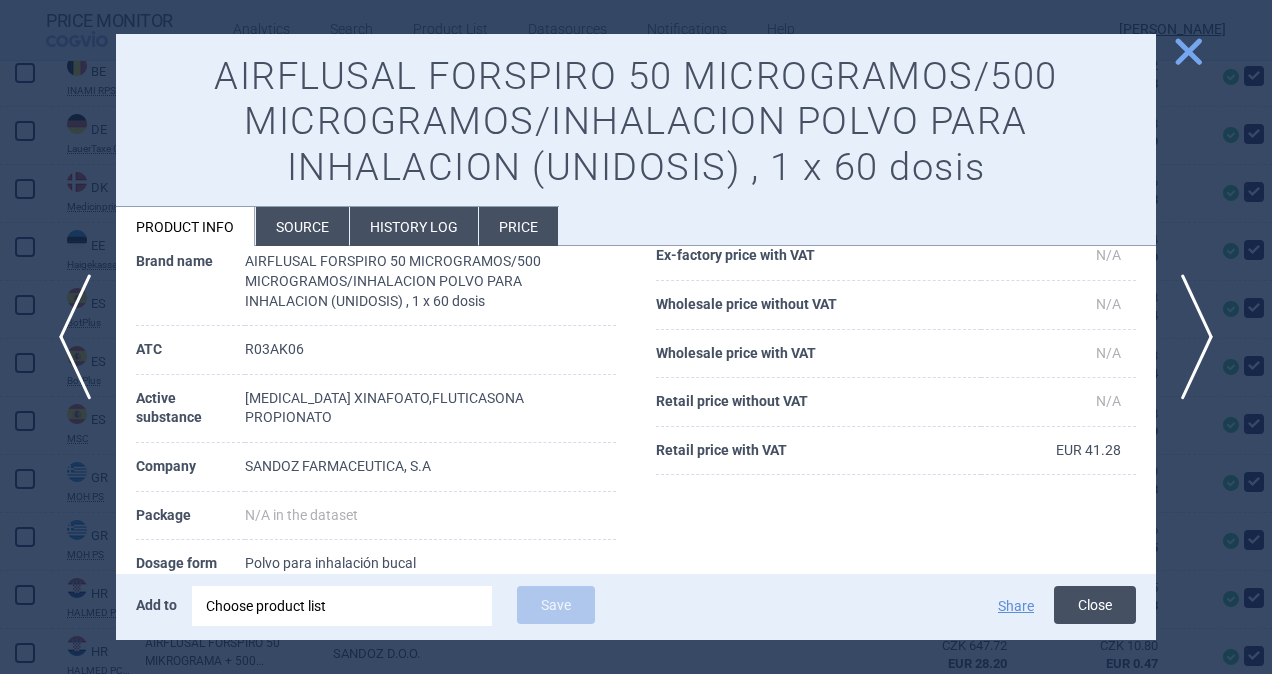 click on "Close" at bounding box center [1095, 605] 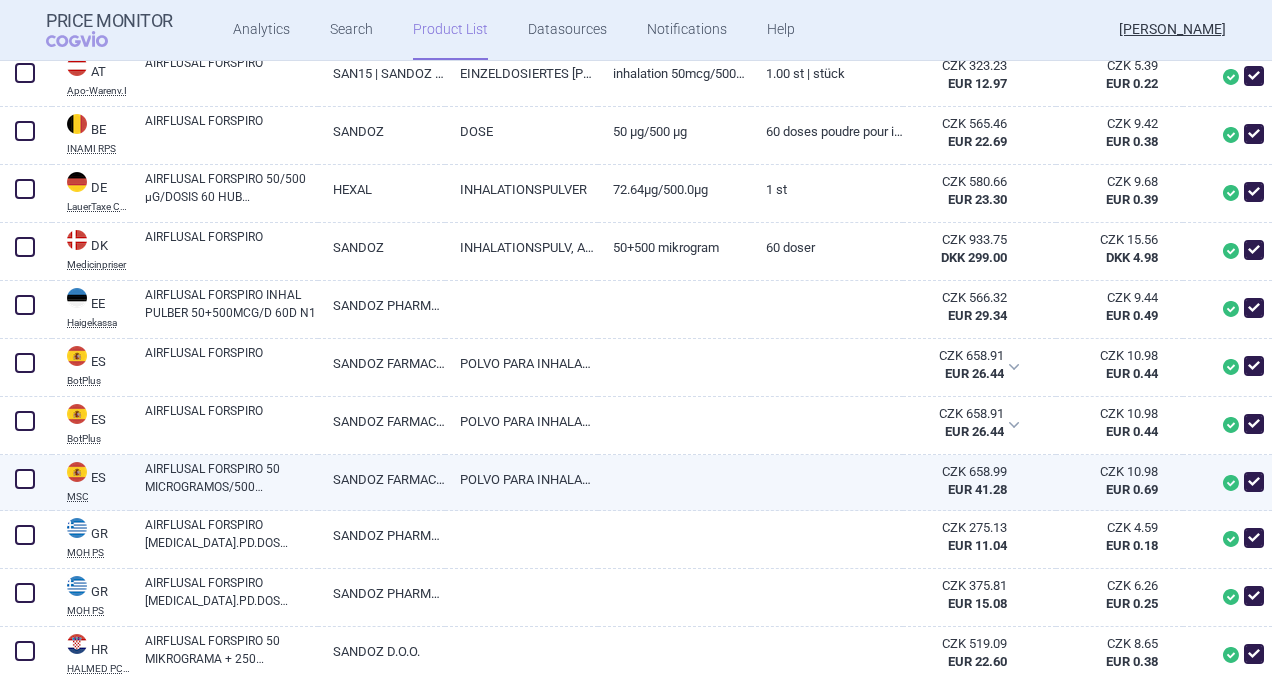 scroll, scrollTop: 610, scrollLeft: 0, axis: vertical 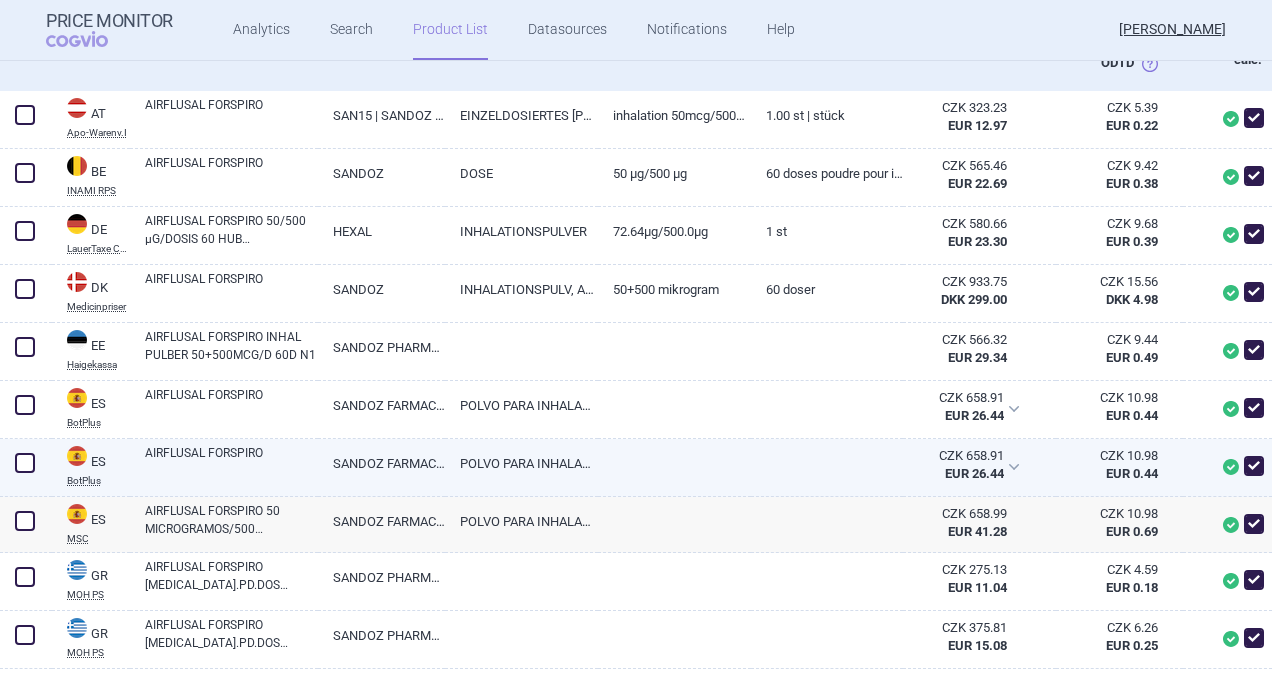 click on "AIRFLUSAL FORSPIRO" at bounding box center (231, 462) 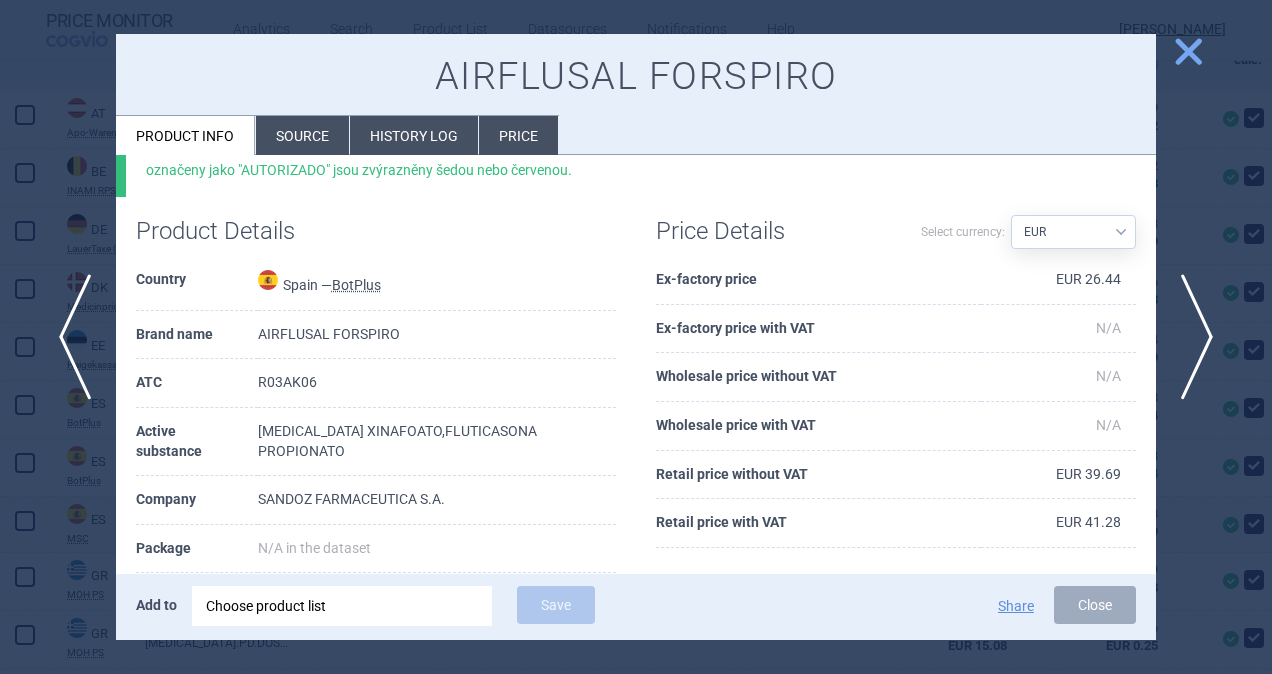 scroll, scrollTop: 200, scrollLeft: 0, axis: vertical 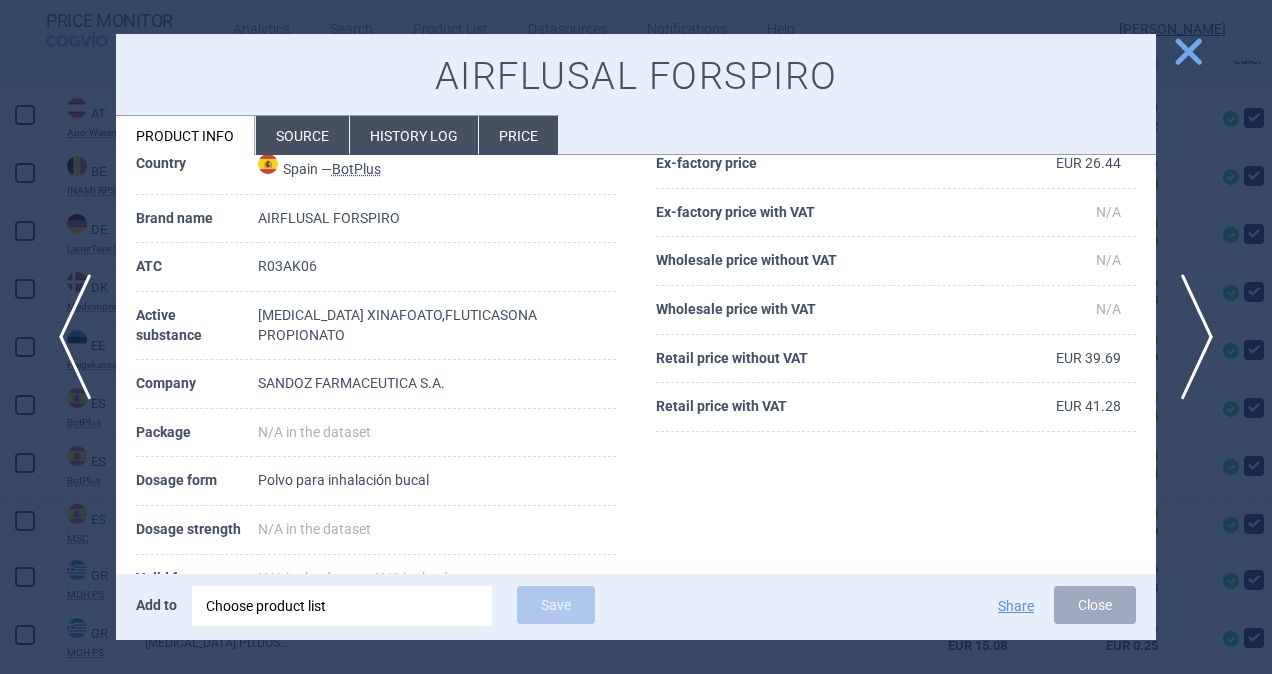 click on "Source" at bounding box center [302, 135] 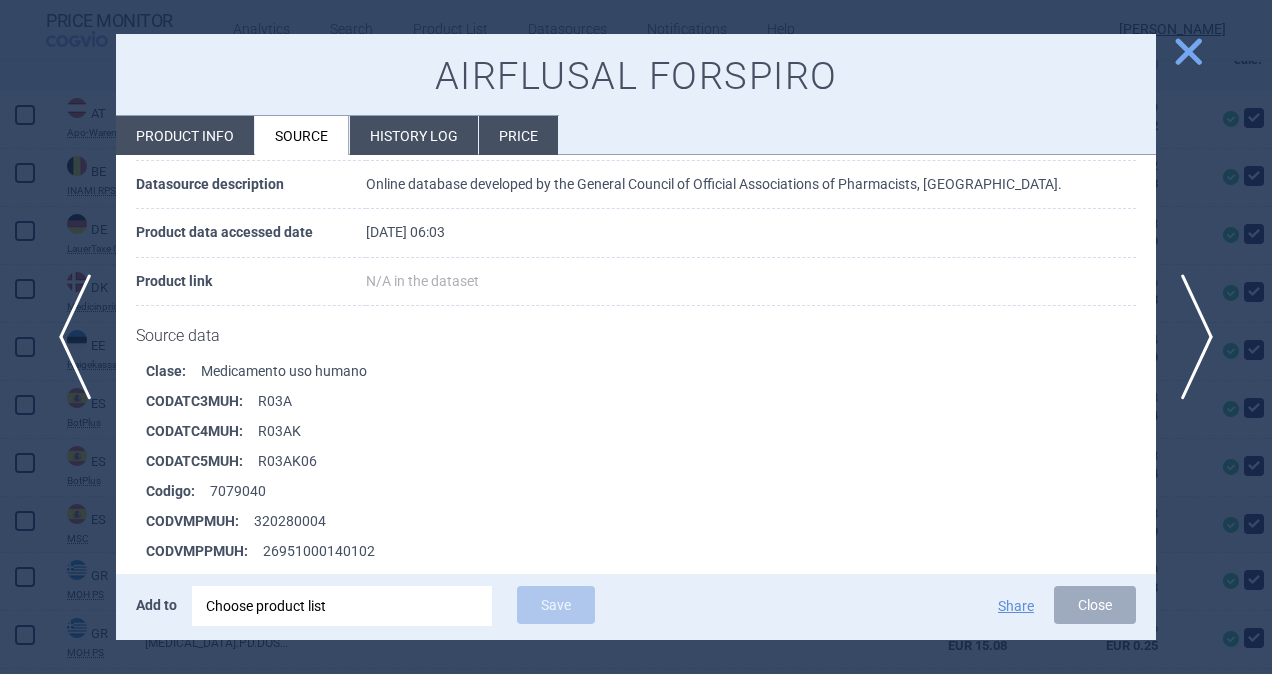 scroll, scrollTop: 300, scrollLeft: 0, axis: vertical 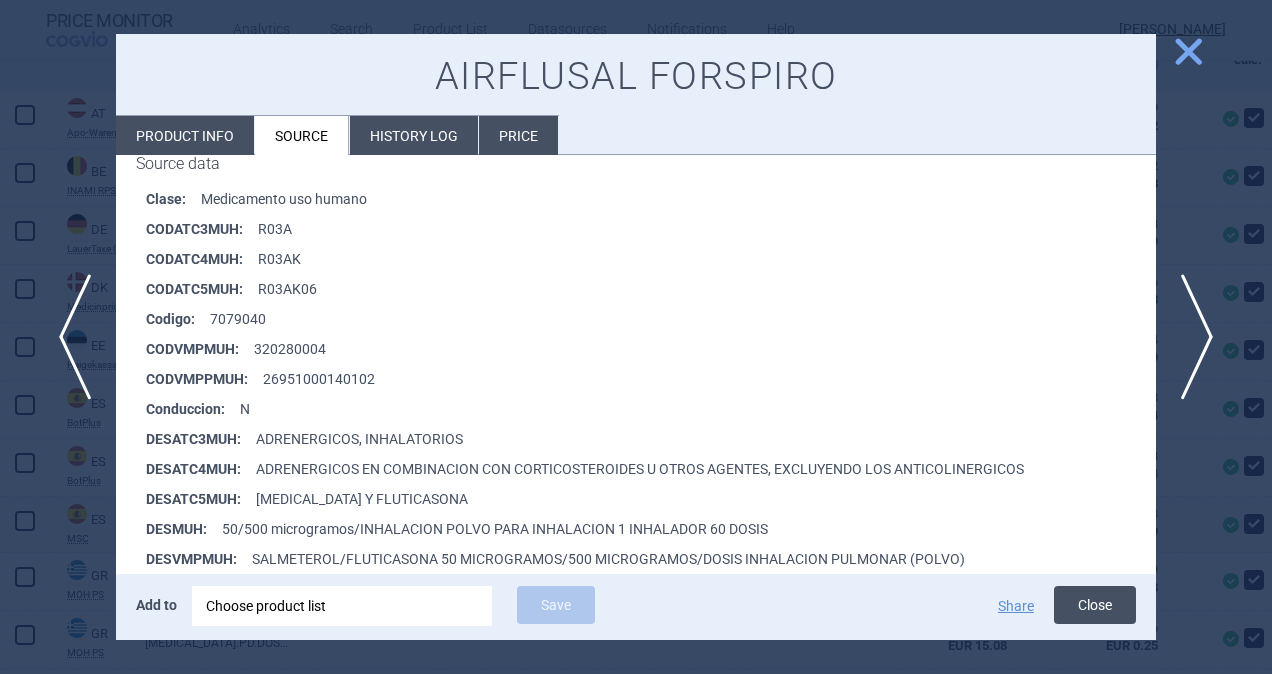 click on "Close" at bounding box center [1095, 605] 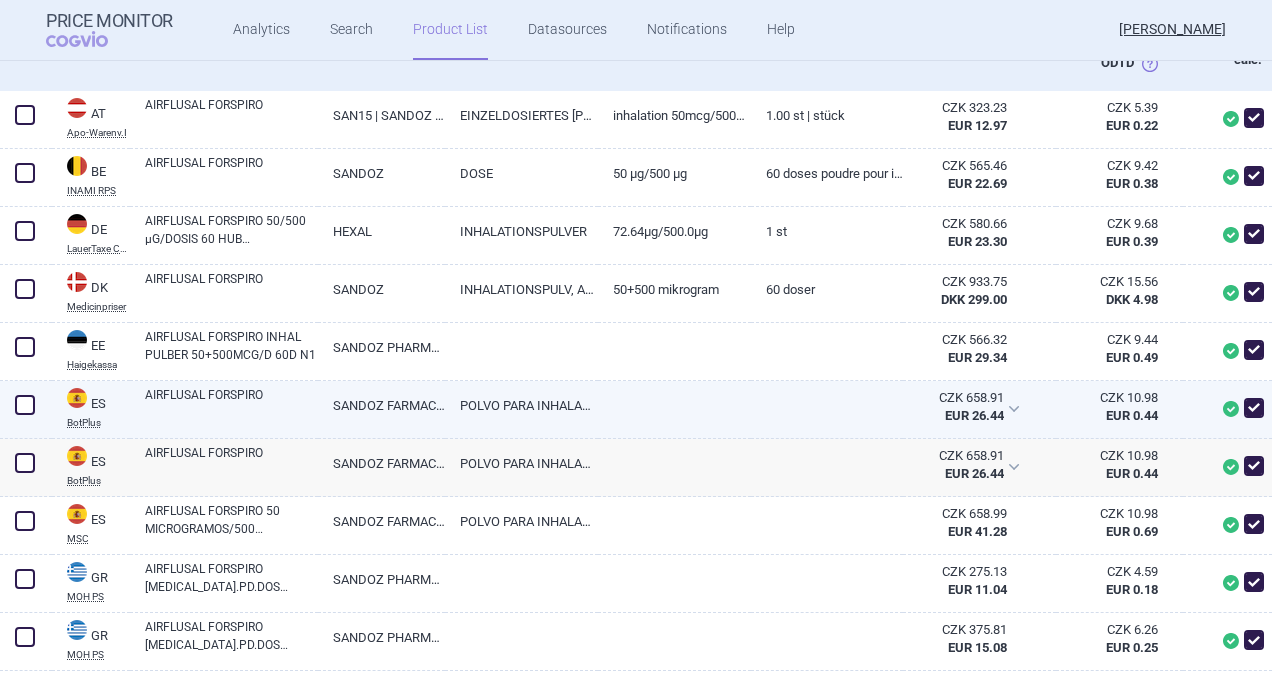 click on "AIRFLUSAL FORSPIRO" at bounding box center [231, 404] 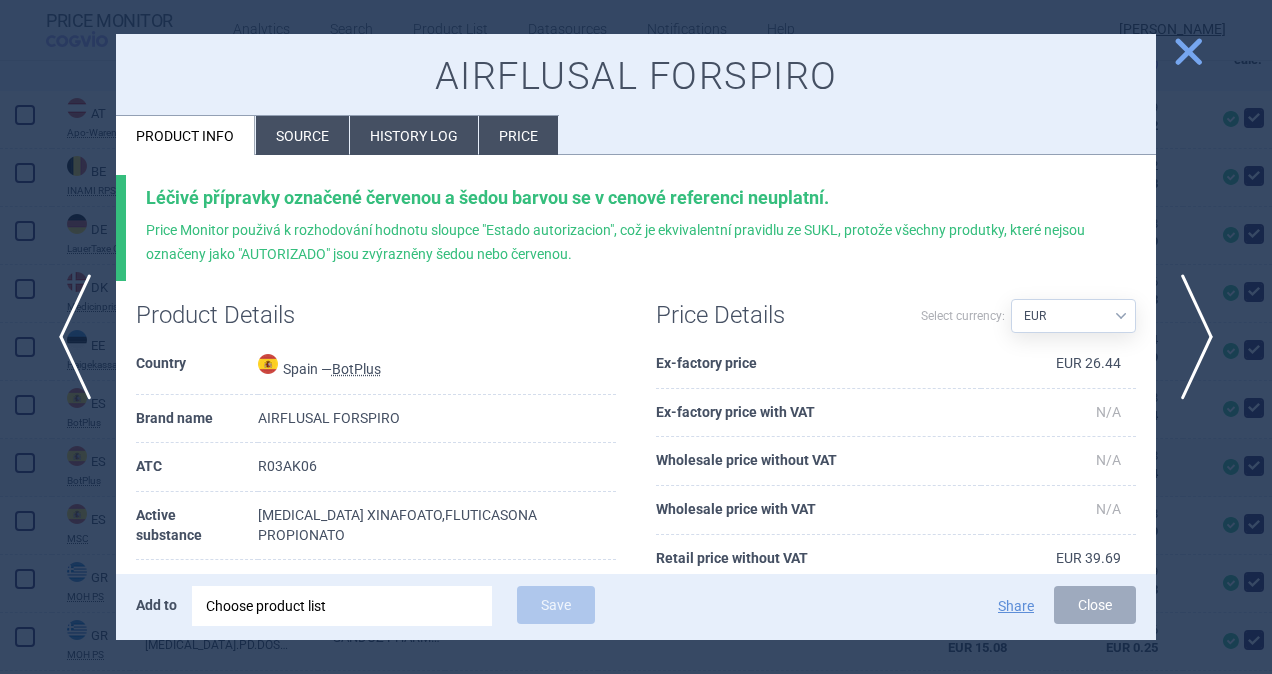 scroll, scrollTop: 0, scrollLeft: 0, axis: both 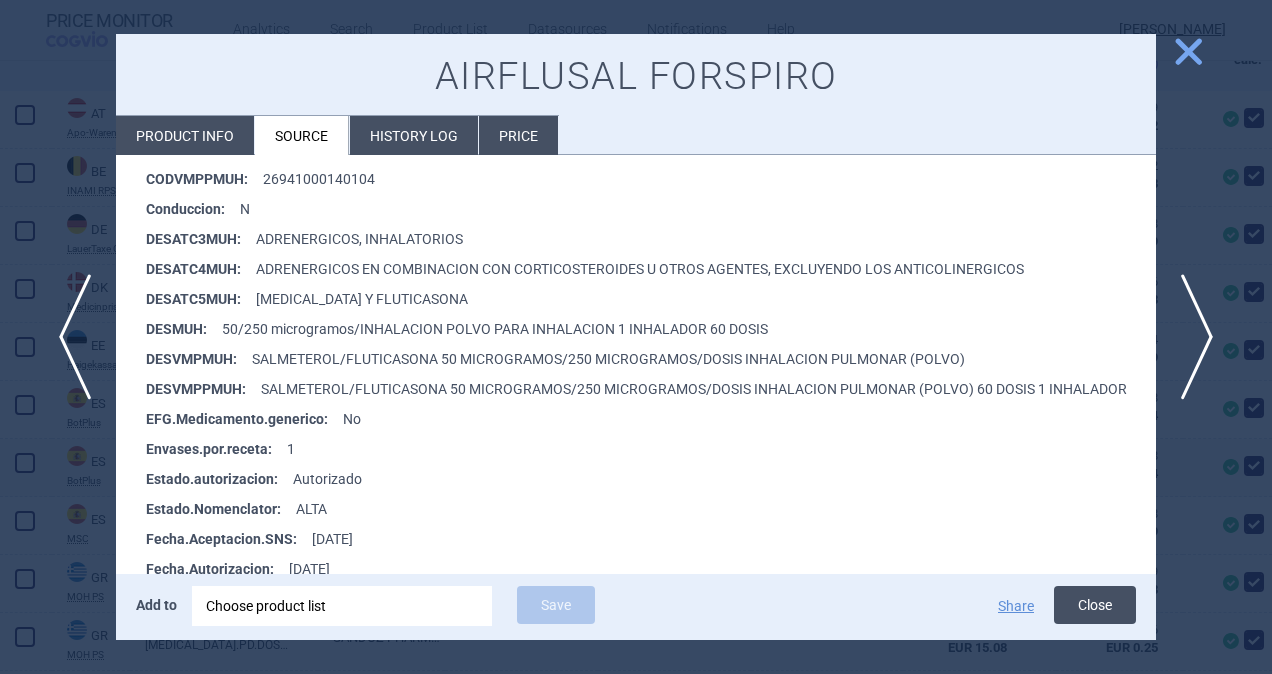 click on "Close" at bounding box center [1095, 605] 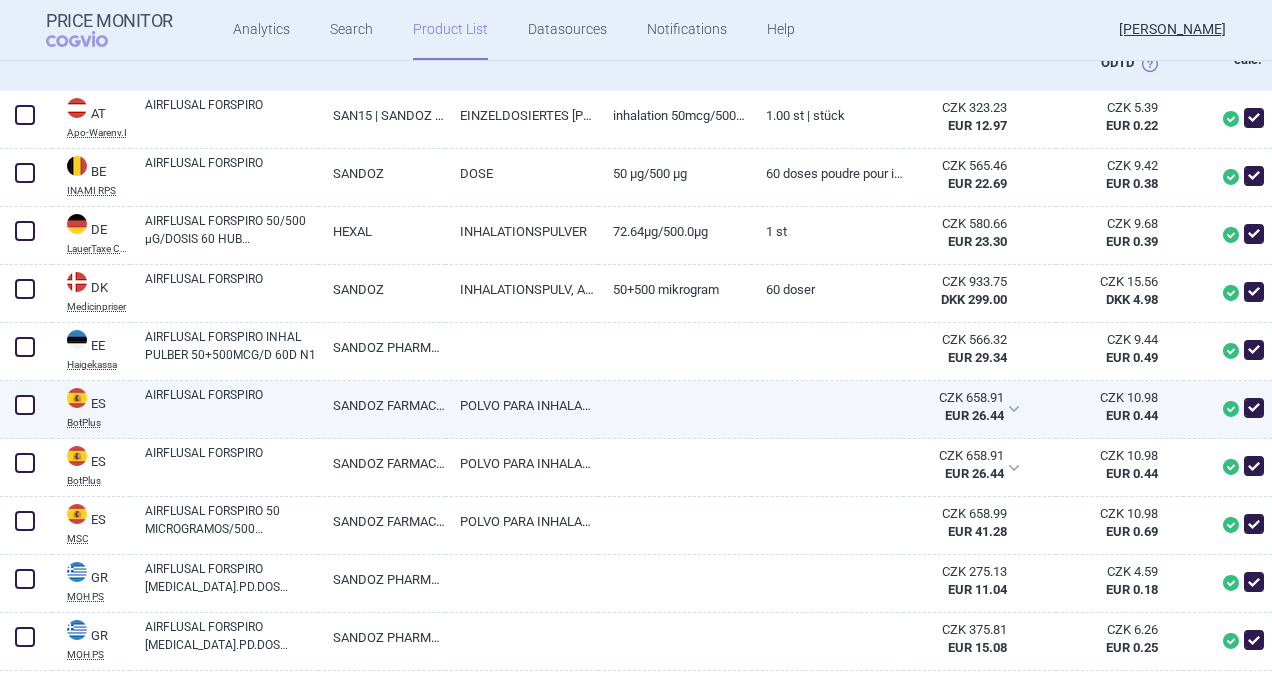 drag, startPoint x: 28, startPoint y: 397, endPoint x: 39, endPoint y: 410, distance: 17.029387 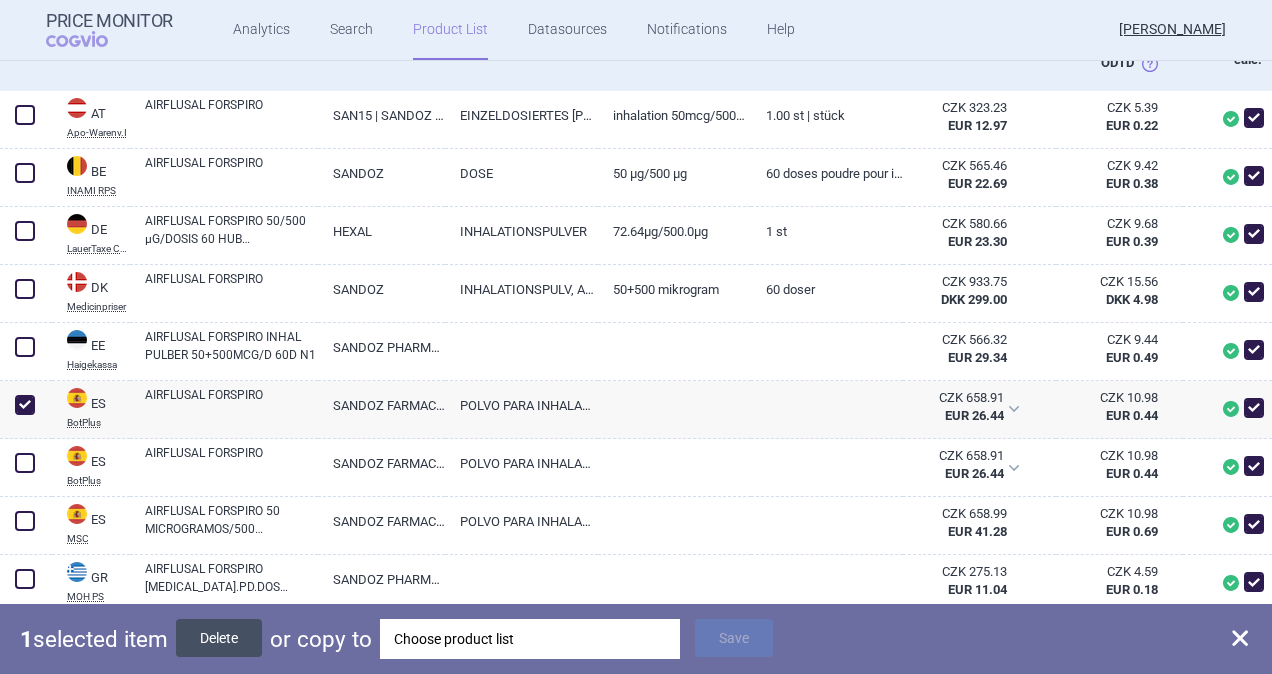 click on "Delete" at bounding box center [219, 638] 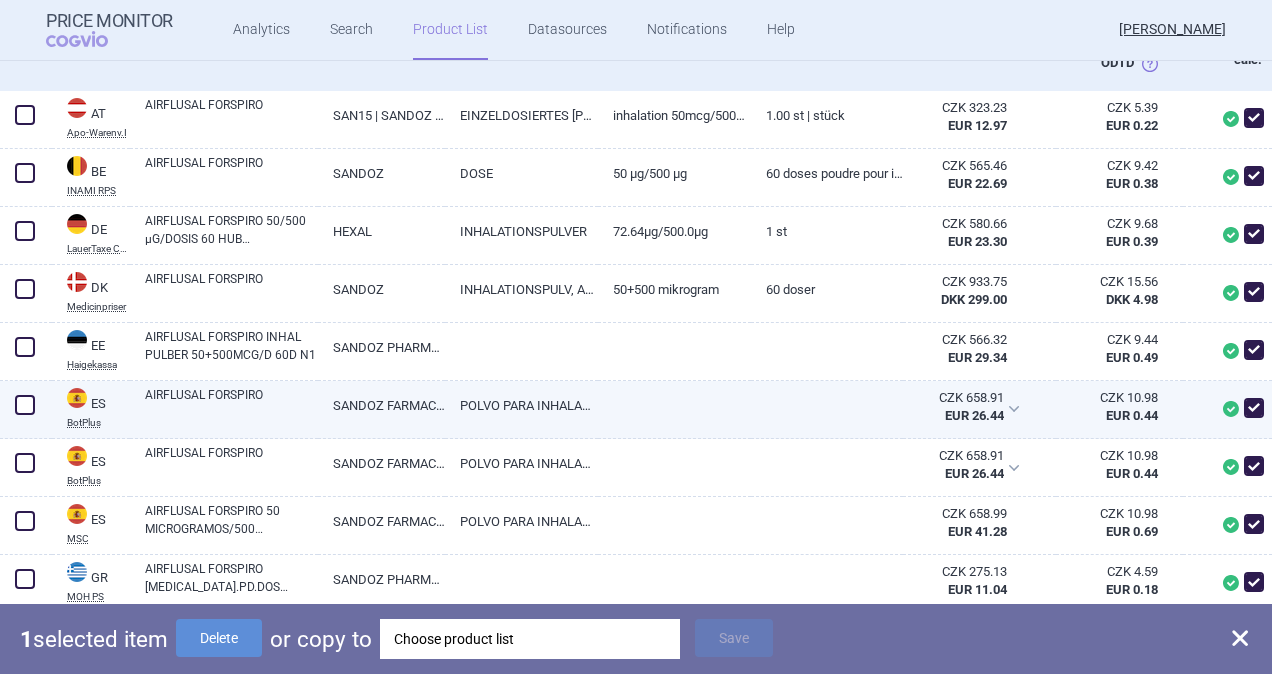 checkbox on "false" 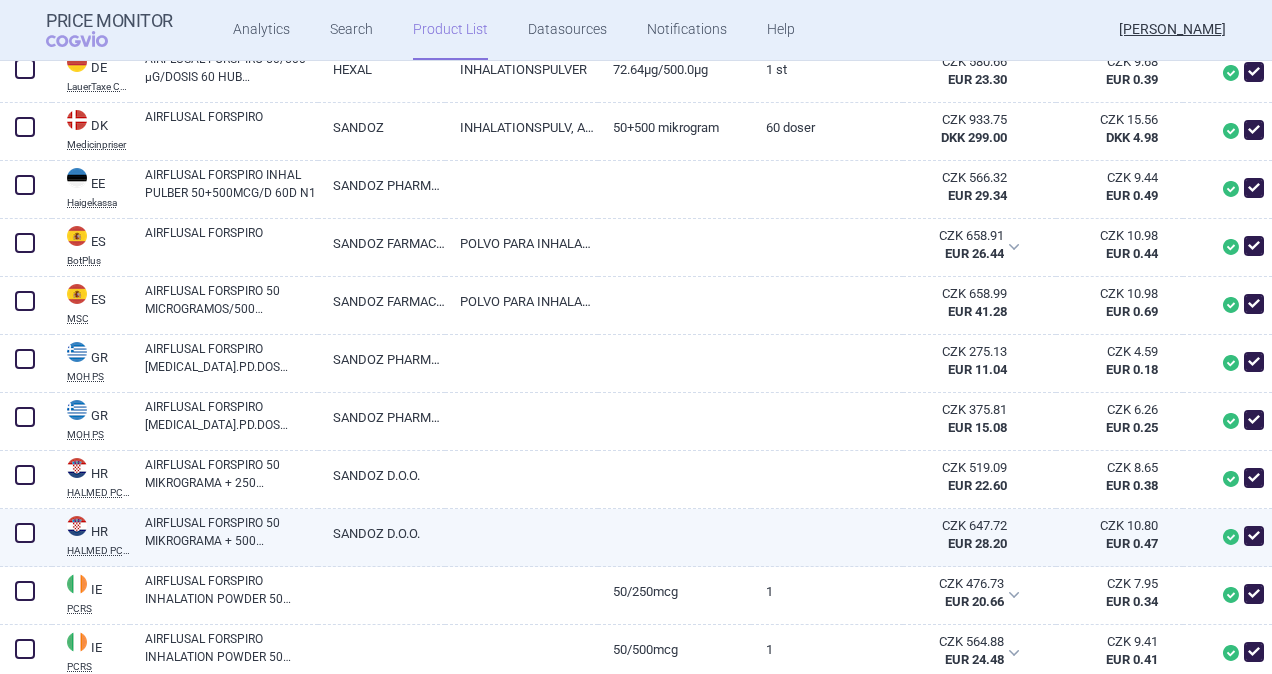 scroll, scrollTop: 810, scrollLeft: 0, axis: vertical 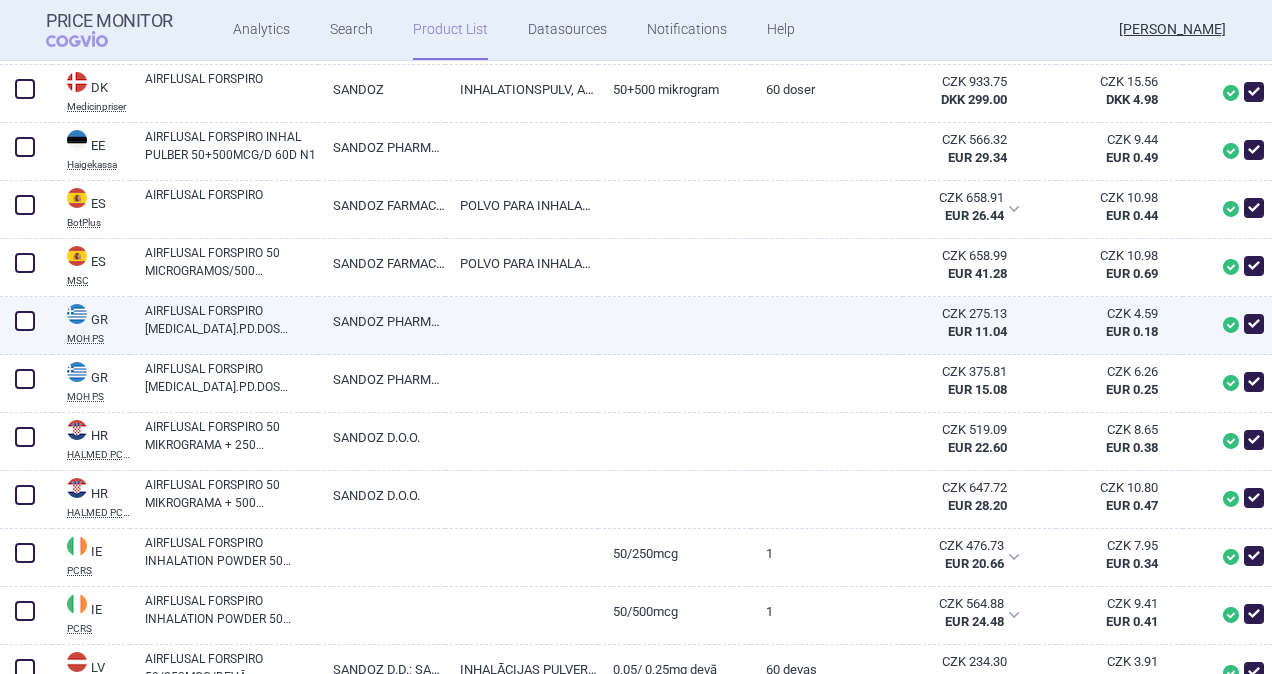 click on "AIRFLUSAL FORSPIRO [MEDICAL_DATA].PD.DOS (50+250)MCG/DOSE BTX1 DEVICE X 60 DOSES (OPA/AL/PVC-AL BLISTER WITH PRE-METERED DOSES)" at bounding box center [231, 320] 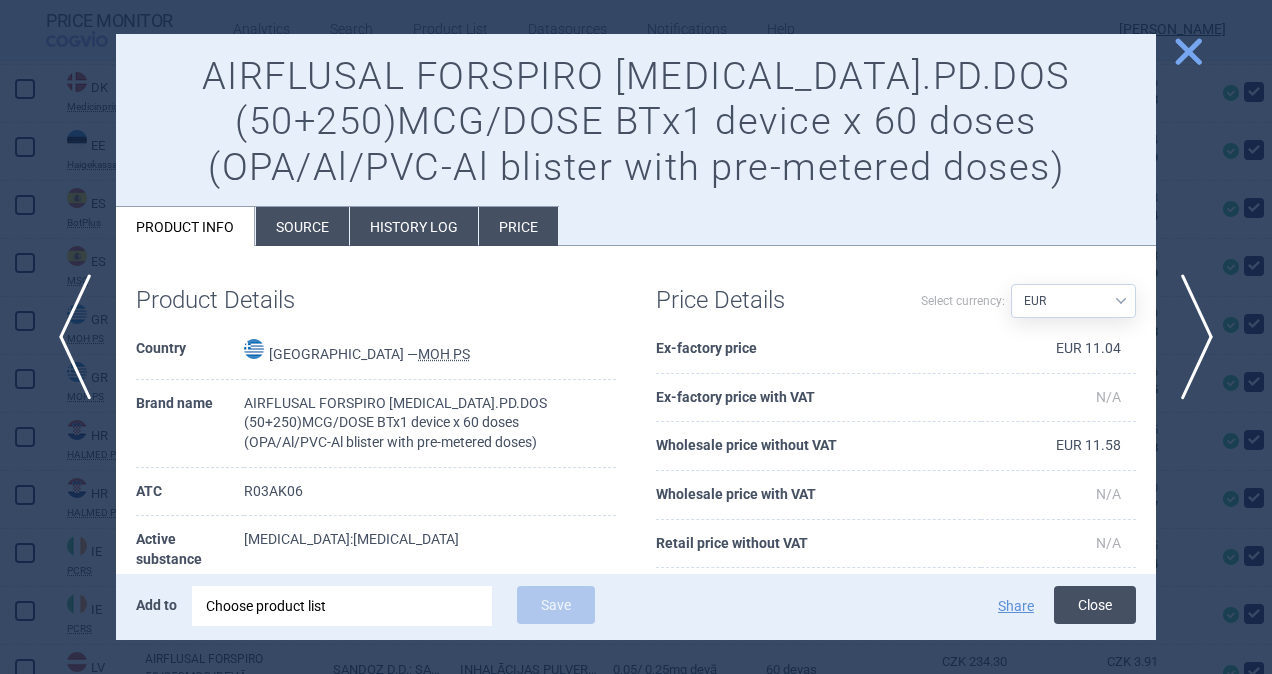 click on "Close" at bounding box center (1095, 605) 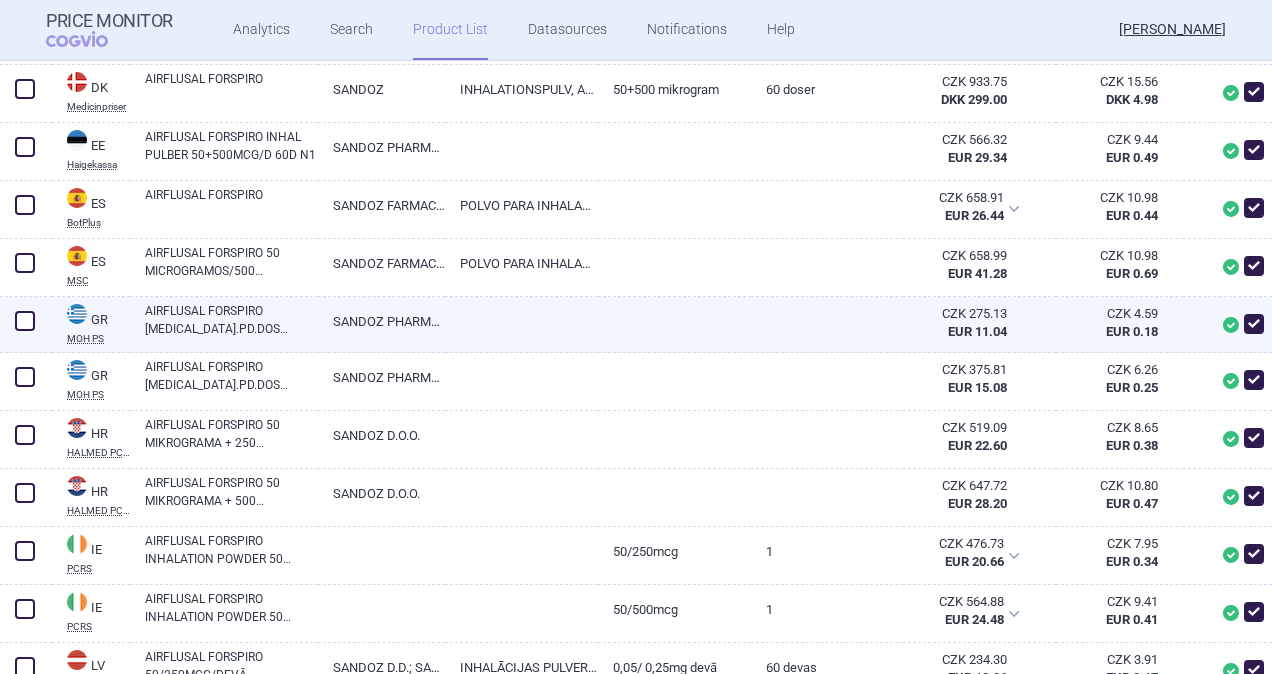 click at bounding box center [25, 321] 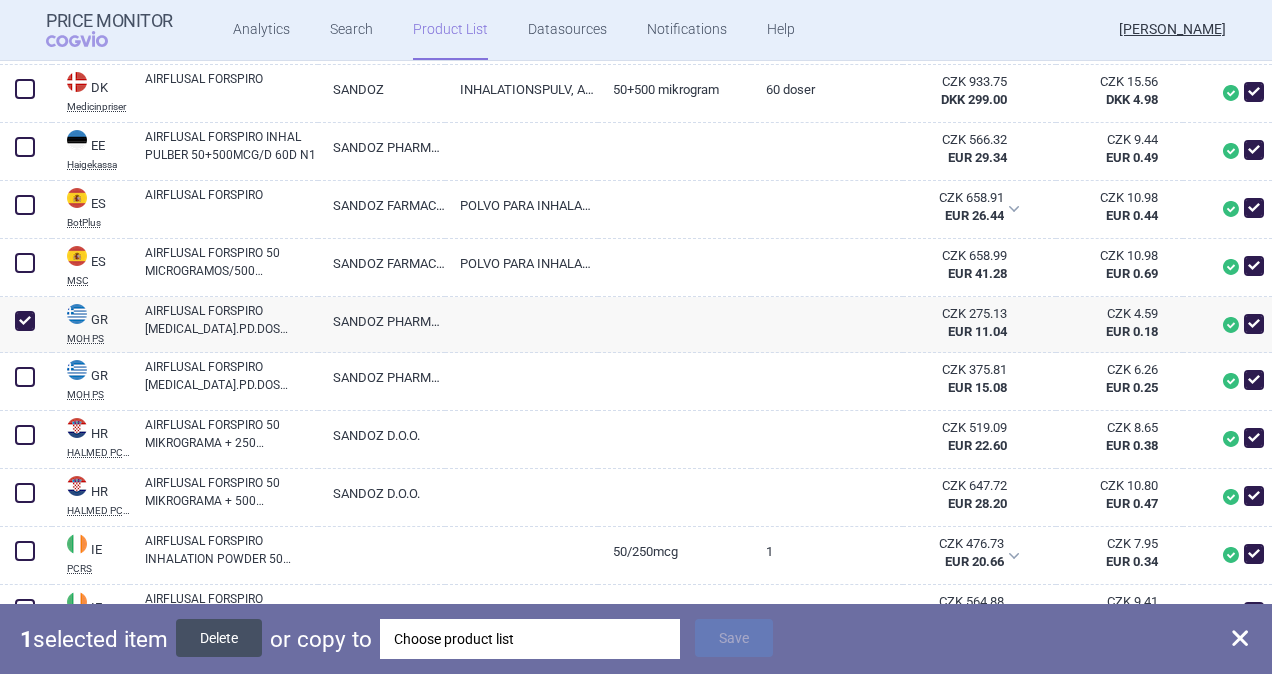 drag, startPoint x: 242, startPoint y: 637, endPoint x: 213, endPoint y: 514, distance: 126.37247 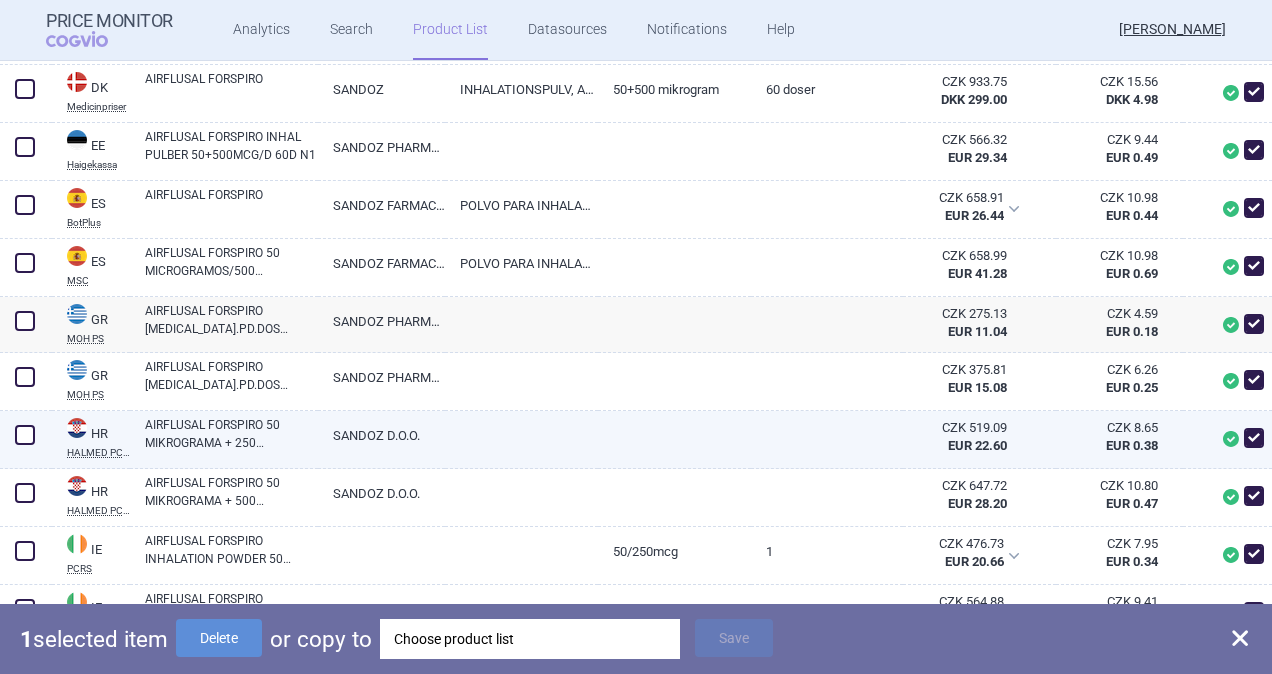 checkbox on "false" 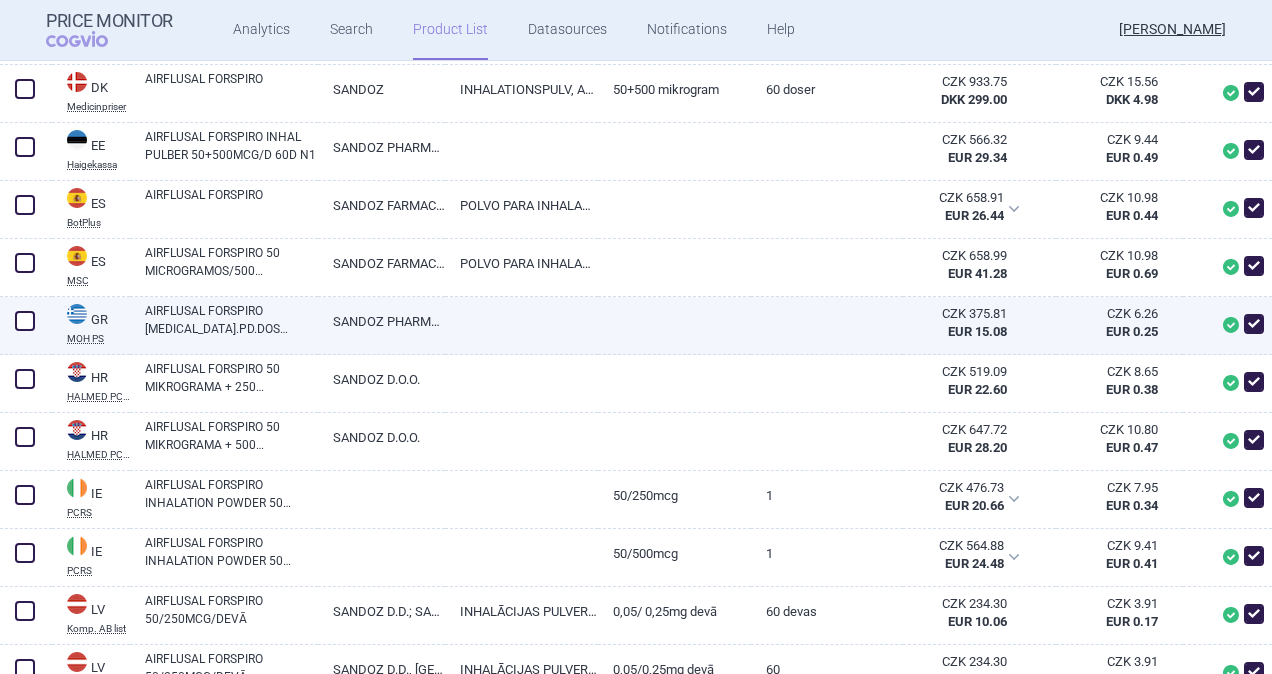 click on "AIRFLUSAL FORSPIRO [MEDICAL_DATA].PD.DOS (50+500)MCG/DOSE BTX1 DEVICE X 60 DOSES (OPA/AL/PVC-AL BLISTER WITH PRE-METERED DOSES)" at bounding box center (231, 320) 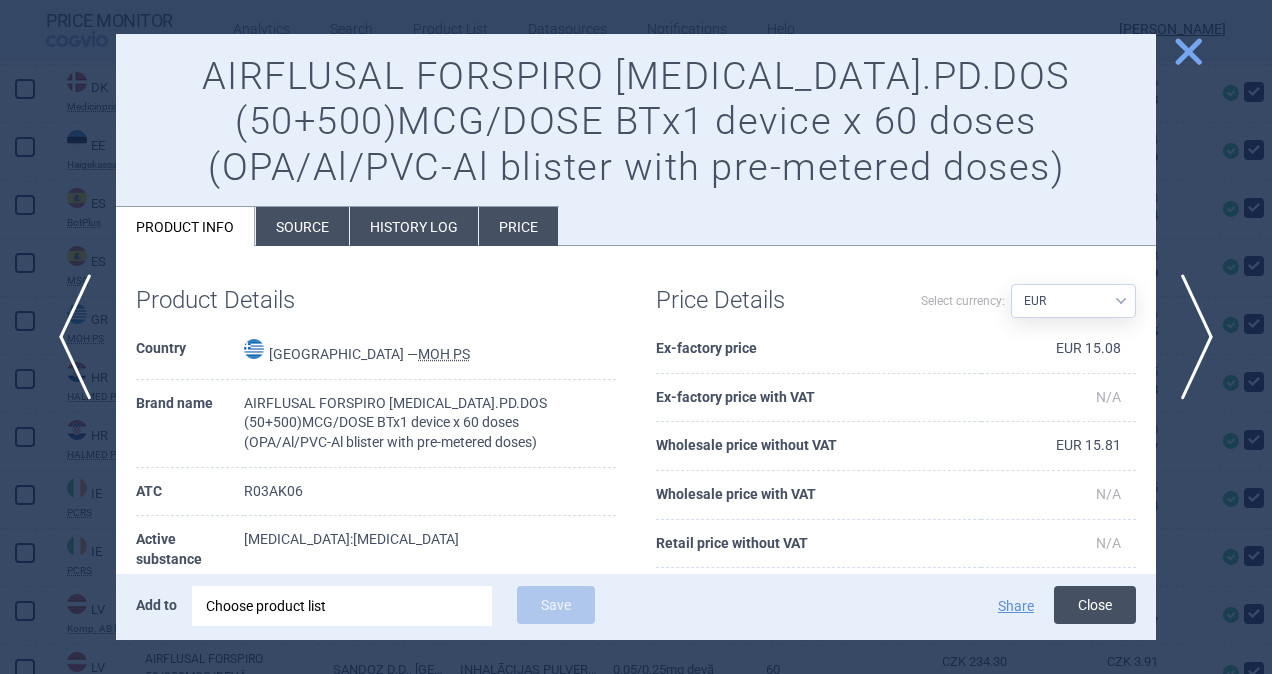 click on "Close" at bounding box center [1095, 605] 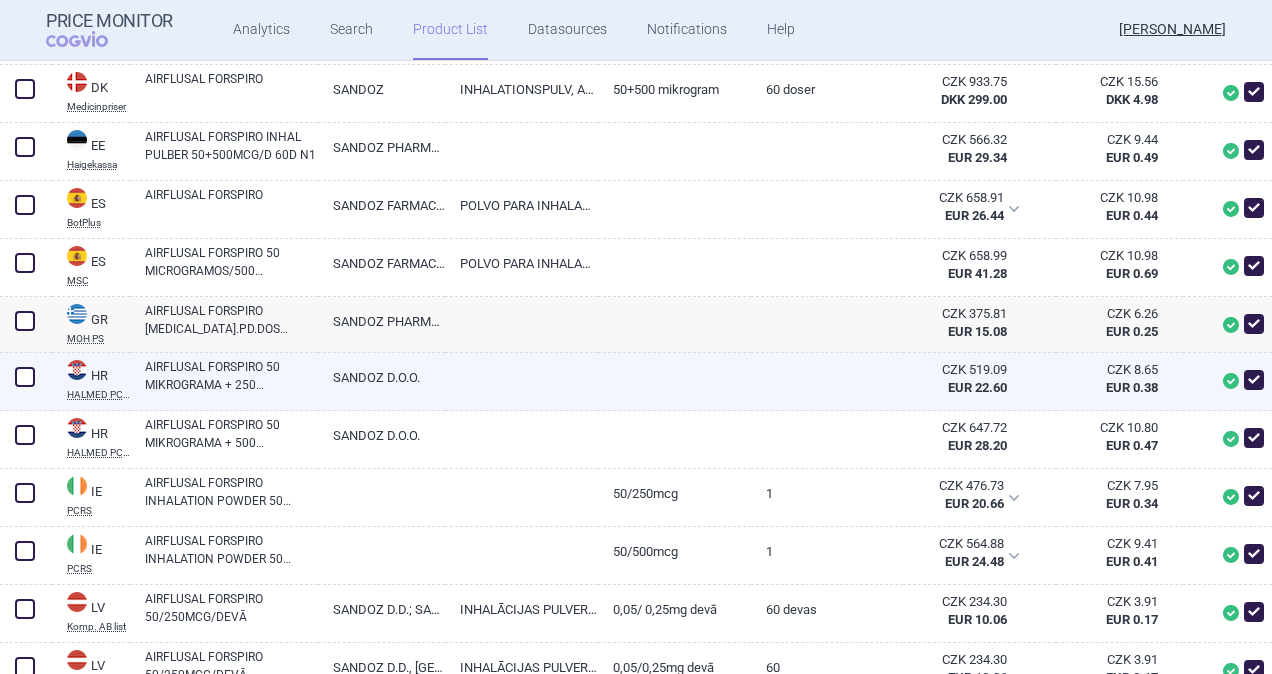 click at bounding box center [25, 377] 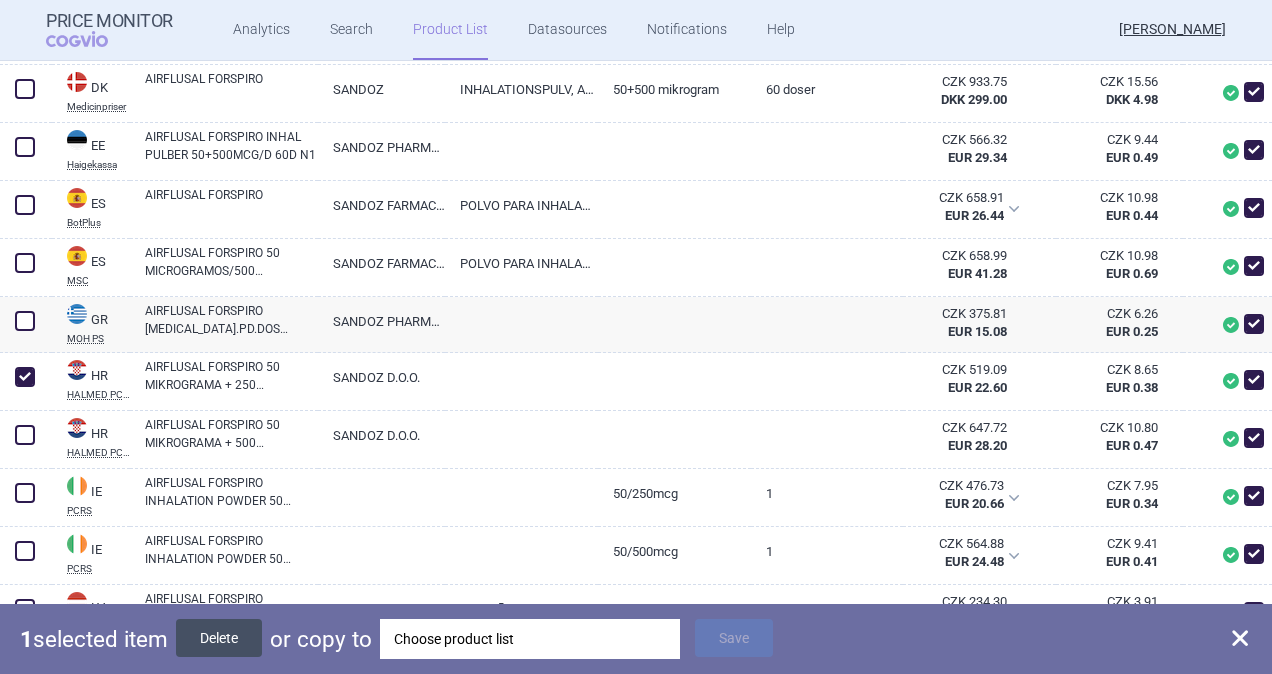 click on "Delete" at bounding box center [219, 638] 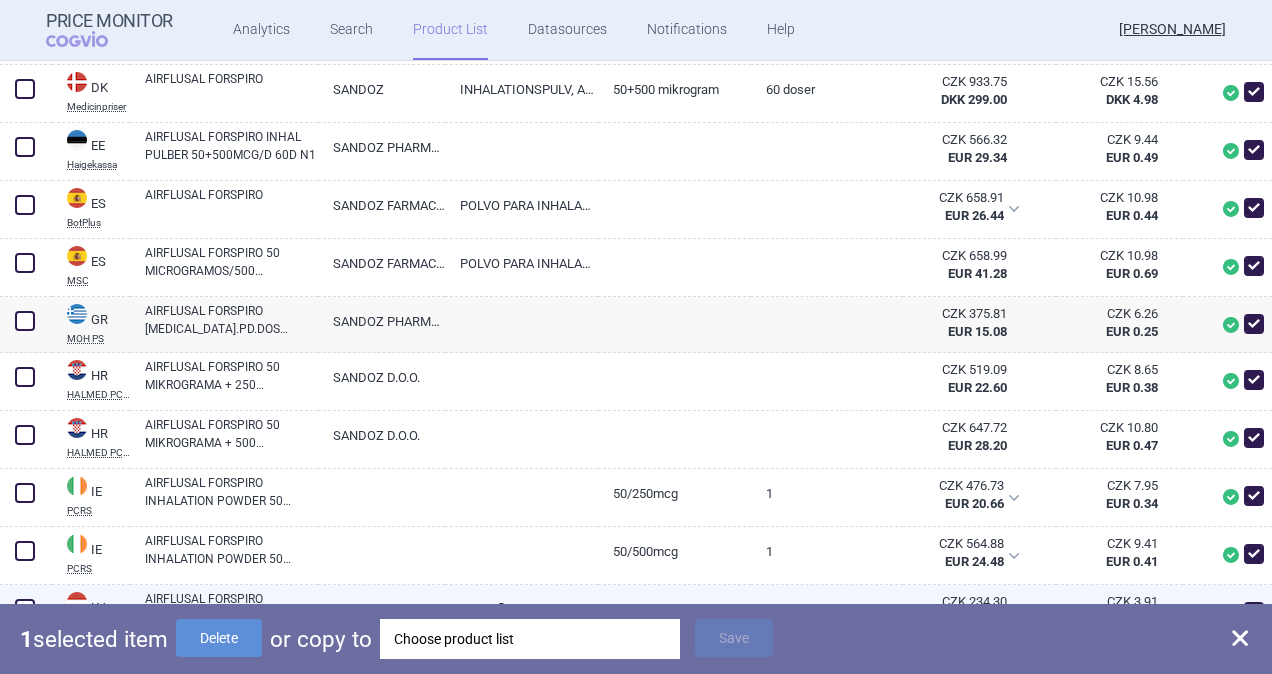 checkbox on "false" 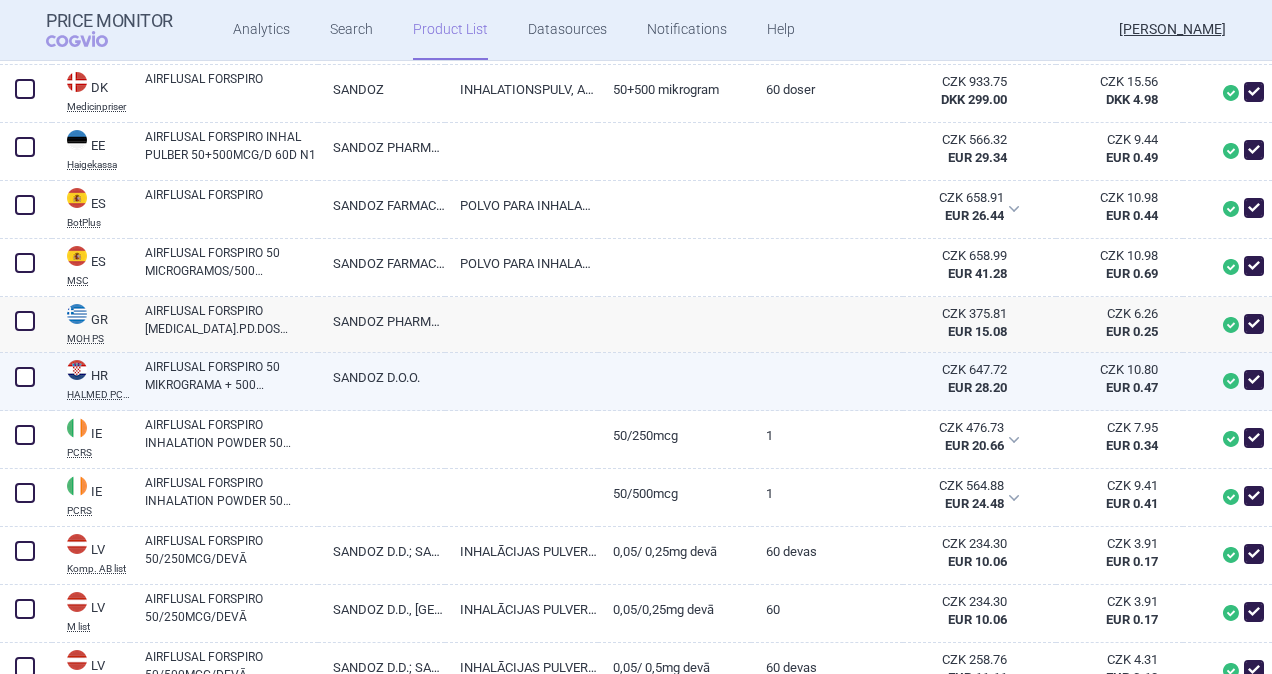 click on "AIRFLUSAL FORSPIRO 50 MIKROGRAMA + 500 MIKROGRAMA U JEDNOJ [PERSON_NAME], PRAŠAK INHALATA, DOZIRANI, 1 INHALATOR SA 60 DOZA, U KUTIJI" at bounding box center (231, 376) 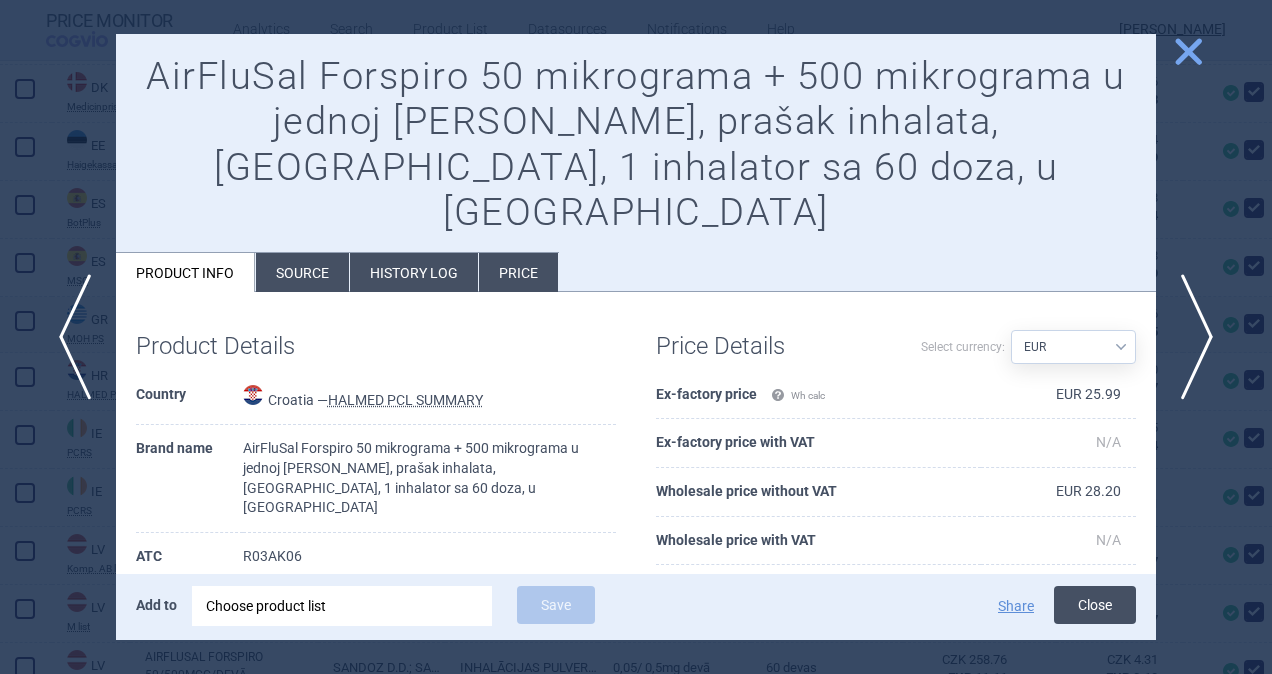 click on "Close" at bounding box center [1095, 605] 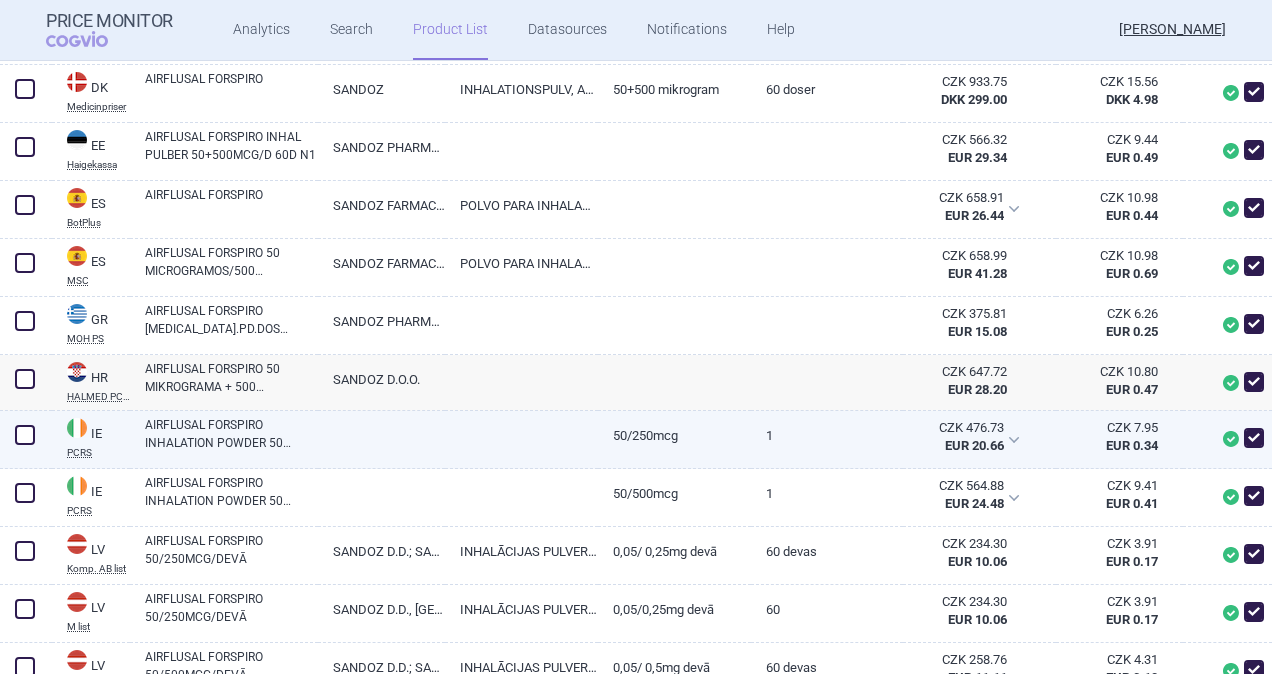 click at bounding box center [25, 435] 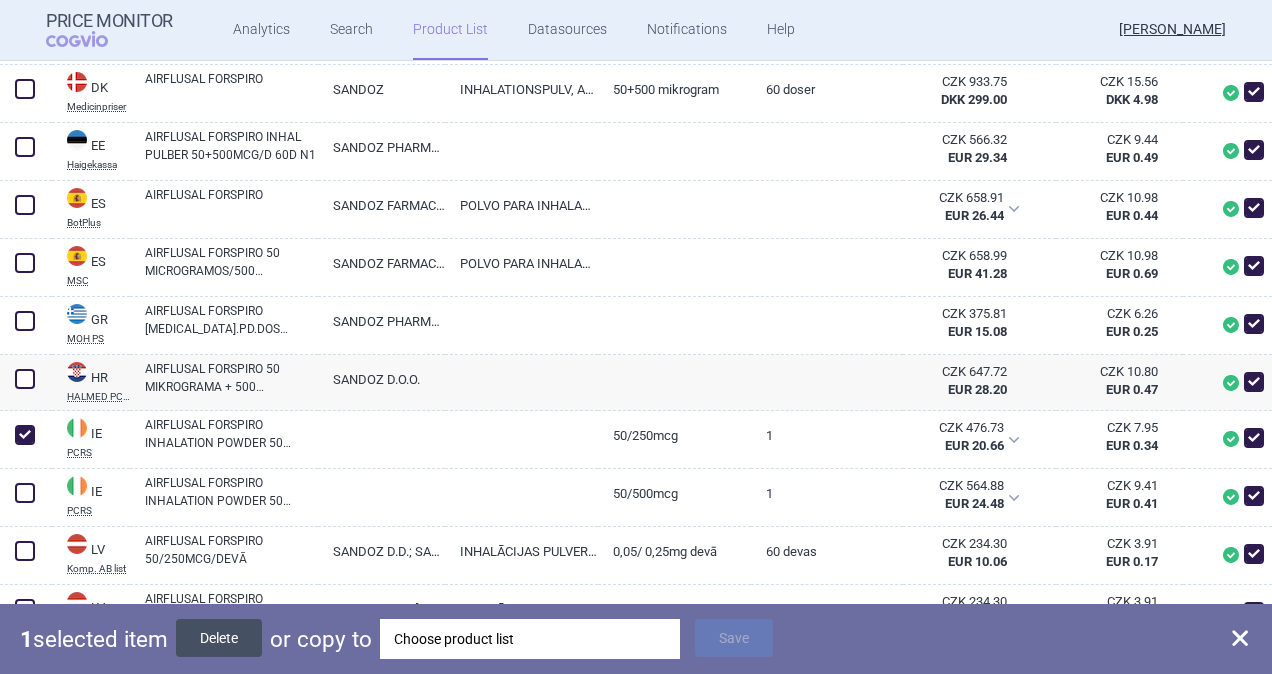 drag, startPoint x: 207, startPoint y: 638, endPoint x: 212, endPoint y: 602, distance: 36.345562 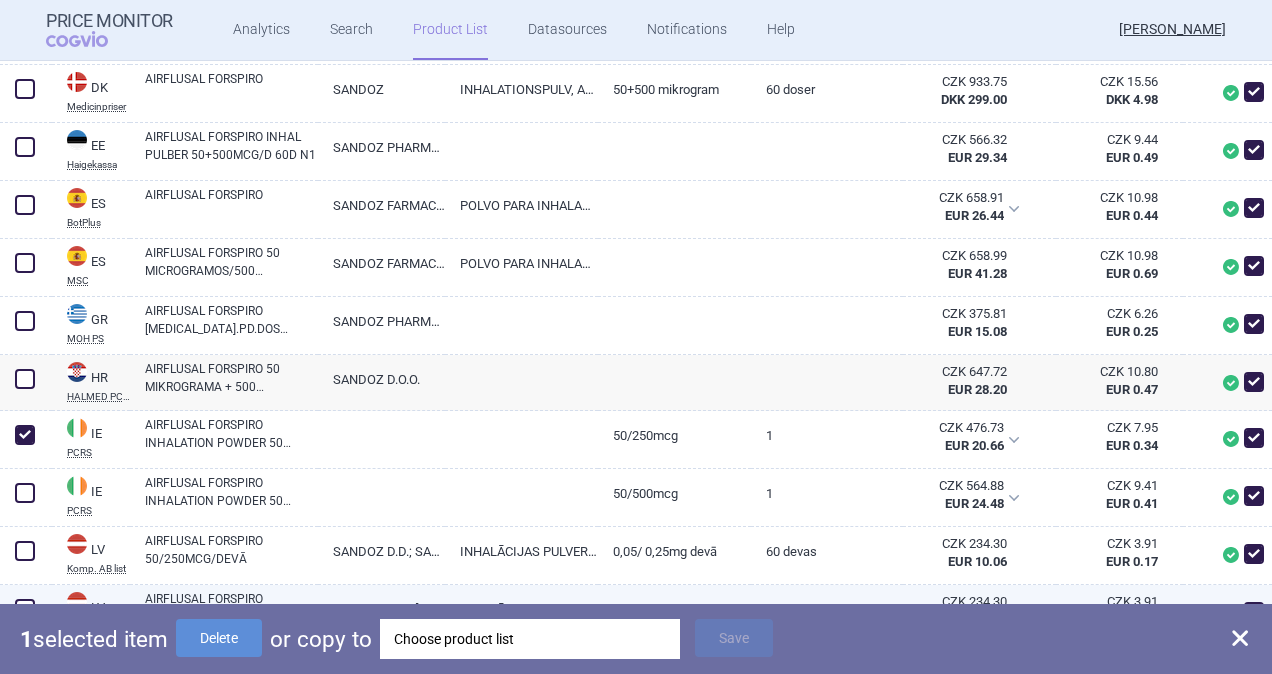 click on "Delete" at bounding box center (219, 638) 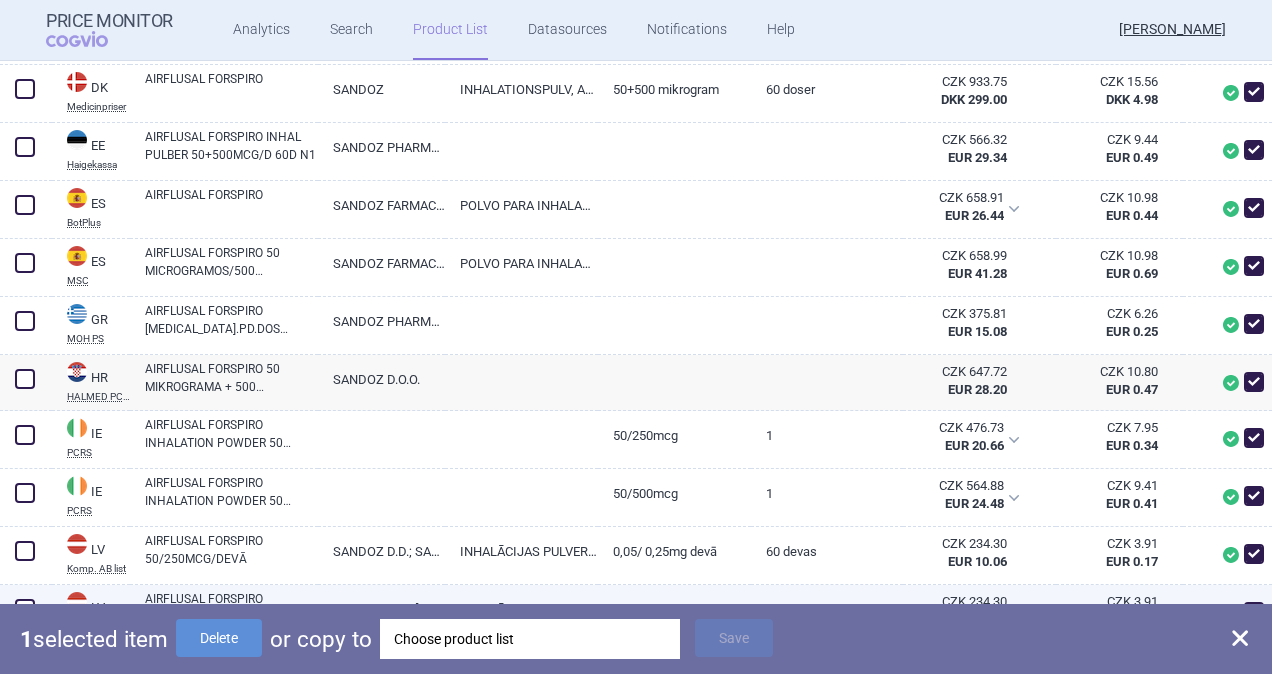 checkbox on "false" 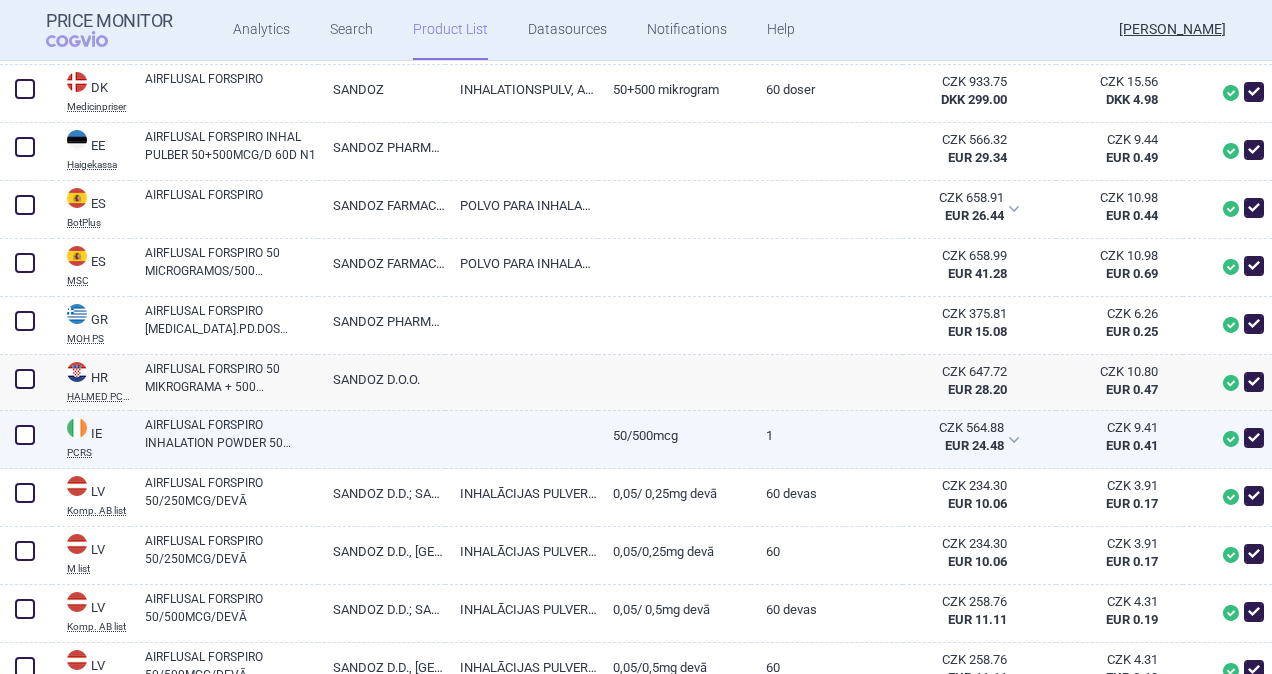 click on "AIRFLUSAL FORSPIRO INHALATION POWDER 50 MCG./500 MCG. 60 DOSE PACK 1" at bounding box center [231, 434] 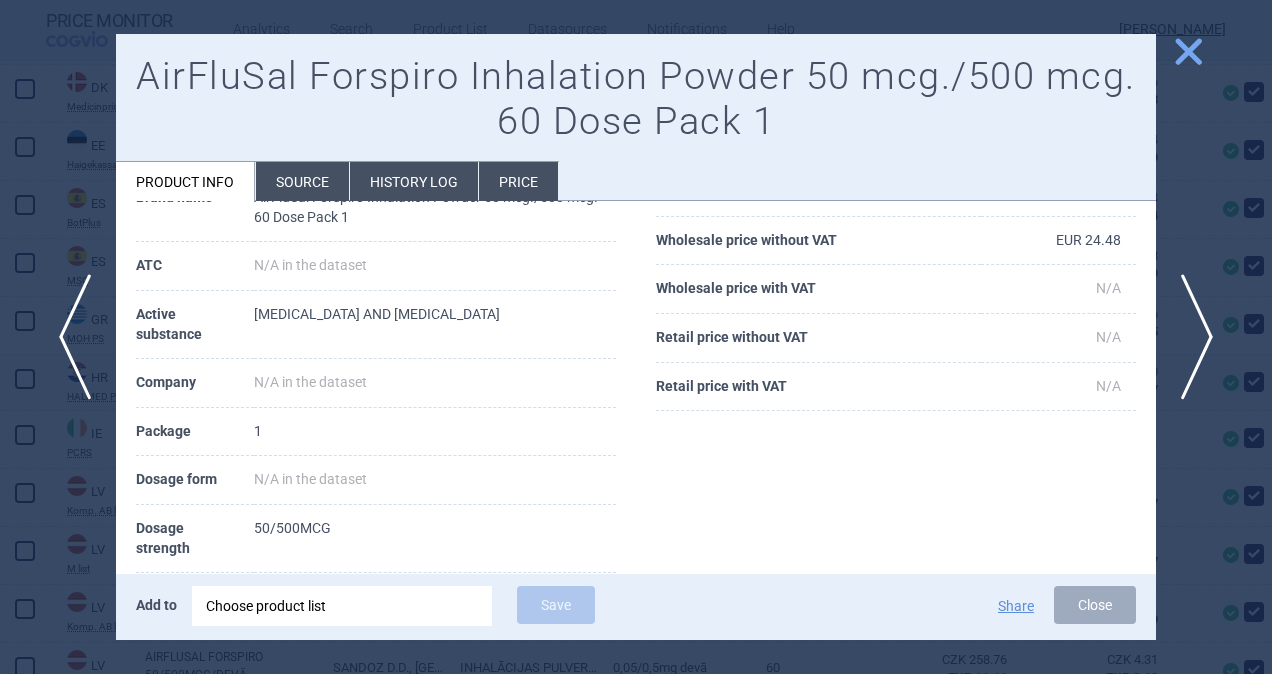 scroll, scrollTop: 388, scrollLeft: 0, axis: vertical 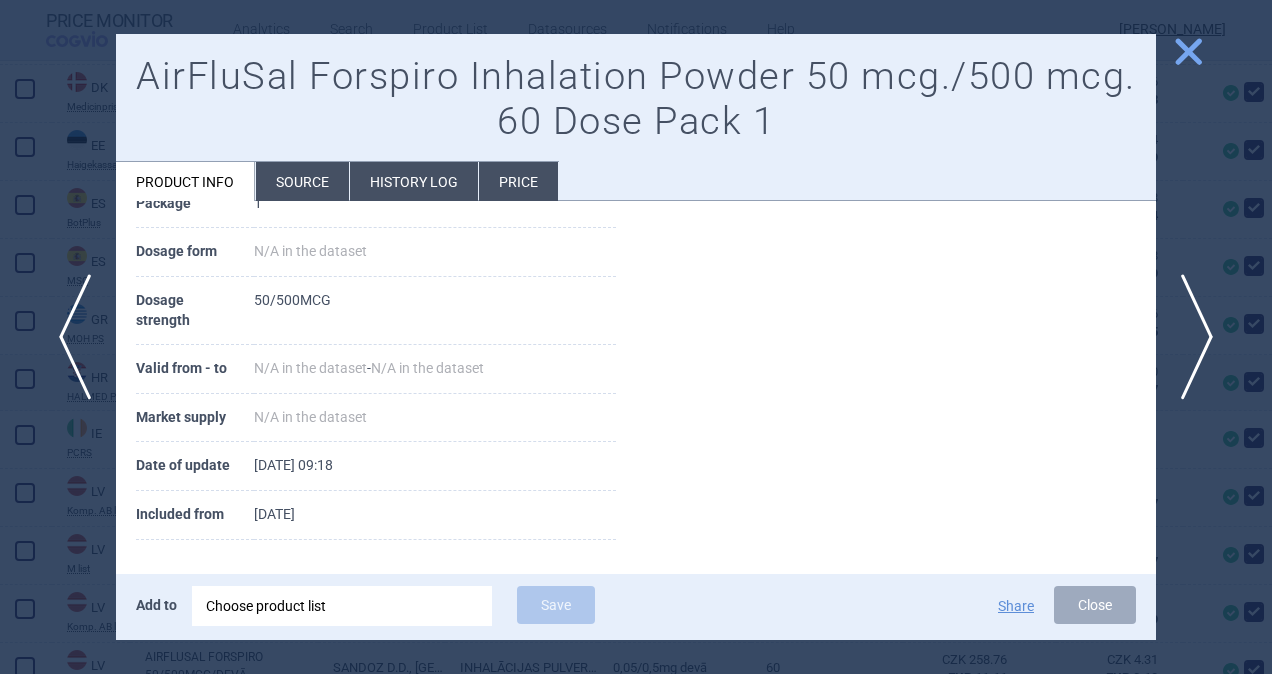 click on "Source" at bounding box center (302, 181) 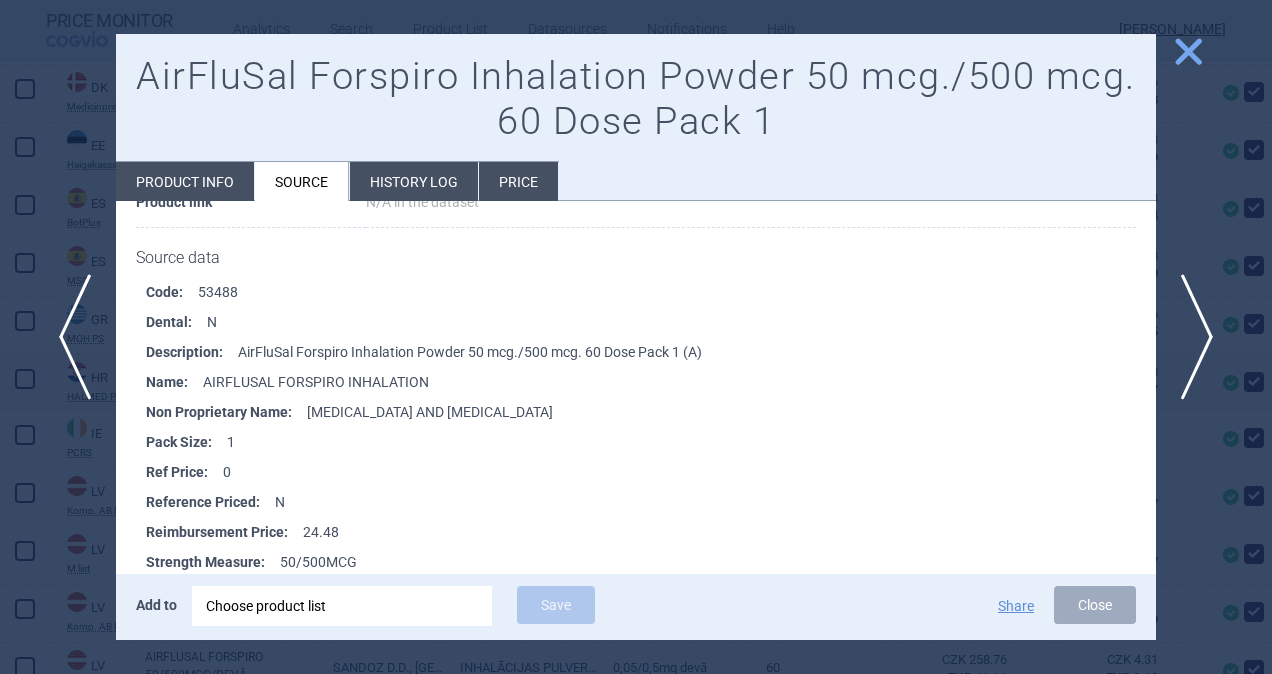 scroll, scrollTop: 280, scrollLeft: 0, axis: vertical 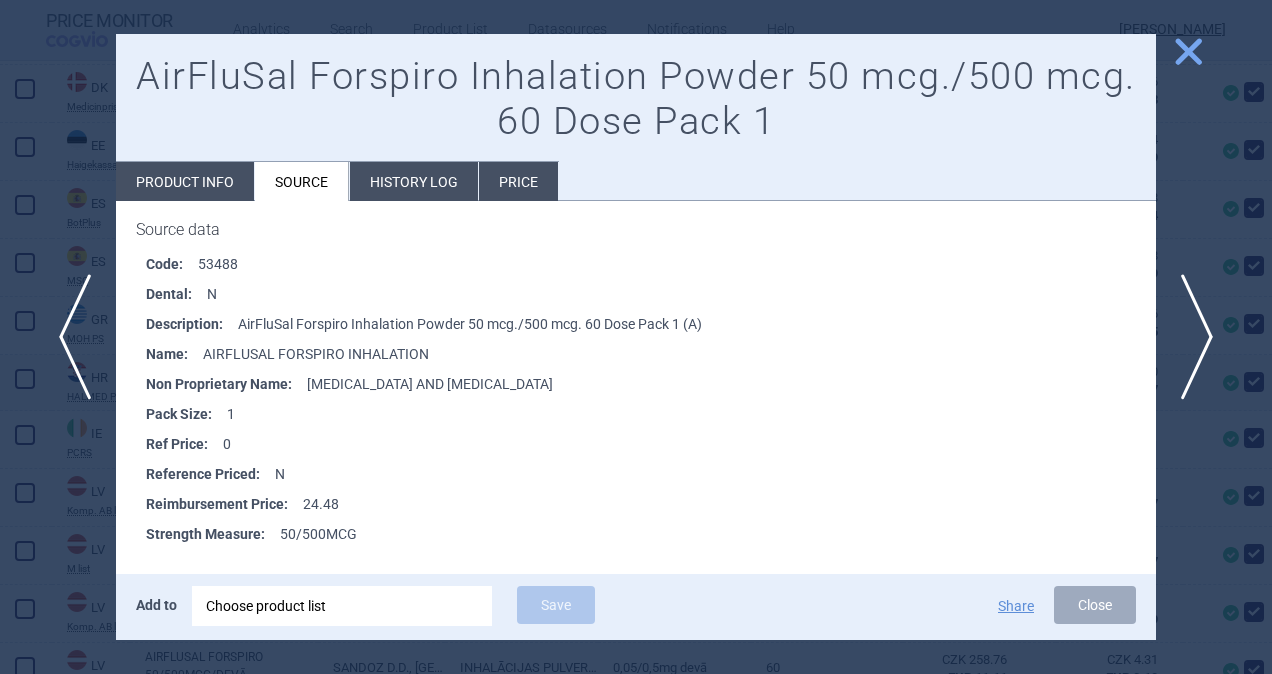click on "AirFluSal Forspiro Inhalation Powder 50 mcg./500 mcg. 60 Dose Pack 1 Product info Source History log Price" at bounding box center (636, 117) 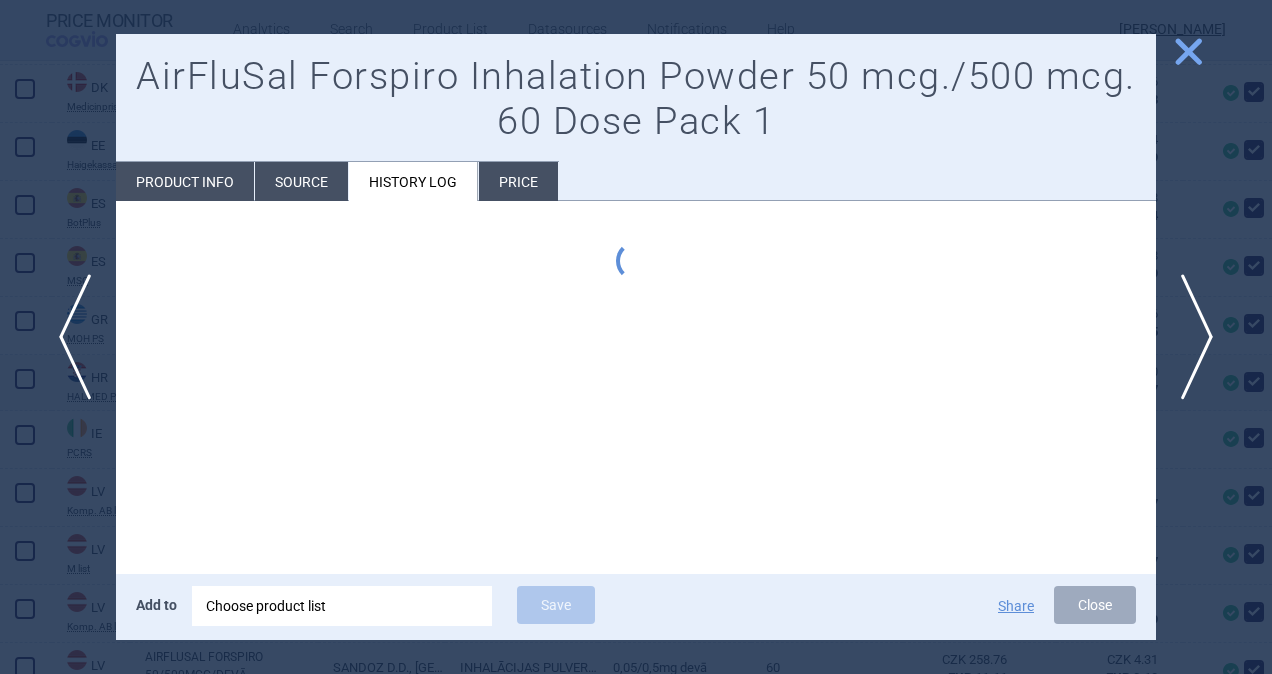 scroll, scrollTop: 0, scrollLeft: 0, axis: both 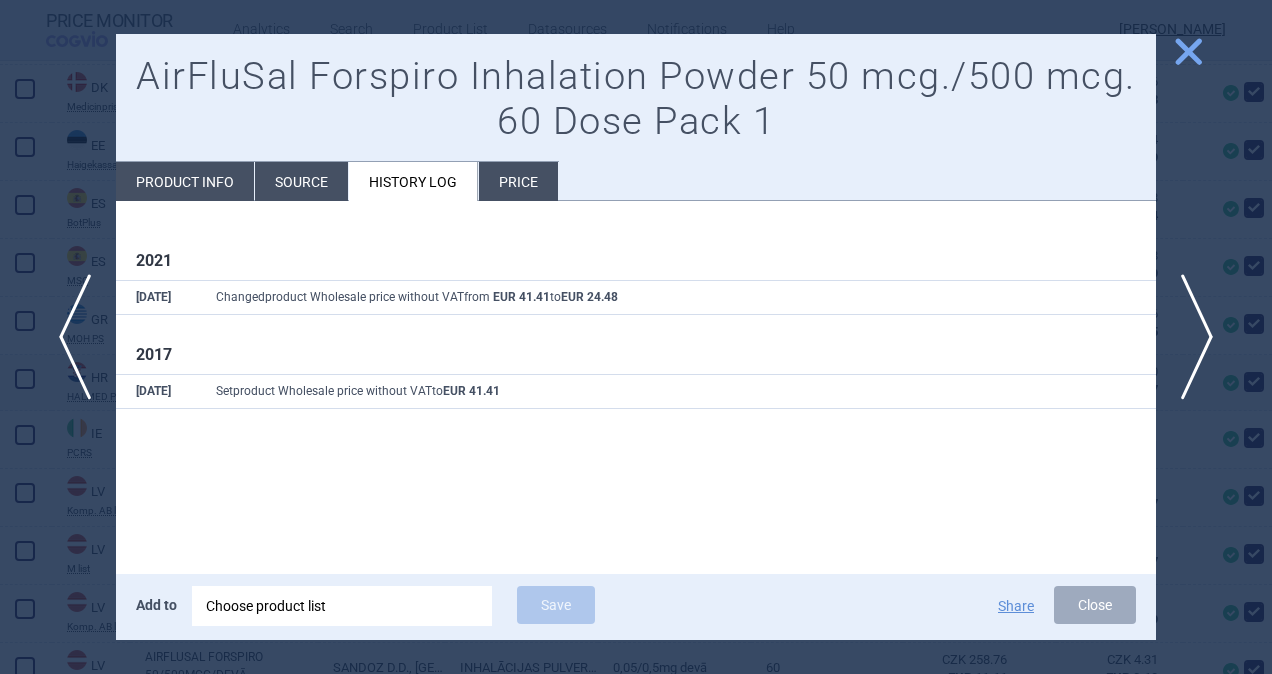 drag, startPoint x: 298, startPoint y: 175, endPoint x: 230, endPoint y: 182, distance: 68.359344 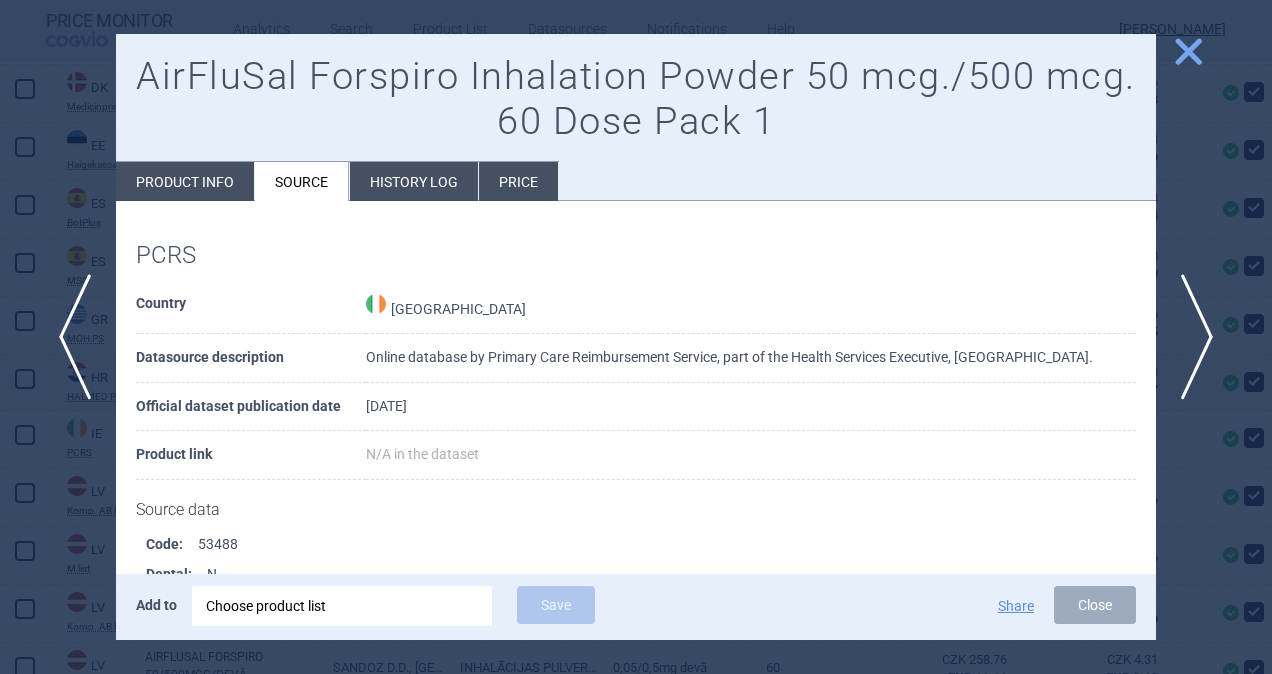 click on "Product info" at bounding box center [185, 181] 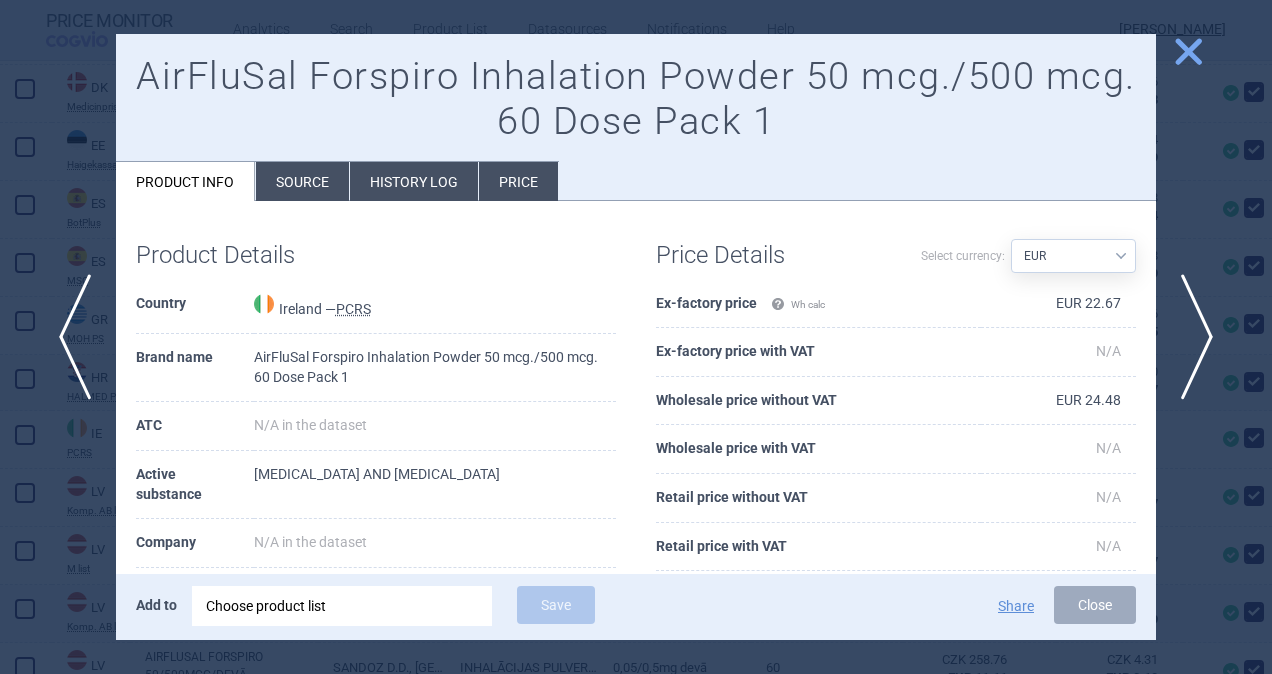 click on "Close" at bounding box center (1095, 605) 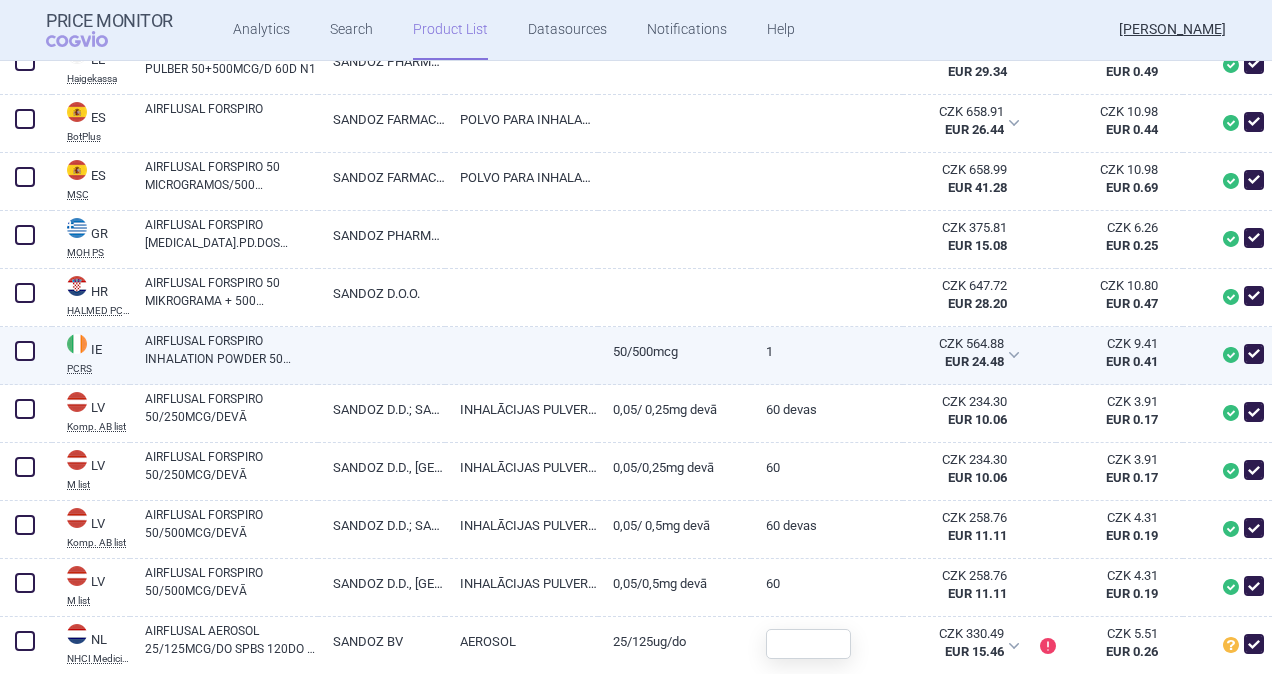 scroll, scrollTop: 900, scrollLeft: 0, axis: vertical 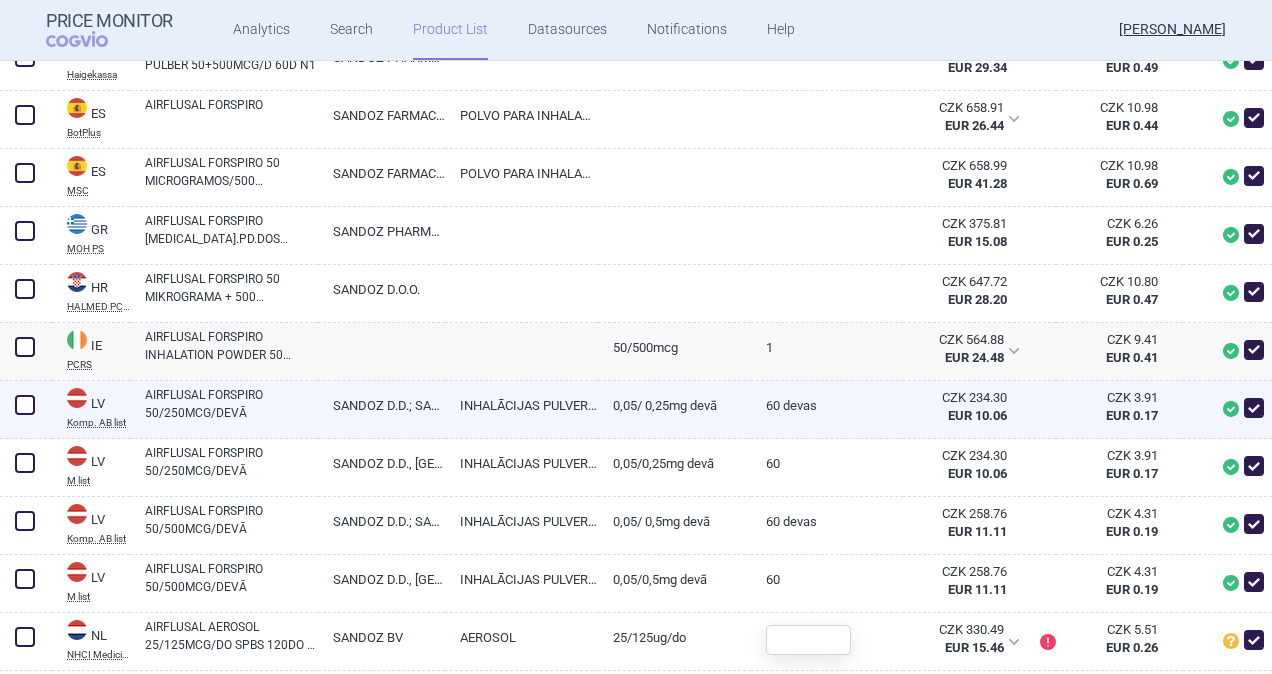 click at bounding box center (25, 405) 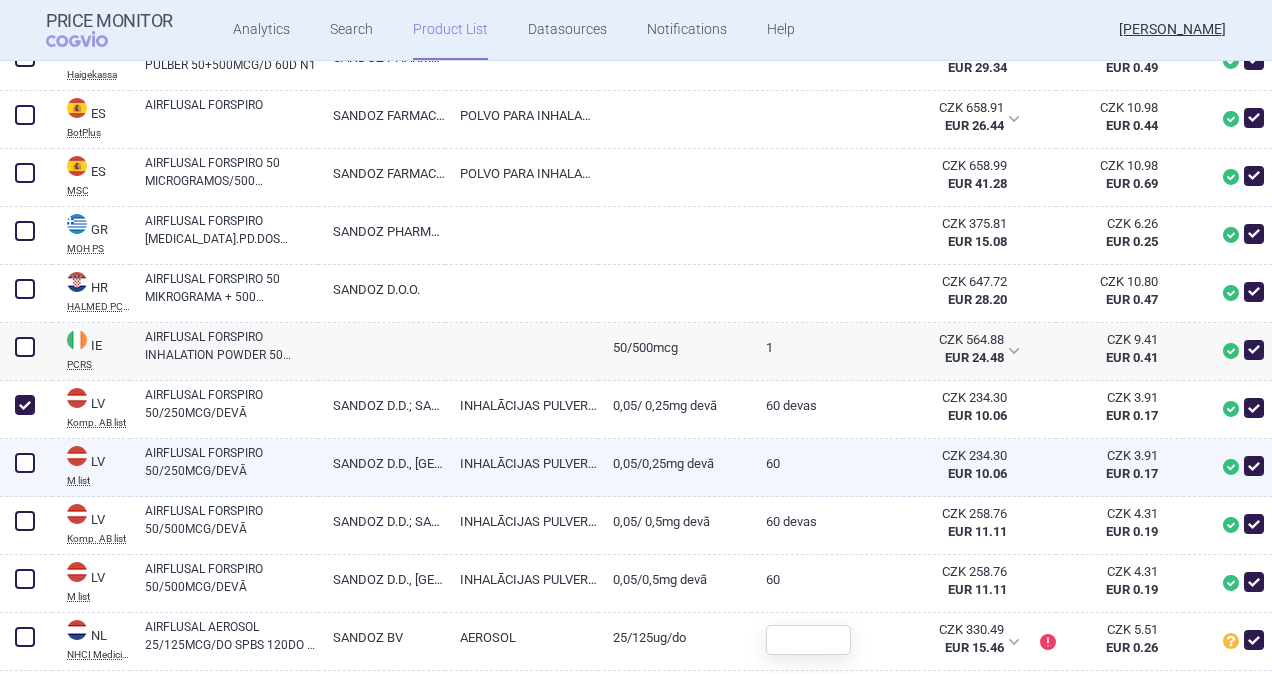 checkbox on "true" 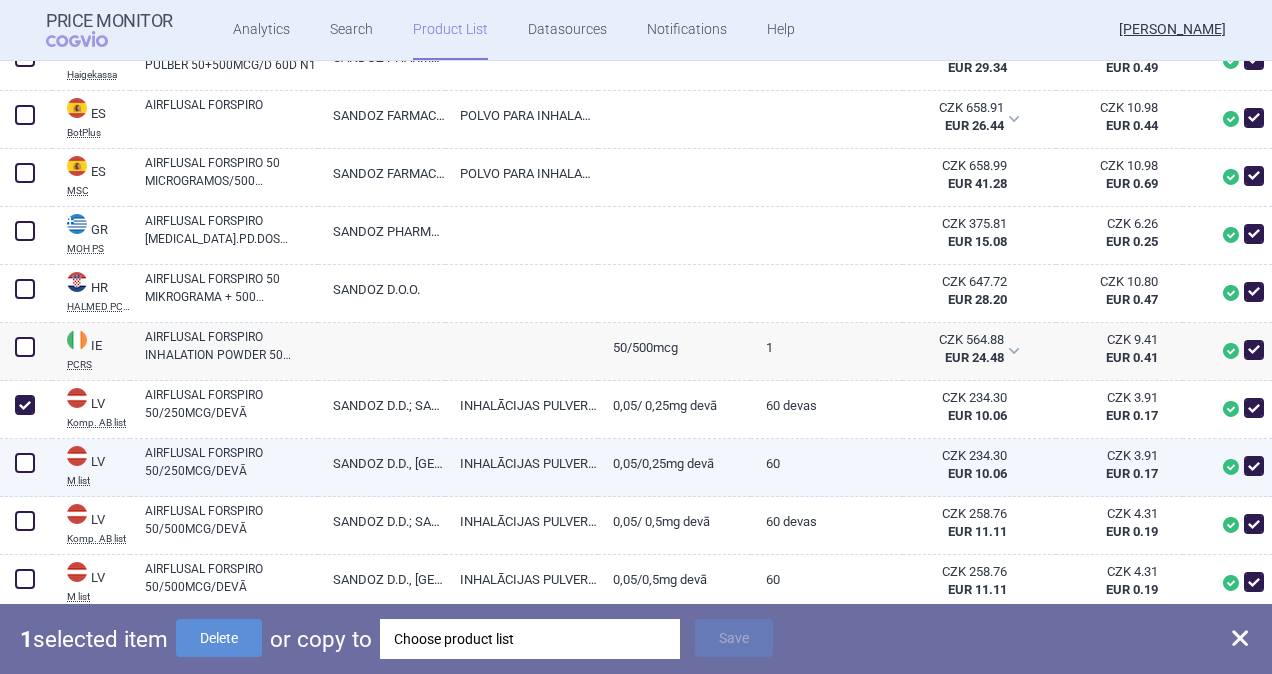 drag, startPoint x: 24, startPoint y: 462, endPoint x: 91, endPoint y: 535, distance: 99.08582 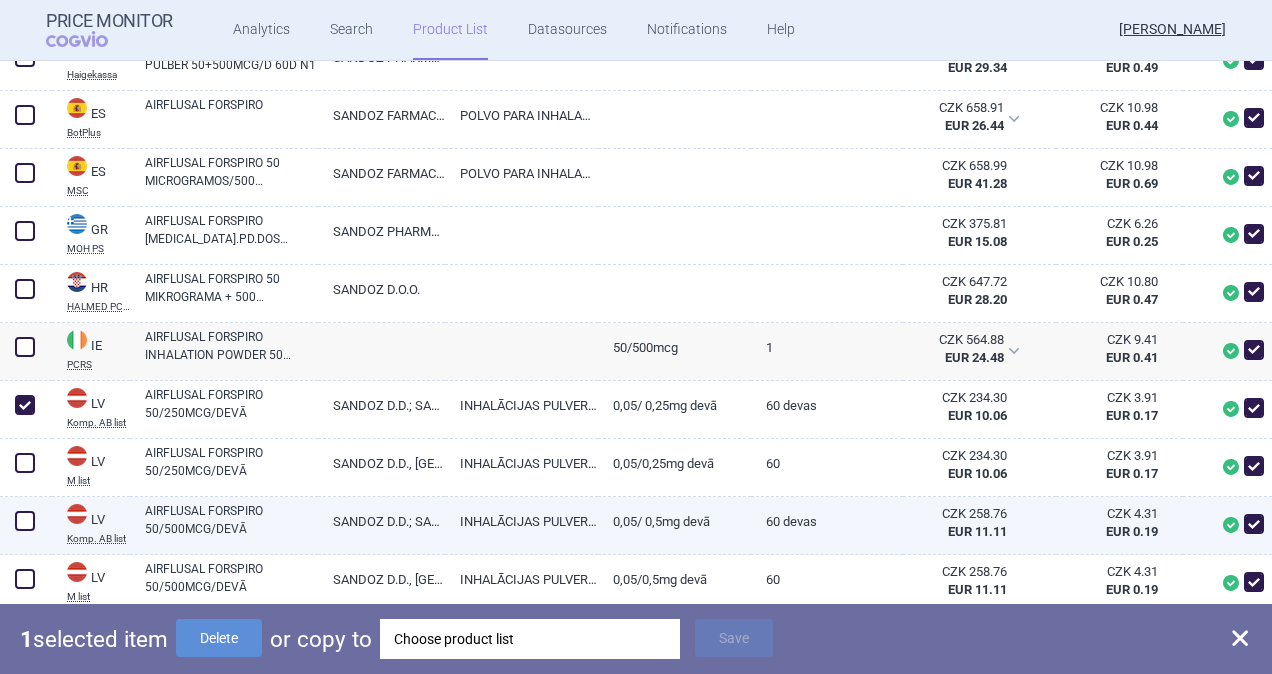 click at bounding box center (25, 463) 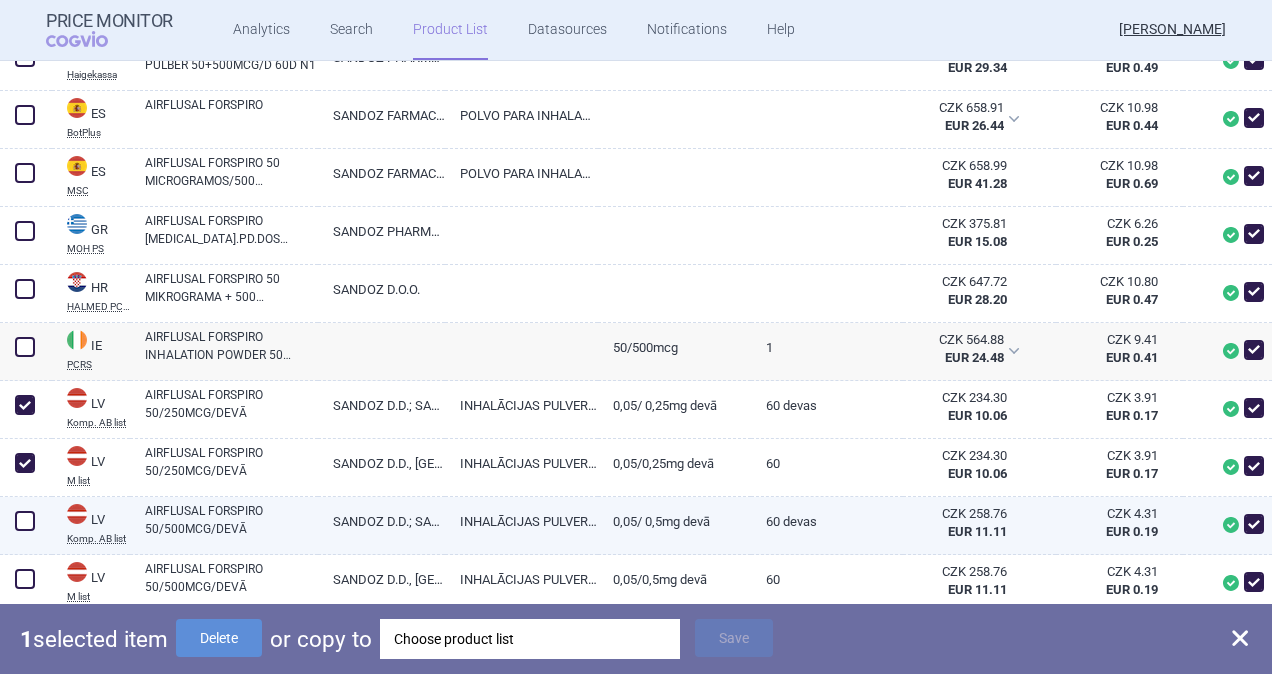 checkbox on "true" 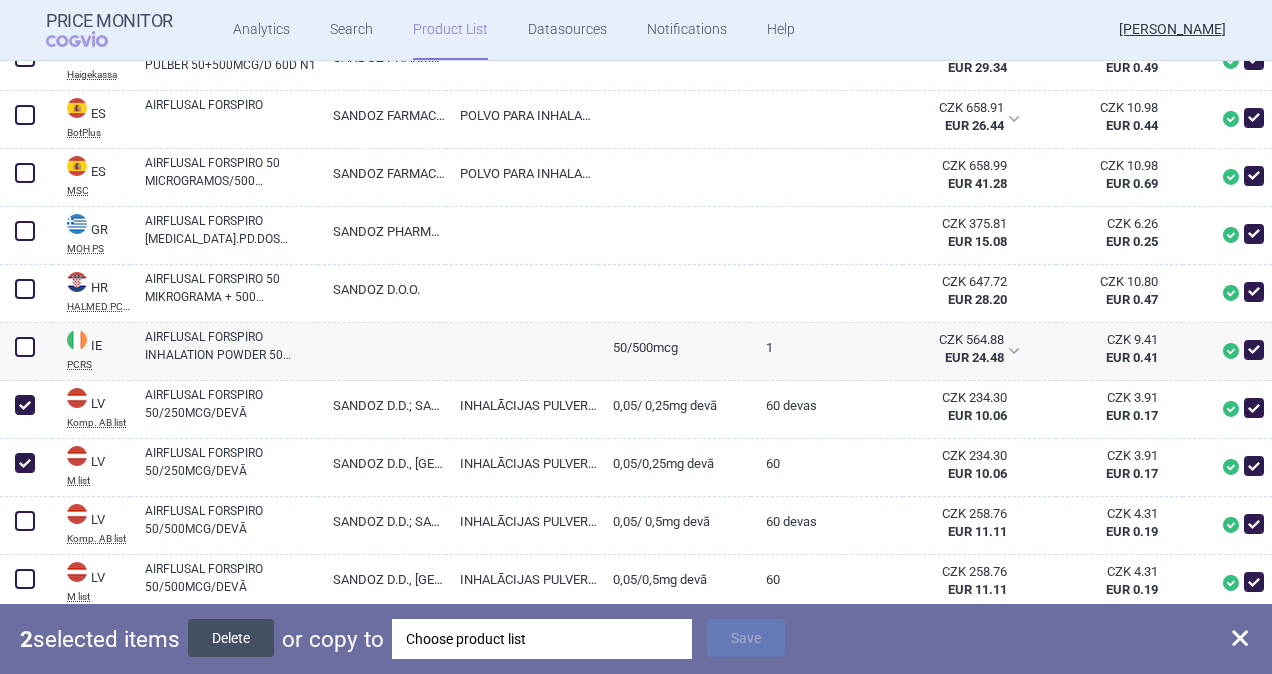 click on "Delete" at bounding box center (231, 638) 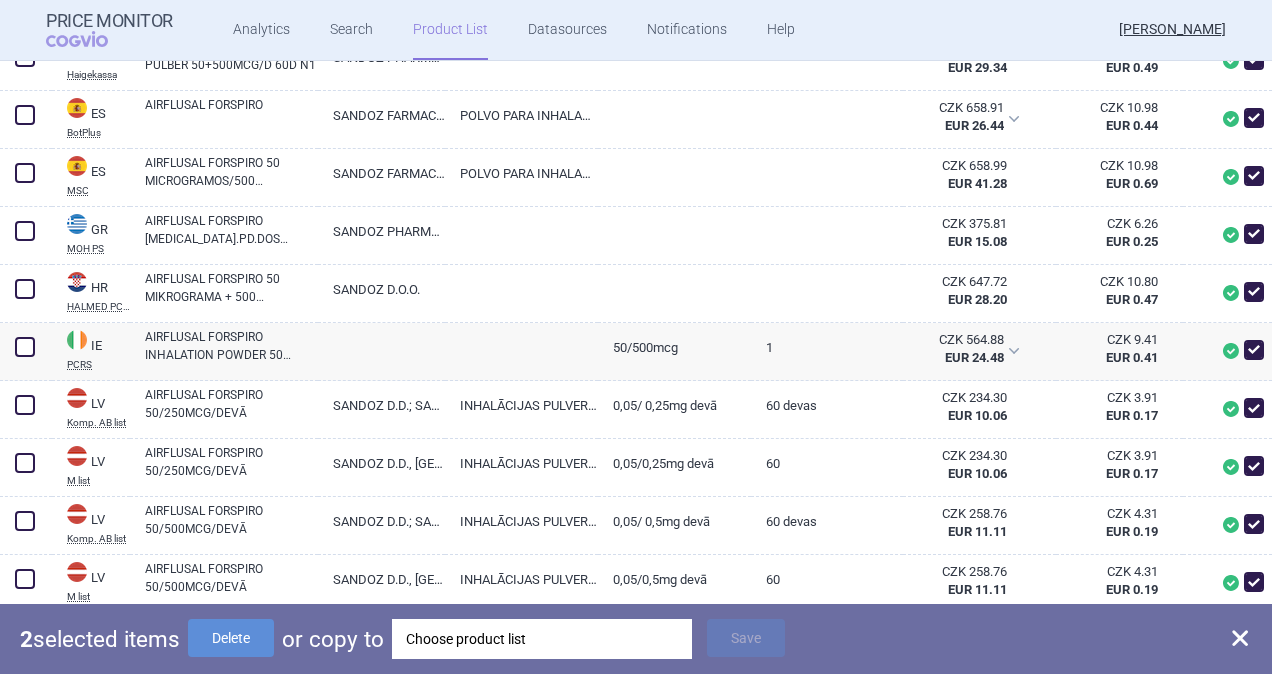 checkbox on "false" 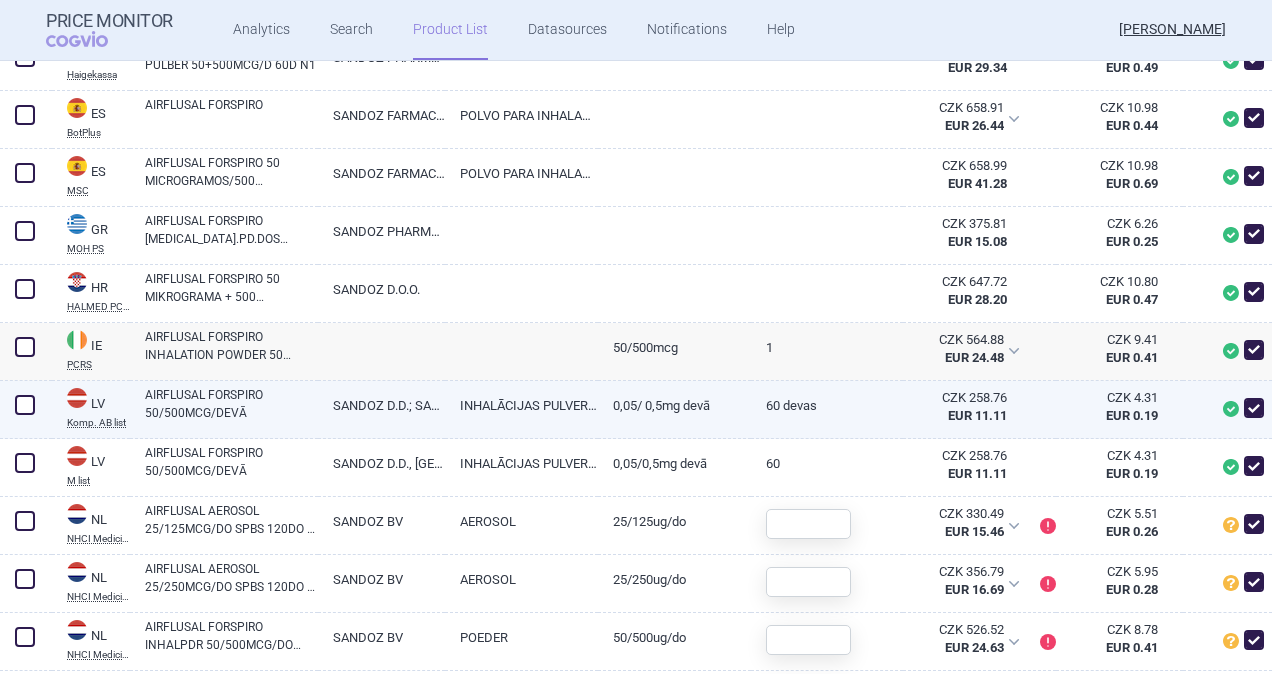 scroll, scrollTop: 1000, scrollLeft: 0, axis: vertical 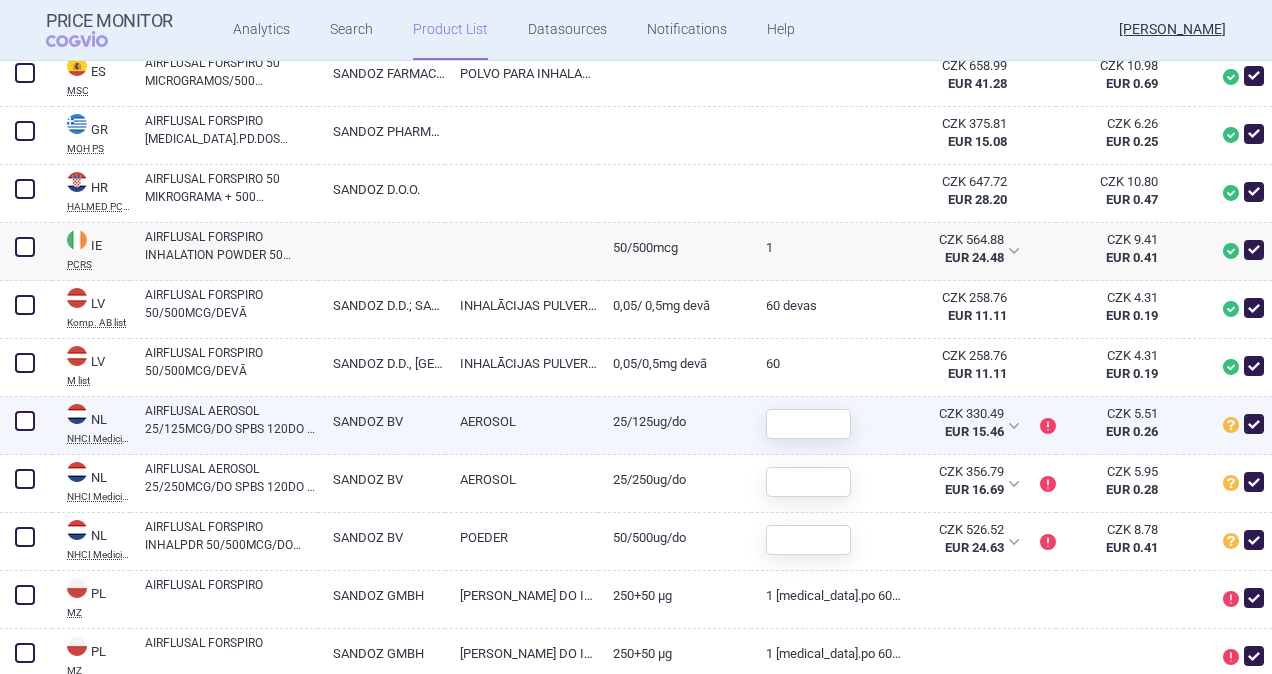 click at bounding box center [25, 421] 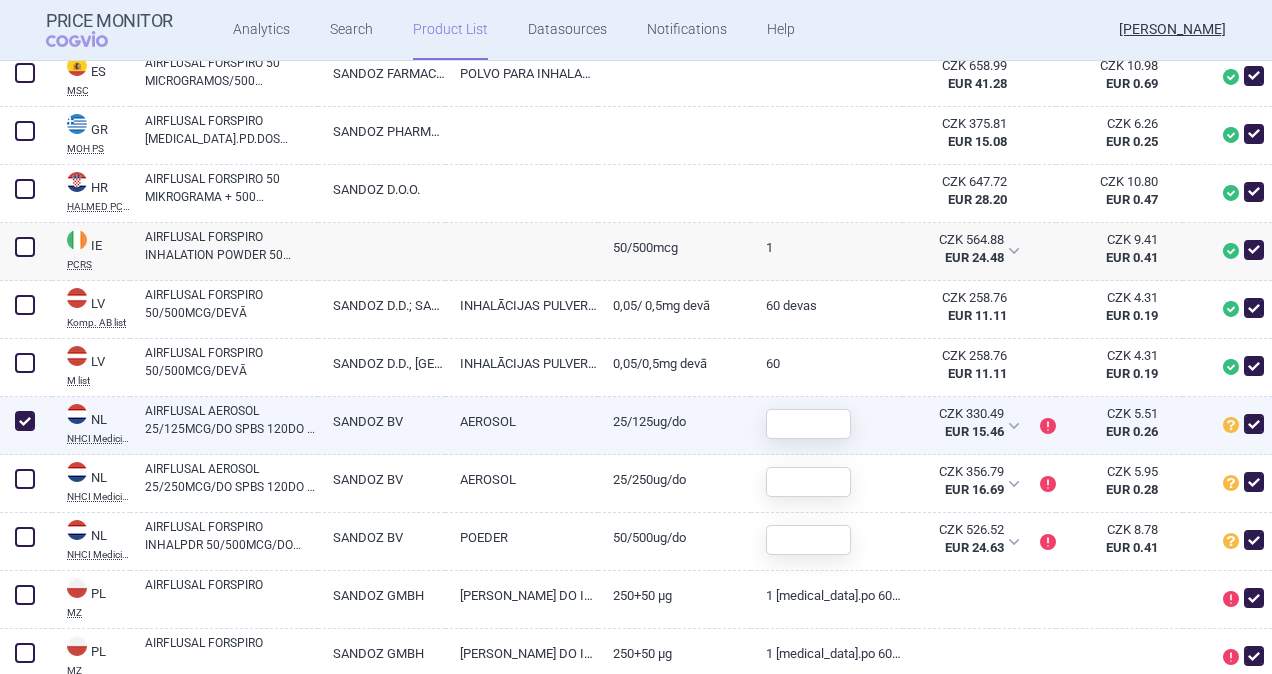 checkbox on "true" 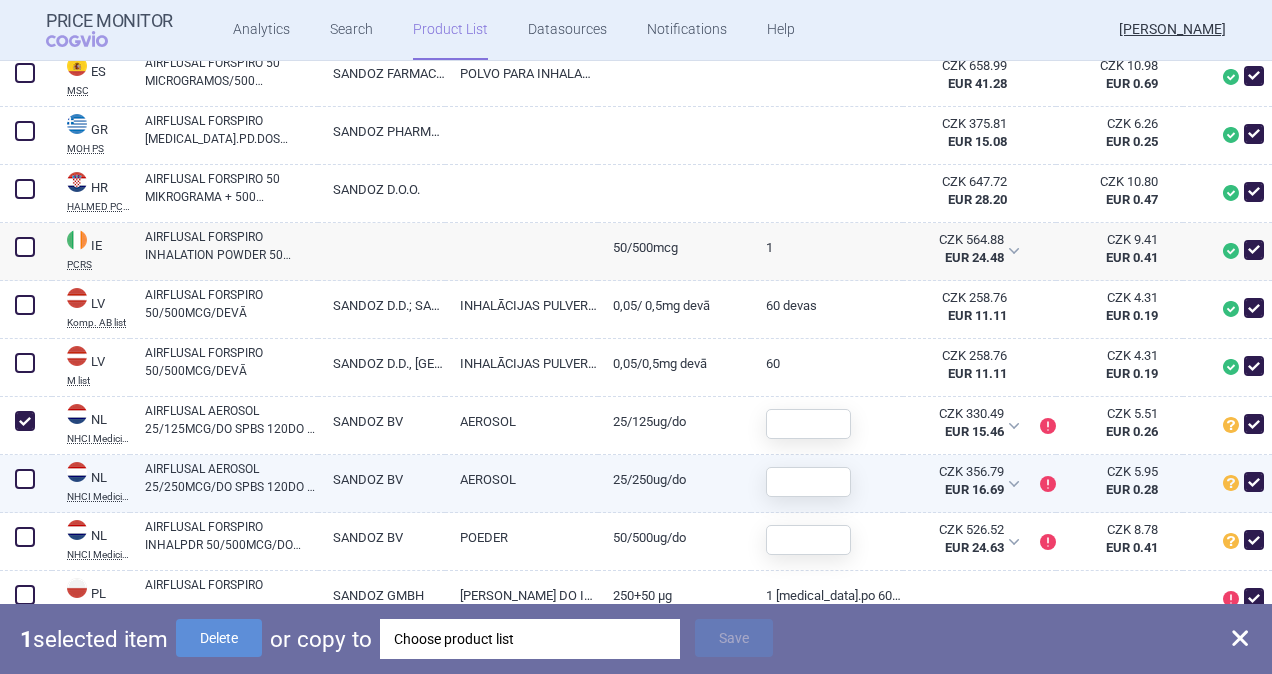 drag, startPoint x: 26, startPoint y: 480, endPoint x: 44, endPoint y: 501, distance: 27.658634 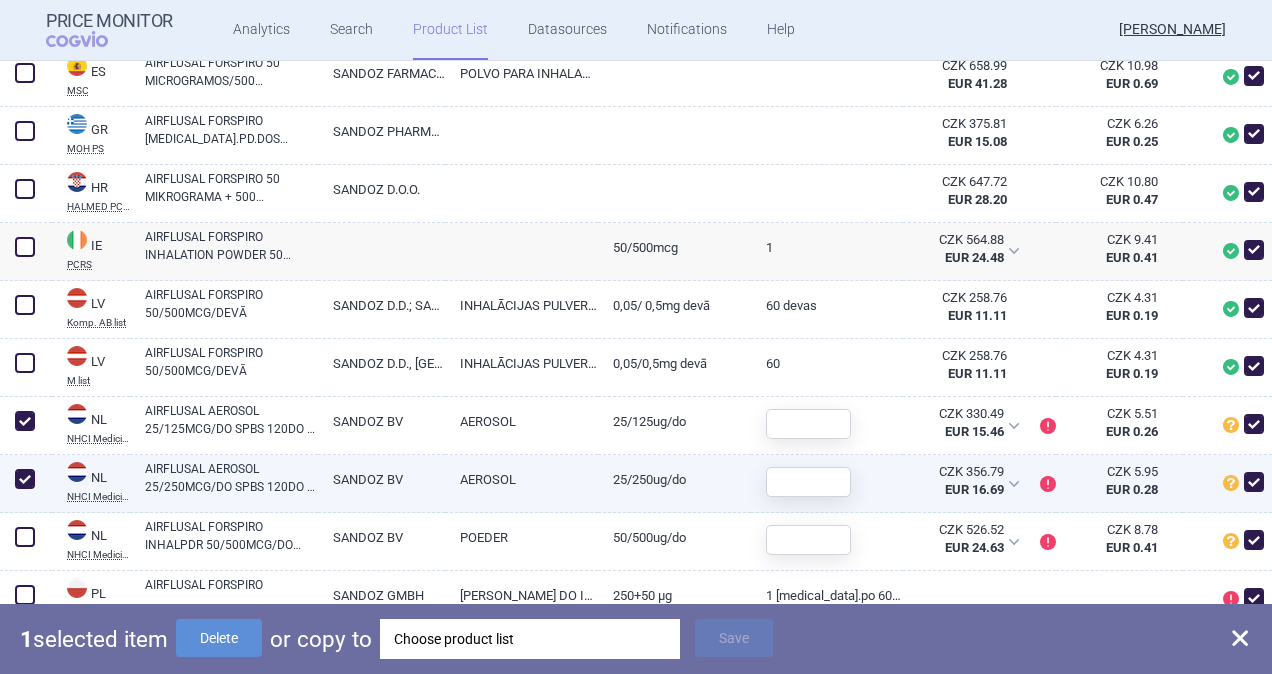 checkbox on "true" 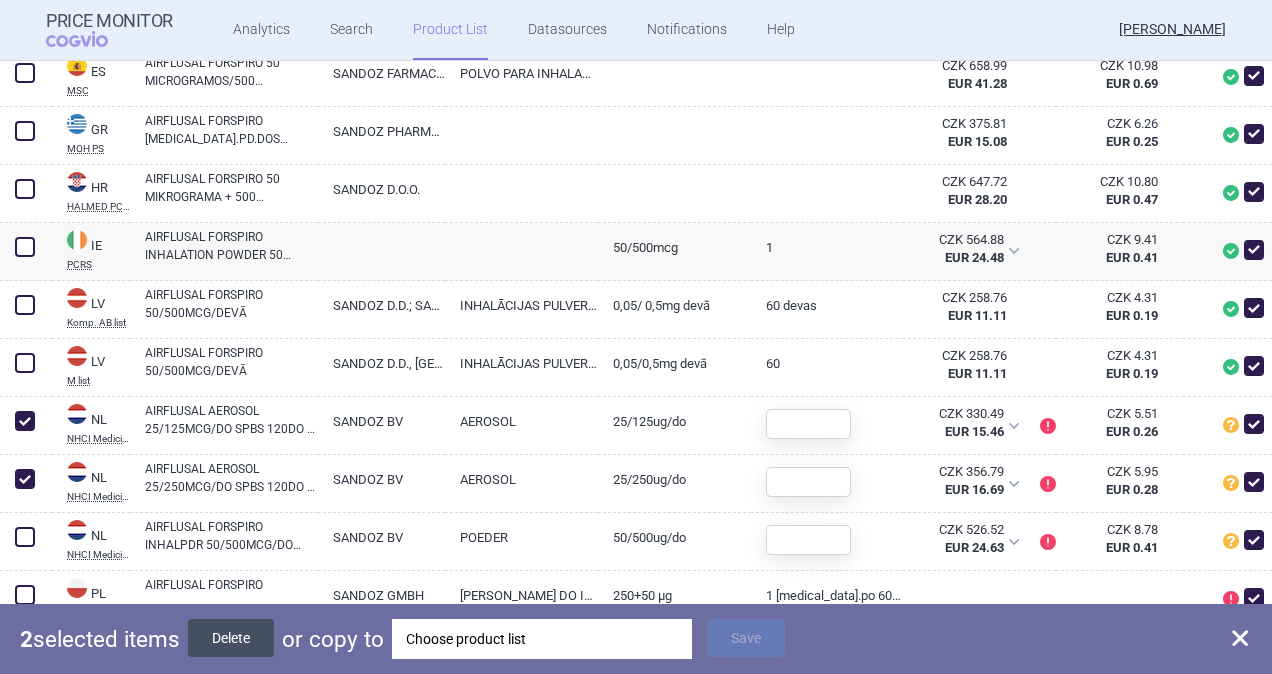 click on "Delete" at bounding box center [231, 638] 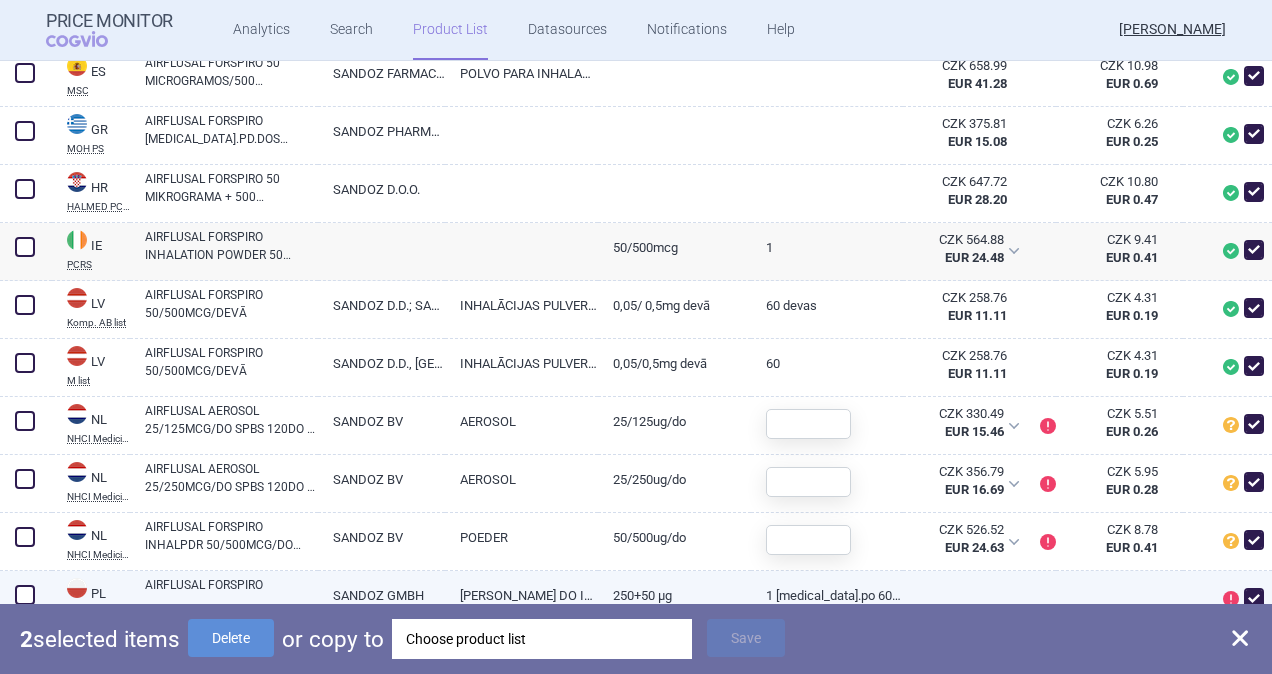 checkbox on "false" 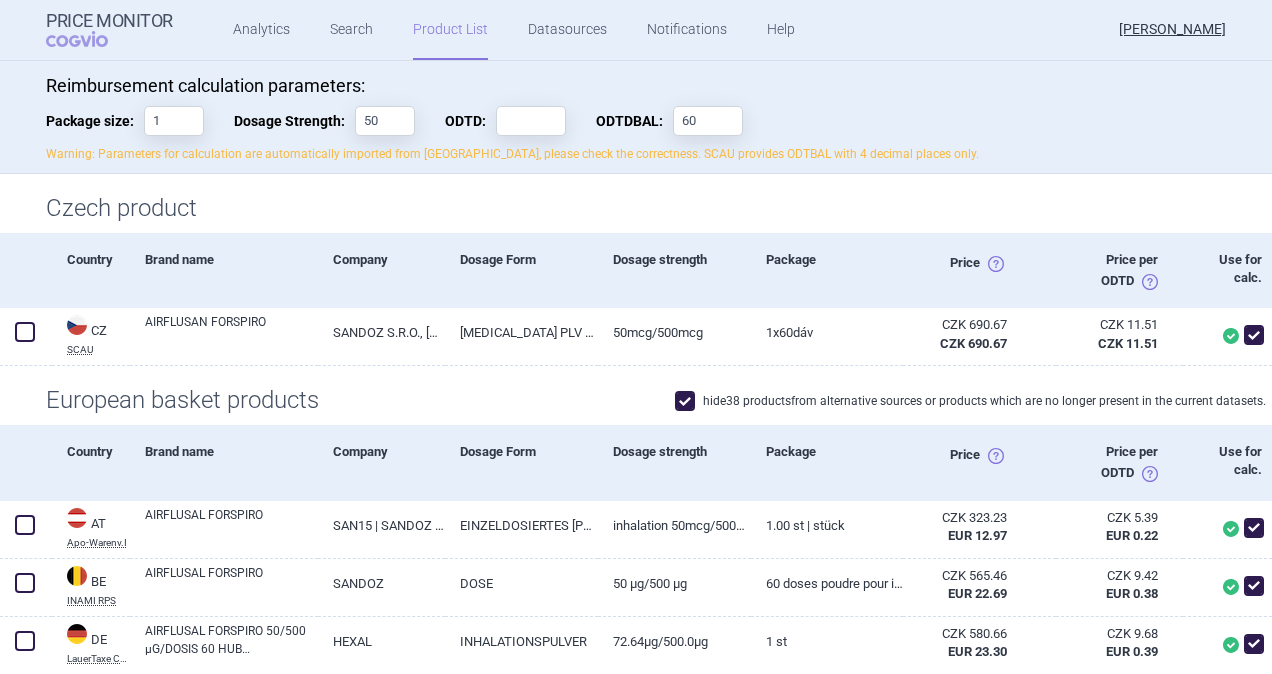 scroll, scrollTop: 0, scrollLeft: 0, axis: both 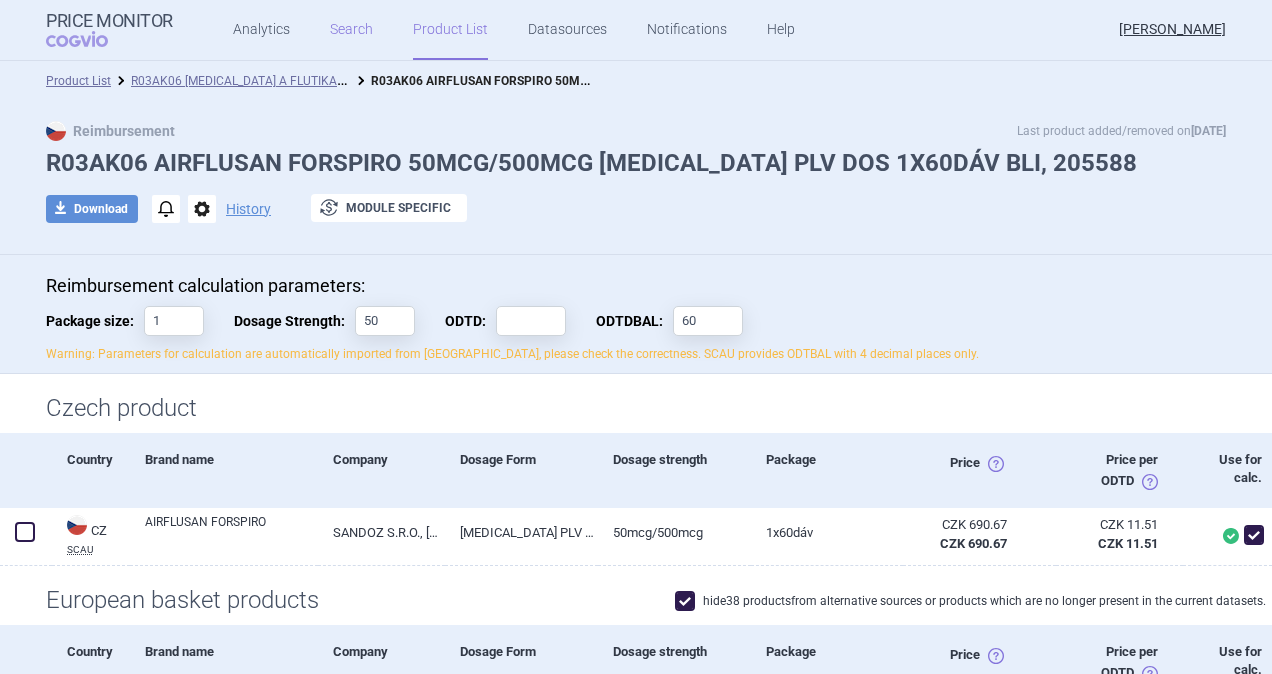 click on "Search" at bounding box center [351, 30] 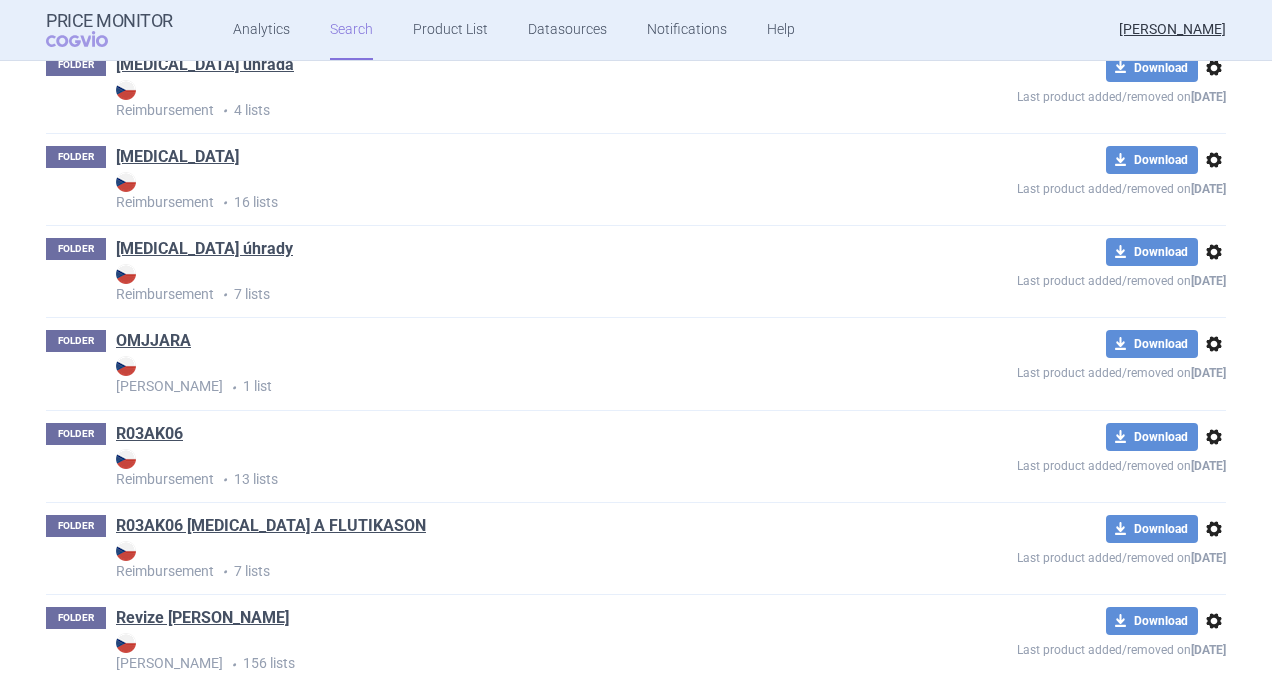 scroll, scrollTop: 2720, scrollLeft: 0, axis: vertical 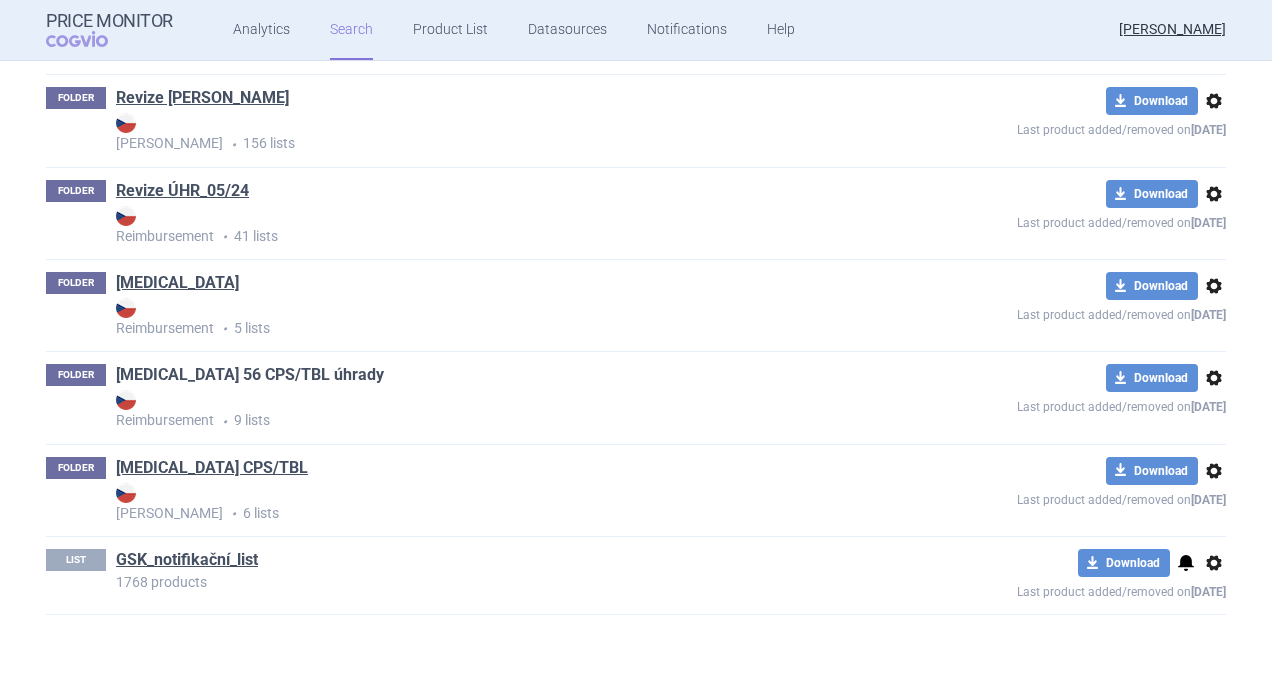 click on "[MEDICAL_DATA] 56 CPS/TBL úhrady" at bounding box center (250, 375) 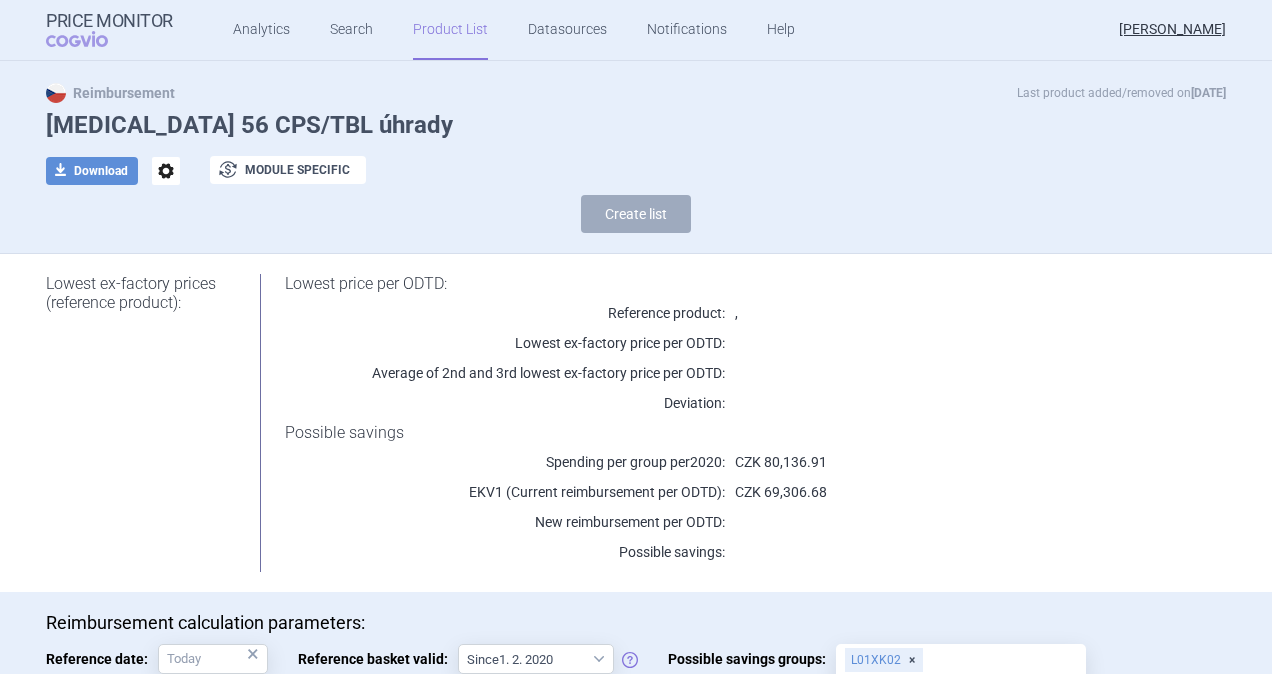 scroll, scrollTop: 0, scrollLeft: 0, axis: both 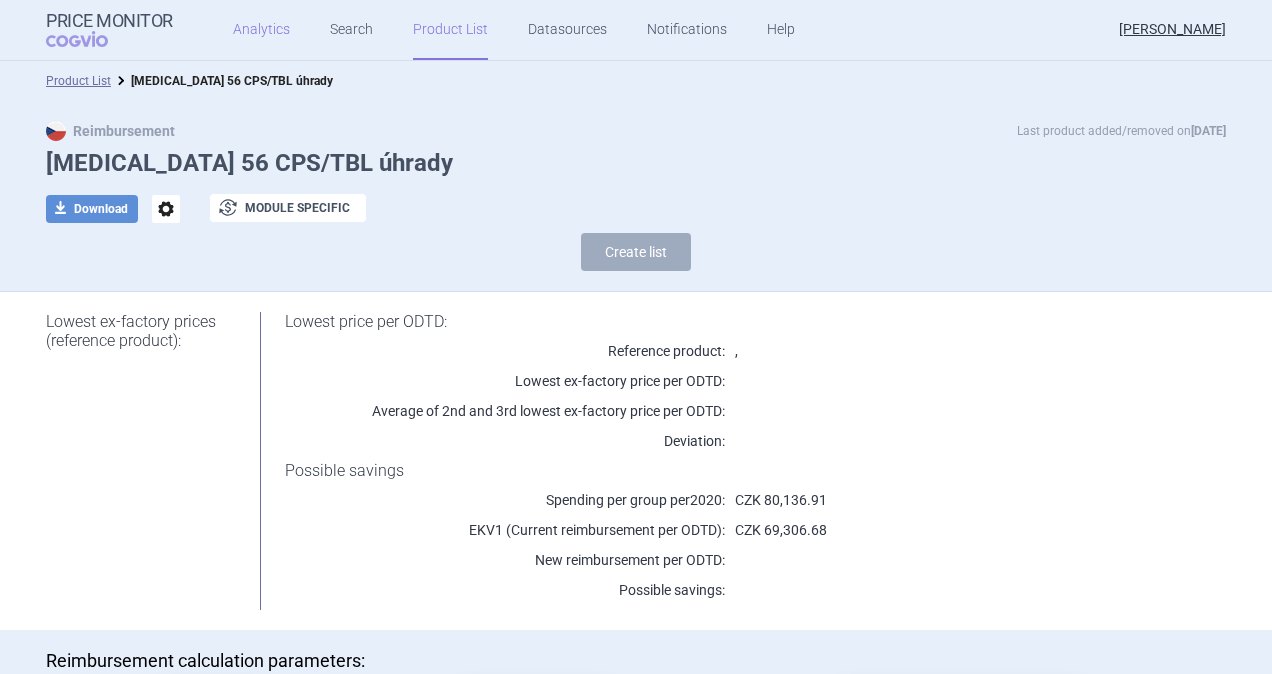 click on "Analytics" at bounding box center (261, 30) 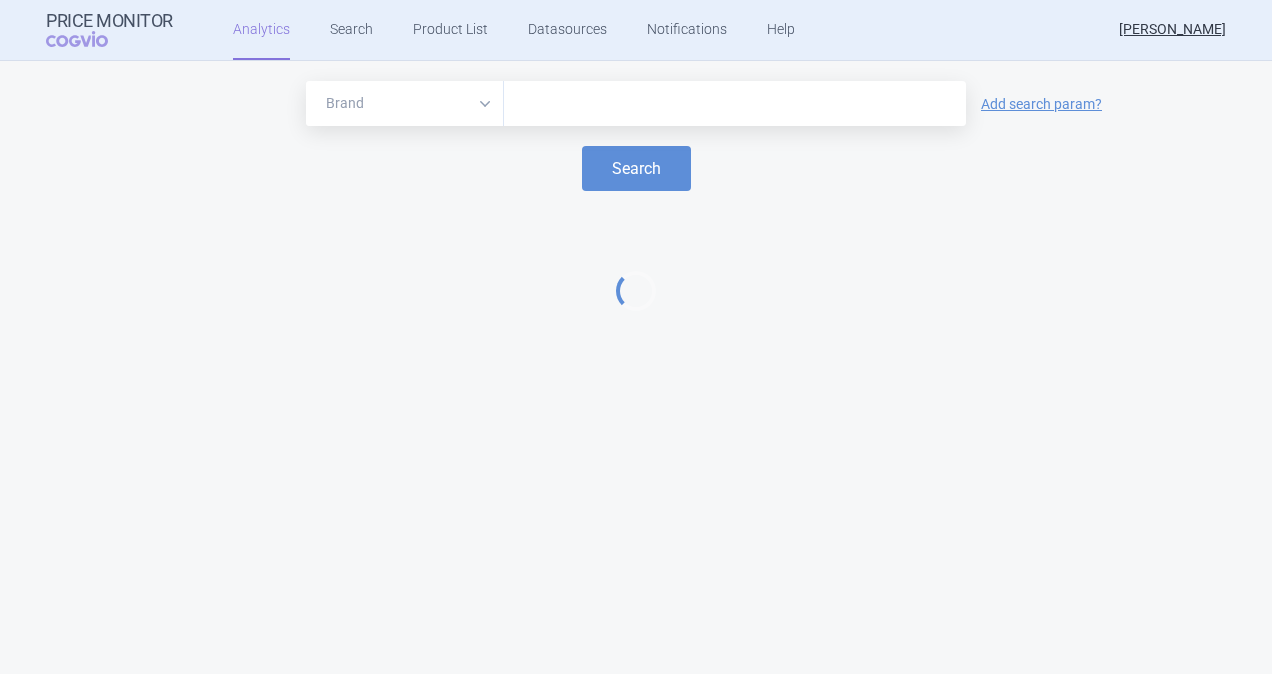 click at bounding box center [735, 104] 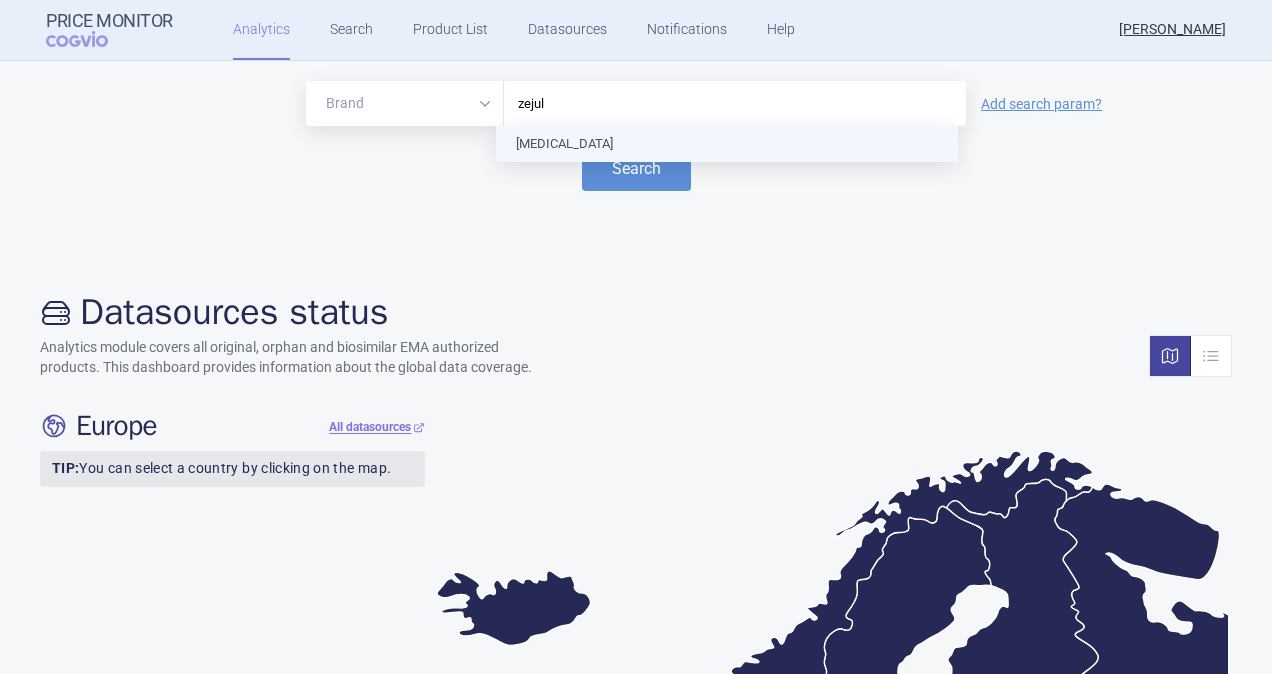 type on "[MEDICAL_DATA]" 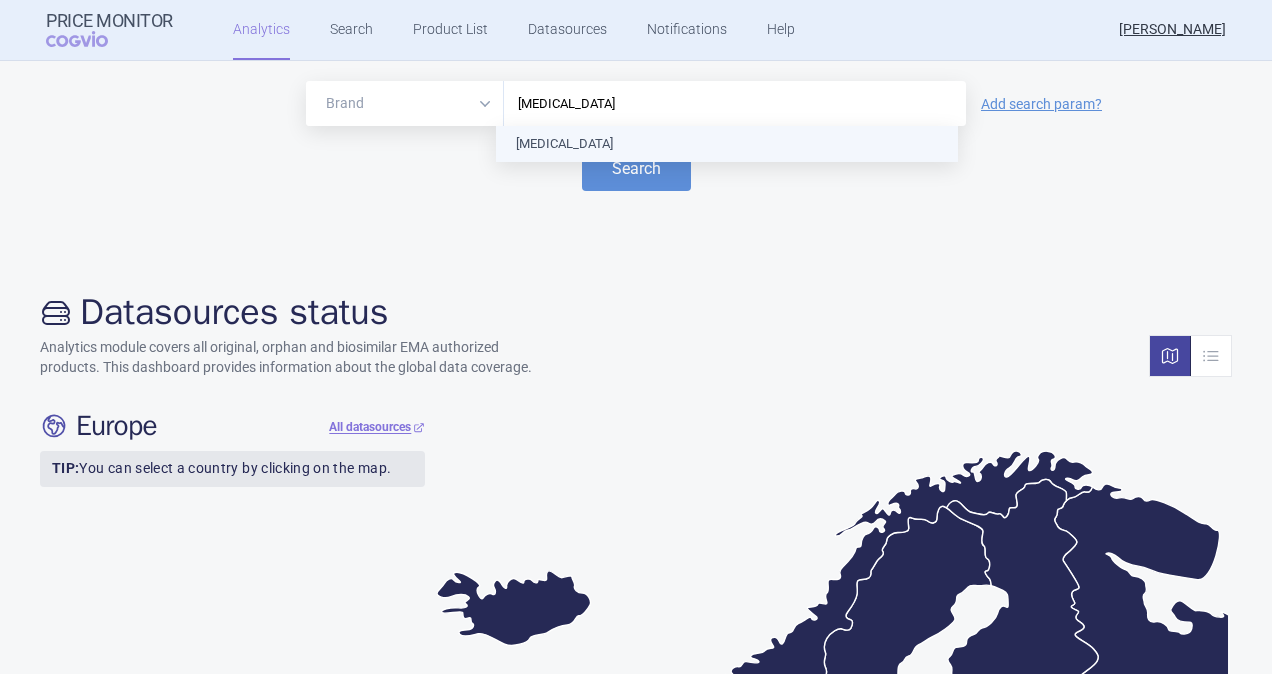 type 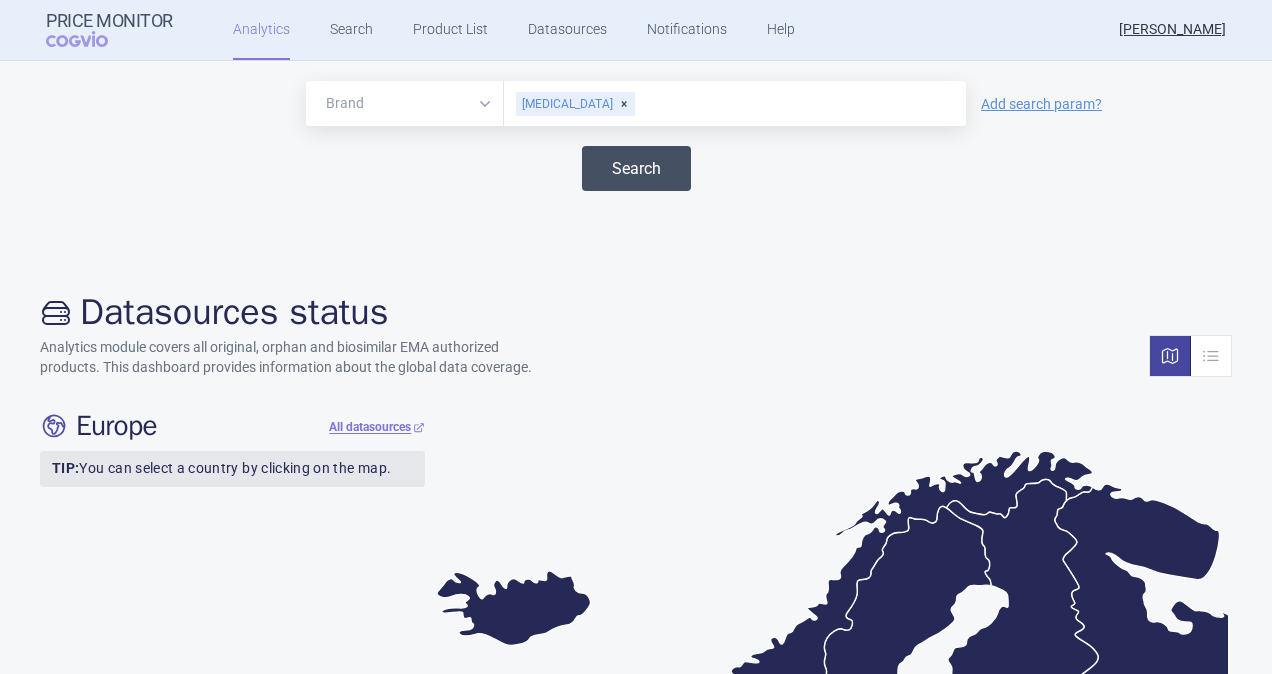 click on "Search" at bounding box center (636, 168) 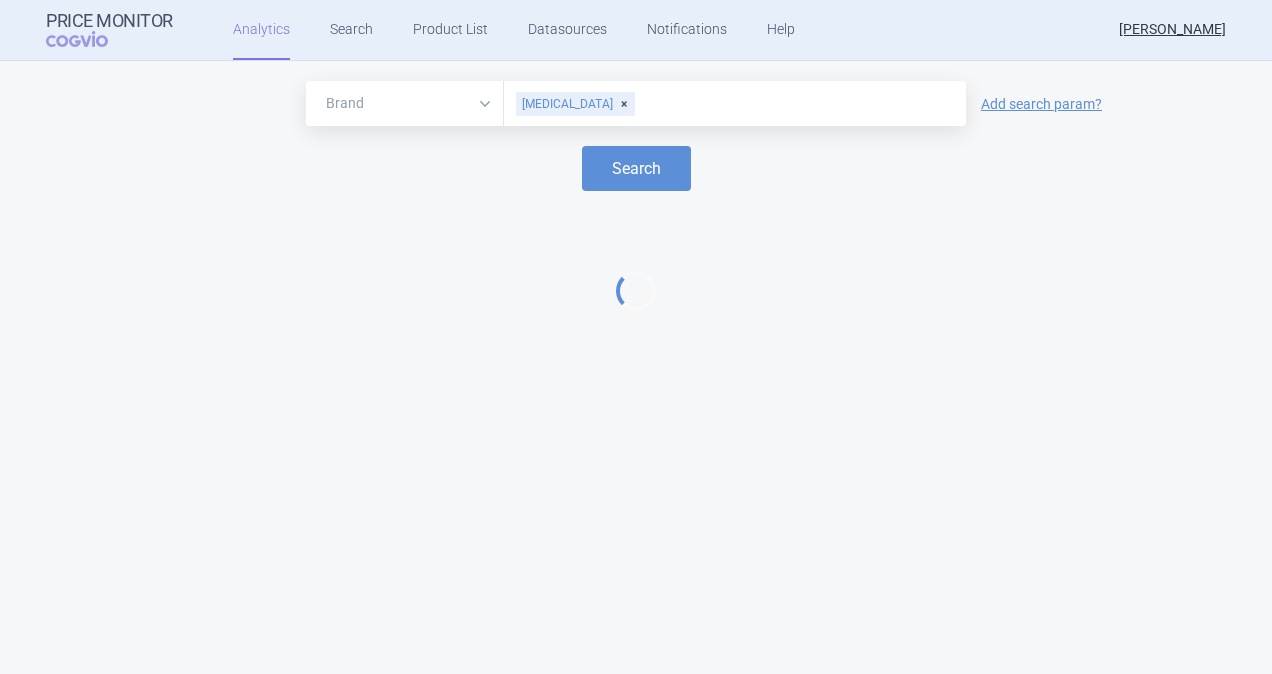 select on "EUR" 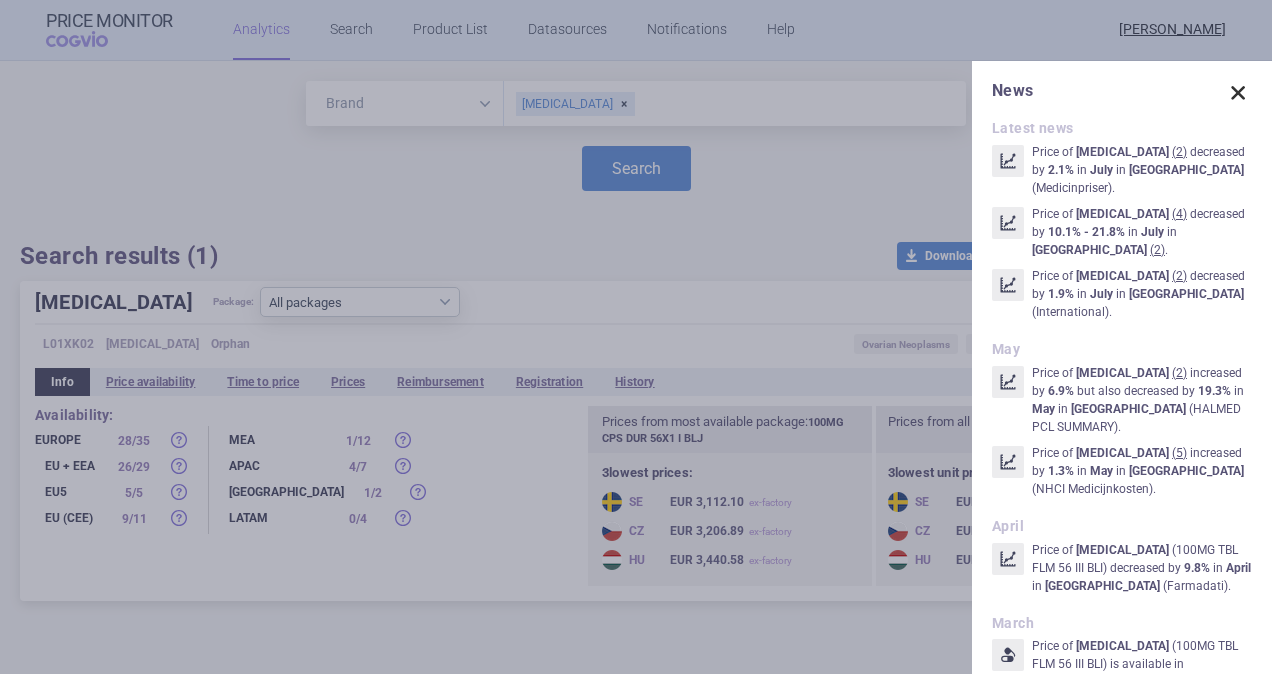 click at bounding box center [1238, 93] 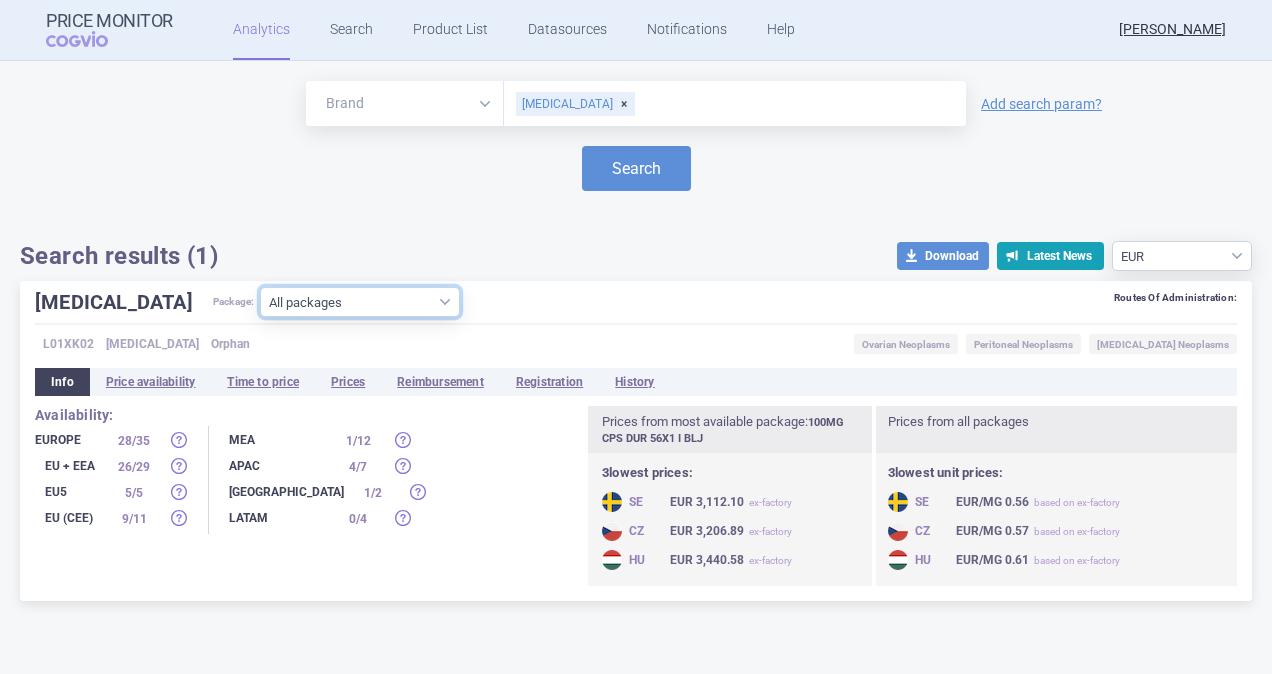 click on "All packages 100MG CPS DUR 28X1 I BLJ  ( 6 ) 100MG CPS DUR 30X1 BLJ  ( 4 ) 100MG CPS DUR 56X1 I BLJ  ( 20 ) 100MG CPS DUR 84X1 I BLJ  ( 18 ) 100MG CPS DUR 90X1 BLJ  ( 4 ) 100MG CPS DUR BLJ  ( 0 ) 100MG TBL FLM 56 II BLI  ( 18 ) 100MG TBL FLM 56 III BLI  ( 9 ) 100MG TBL FLM 84 II BLI  ( 9 ) 100MG TBL FLM 84 III BLI  ( 1 ) Other  ( 10 )" at bounding box center (360, 302) 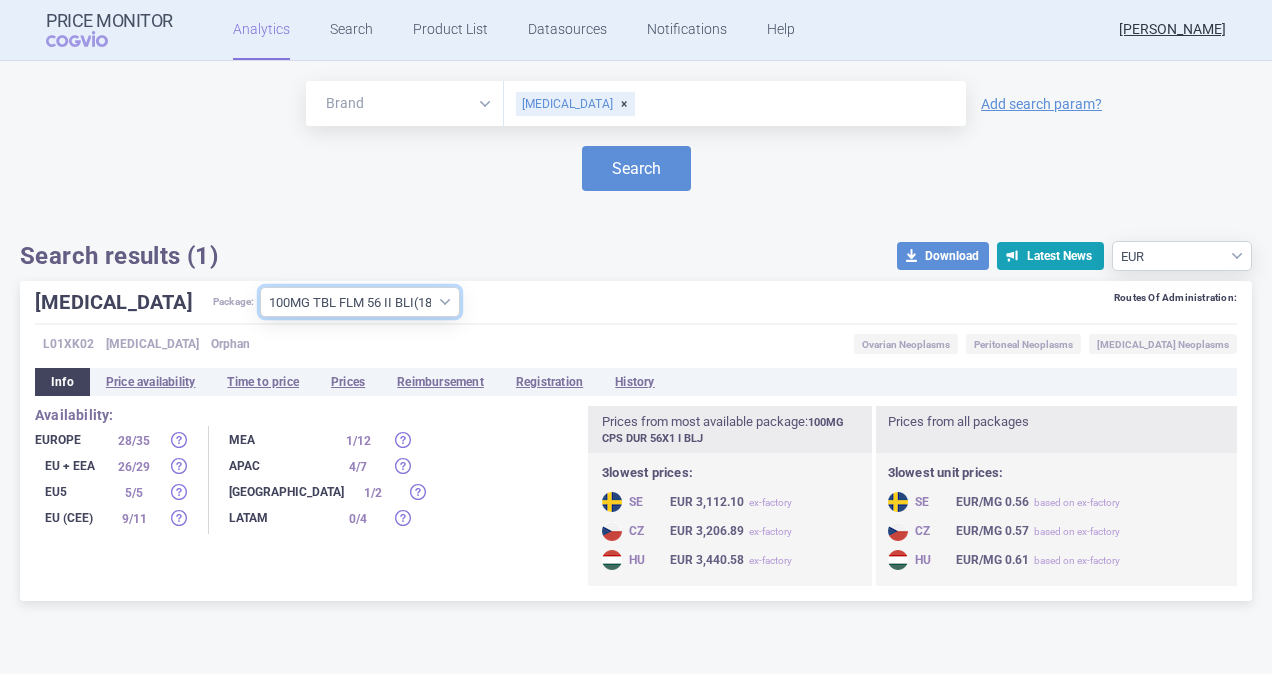 click on "All packages 100MG CPS DUR 28X1 I BLJ  ( 6 ) 100MG CPS DUR 30X1 BLJ  ( 4 ) 100MG CPS DUR 56X1 I BLJ  ( 20 ) 100MG CPS DUR 84X1 I BLJ  ( 18 ) 100MG CPS DUR 90X1 BLJ  ( 4 ) 100MG CPS DUR BLJ  ( 0 ) 100MG TBL FLM 56 II BLI  ( 18 ) 100MG TBL FLM 56 III BLI  ( 9 ) 100MG TBL FLM 84 II BLI  ( 9 ) 100MG TBL FLM 84 III BLI  ( 1 ) Other  ( 10 )" at bounding box center (360, 302) 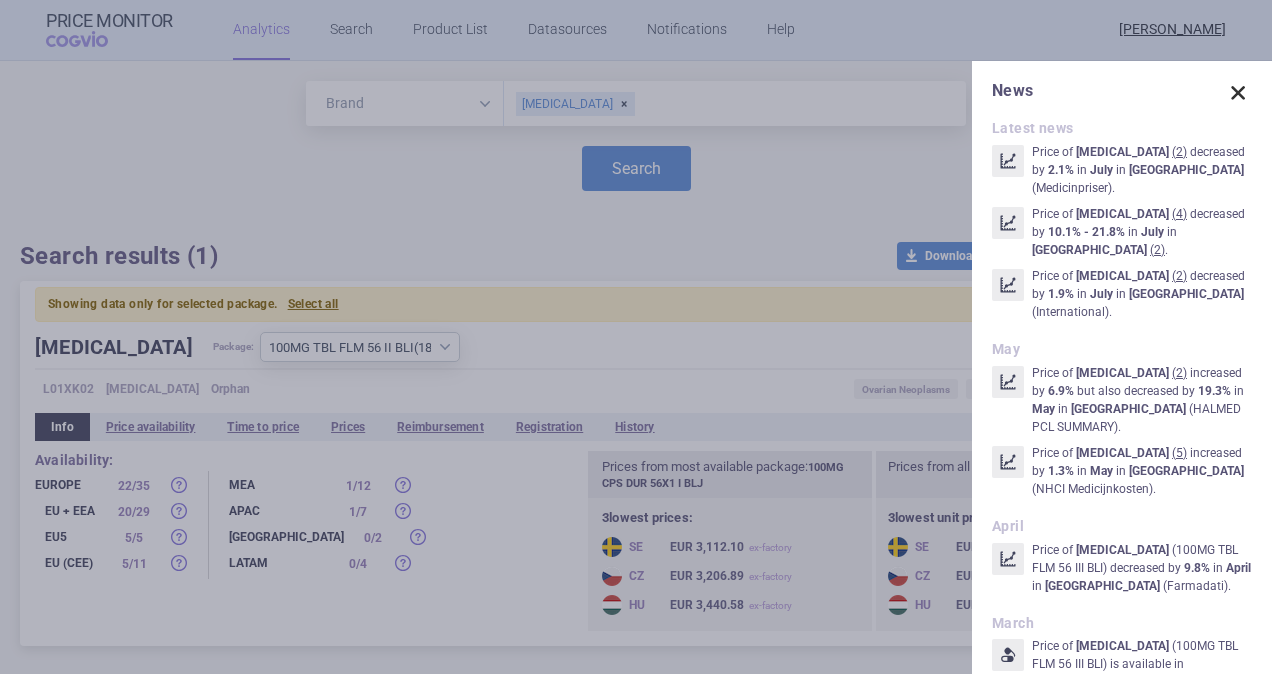 click at bounding box center (1238, 93) 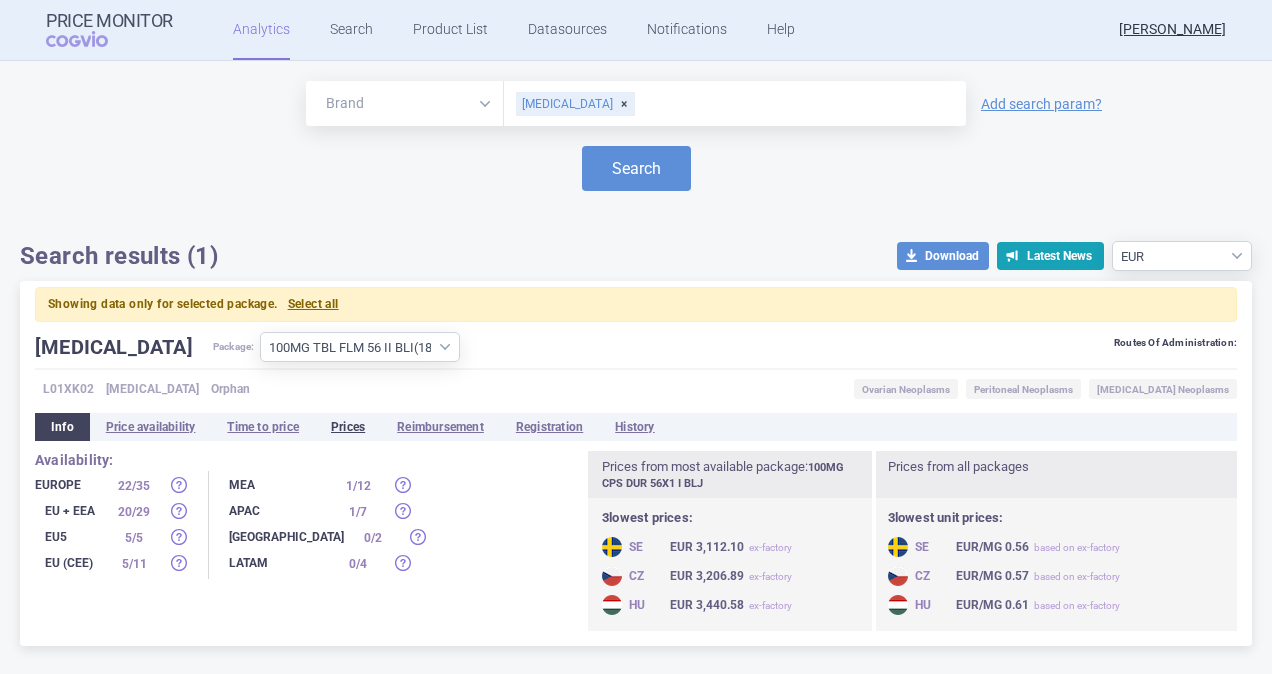 click on "Prices" at bounding box center [348, 427] 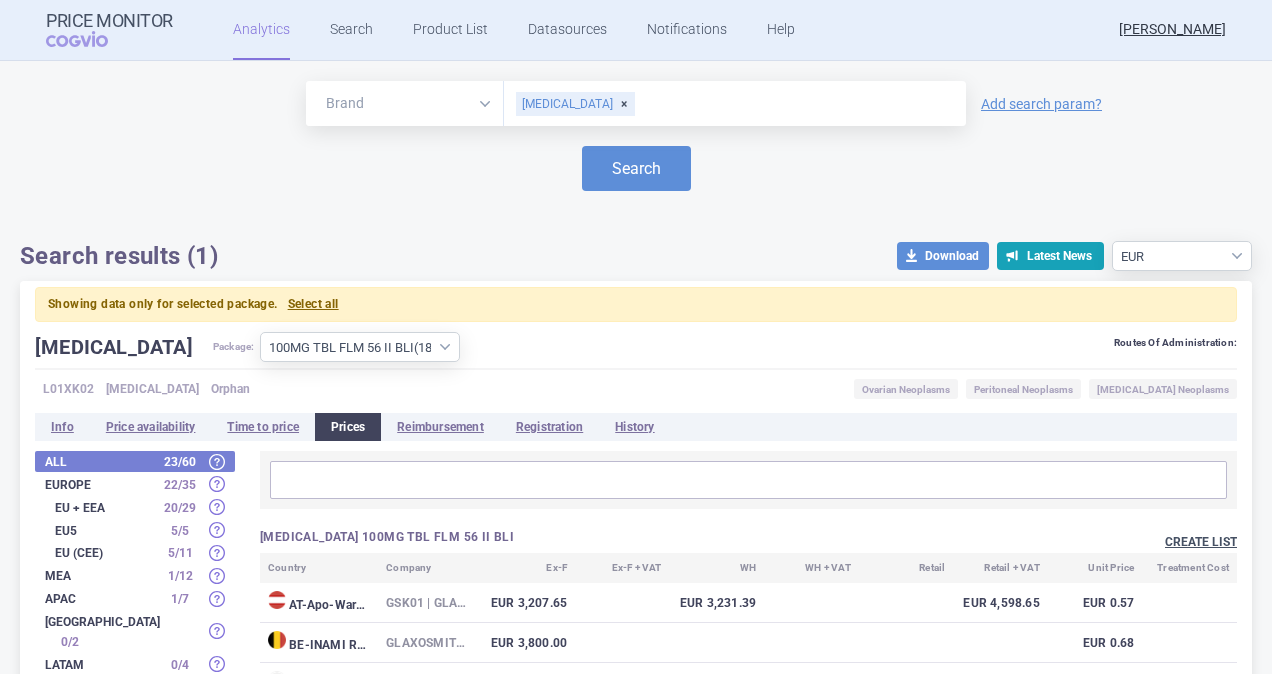 click on "Create list" at bounding box center [1201, 542] 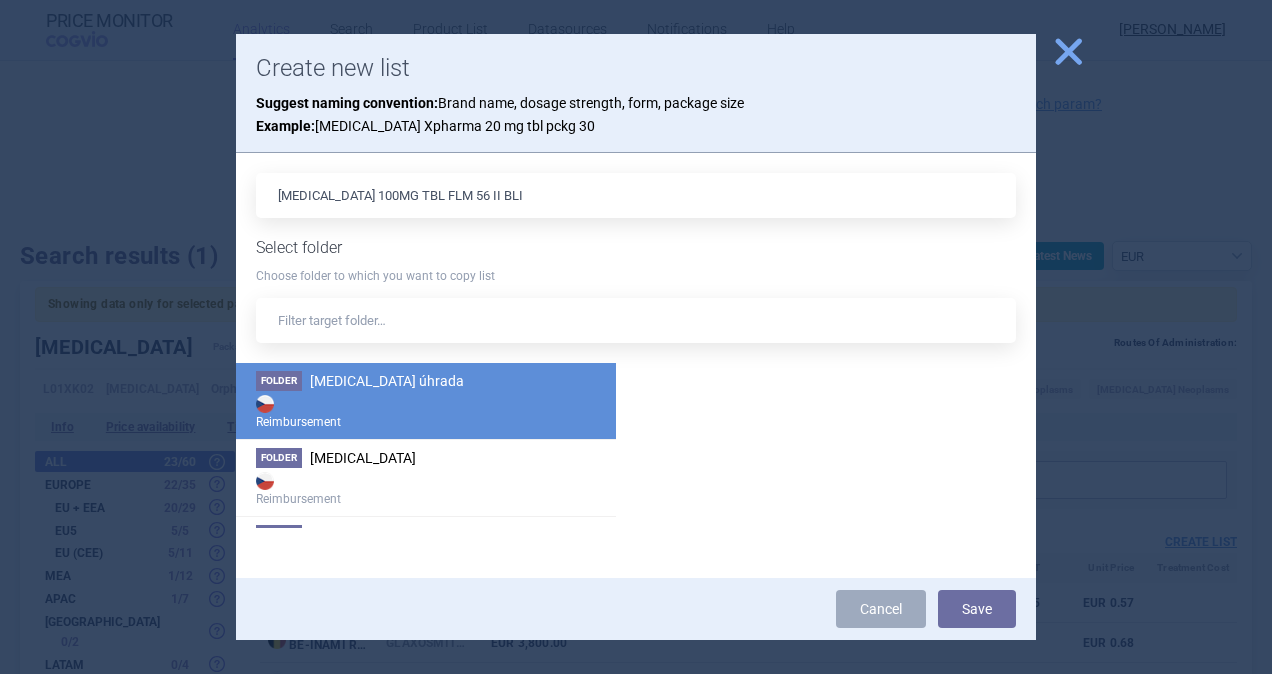 click on "Reimbursement" at bounding box center [426, 411] 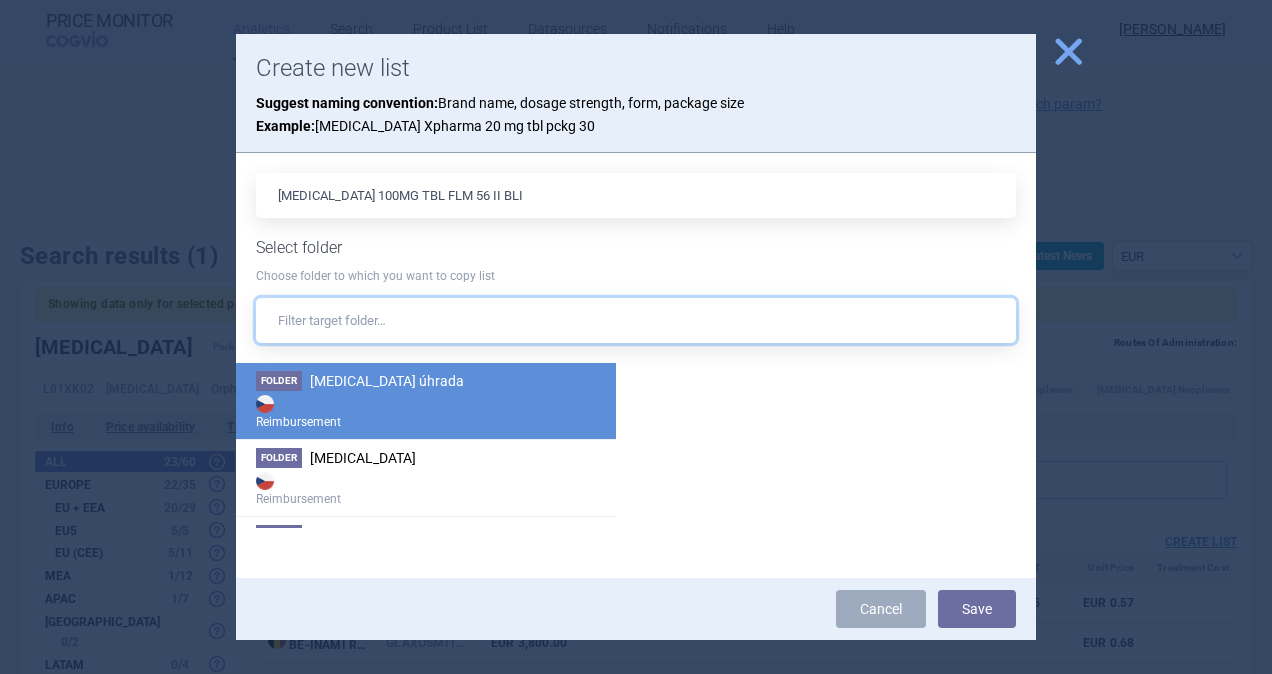 drag, startPoint x: 433, startPoint y: 394, endPoint x: 380, endPoint y: 331, distance: 82.32861 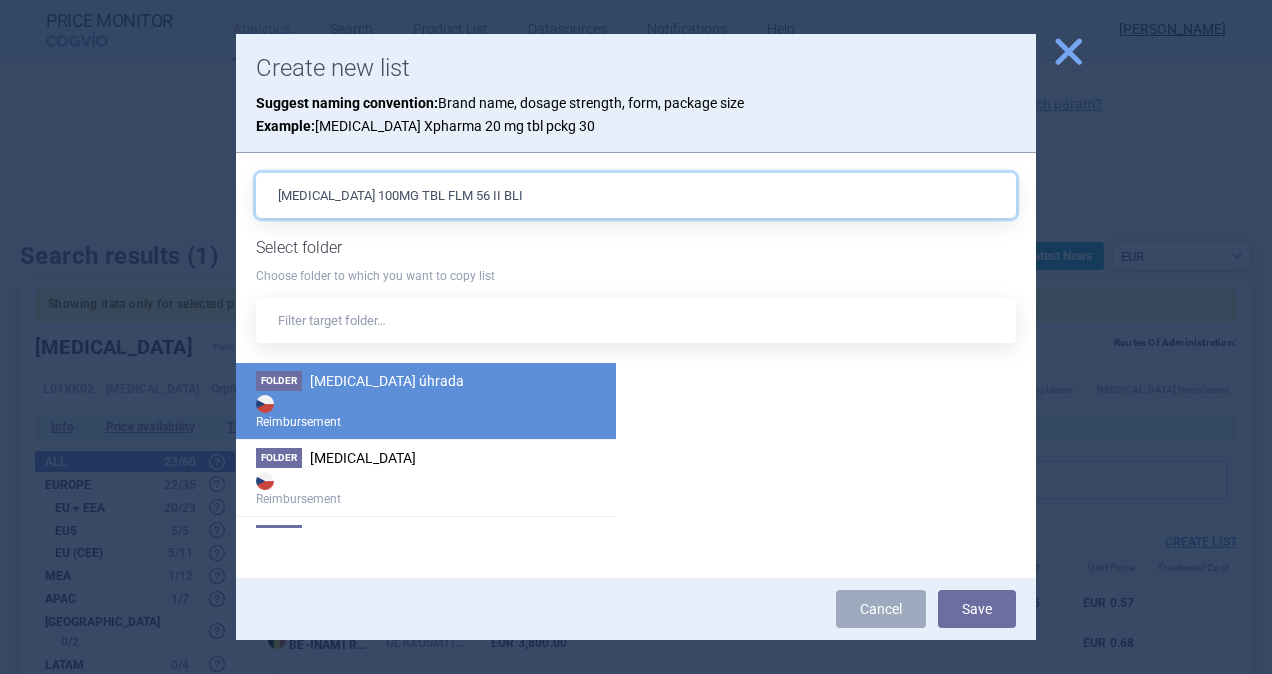 click on "[MEDICAL_DATA] 100MG TBL FLM 56 II BLI" at bounding box center [636, 195] 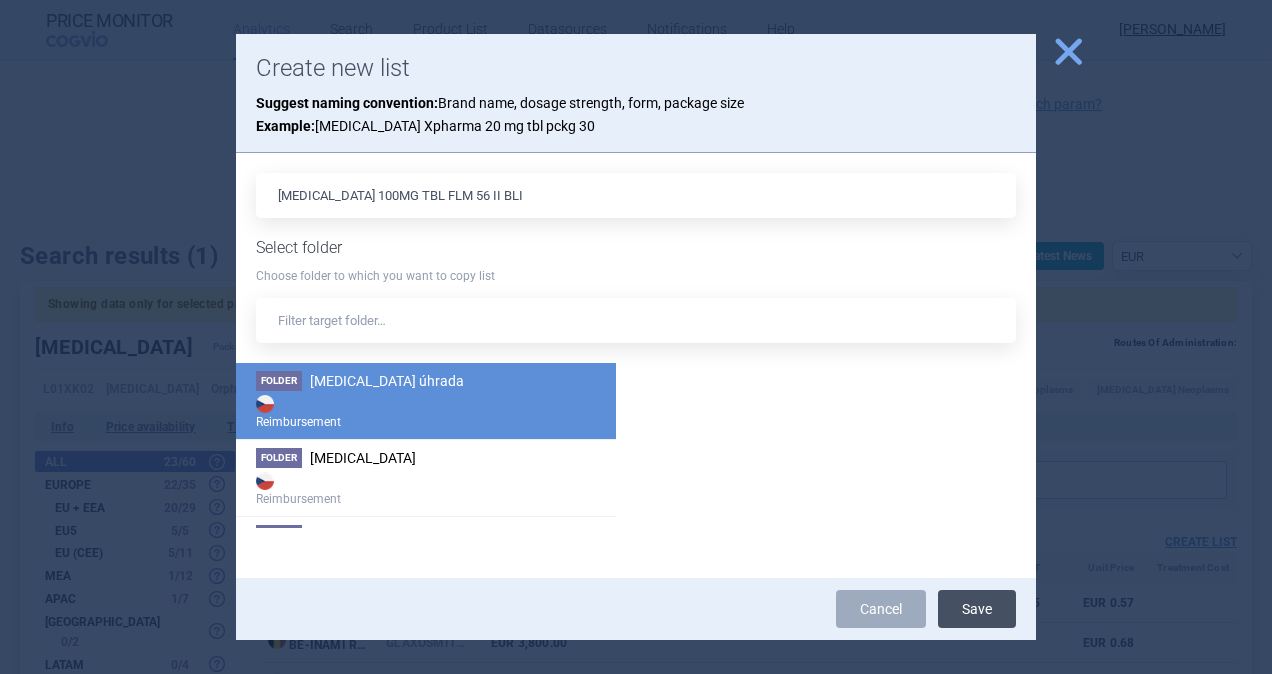 click on "Save" at bounding box center (977, 609) 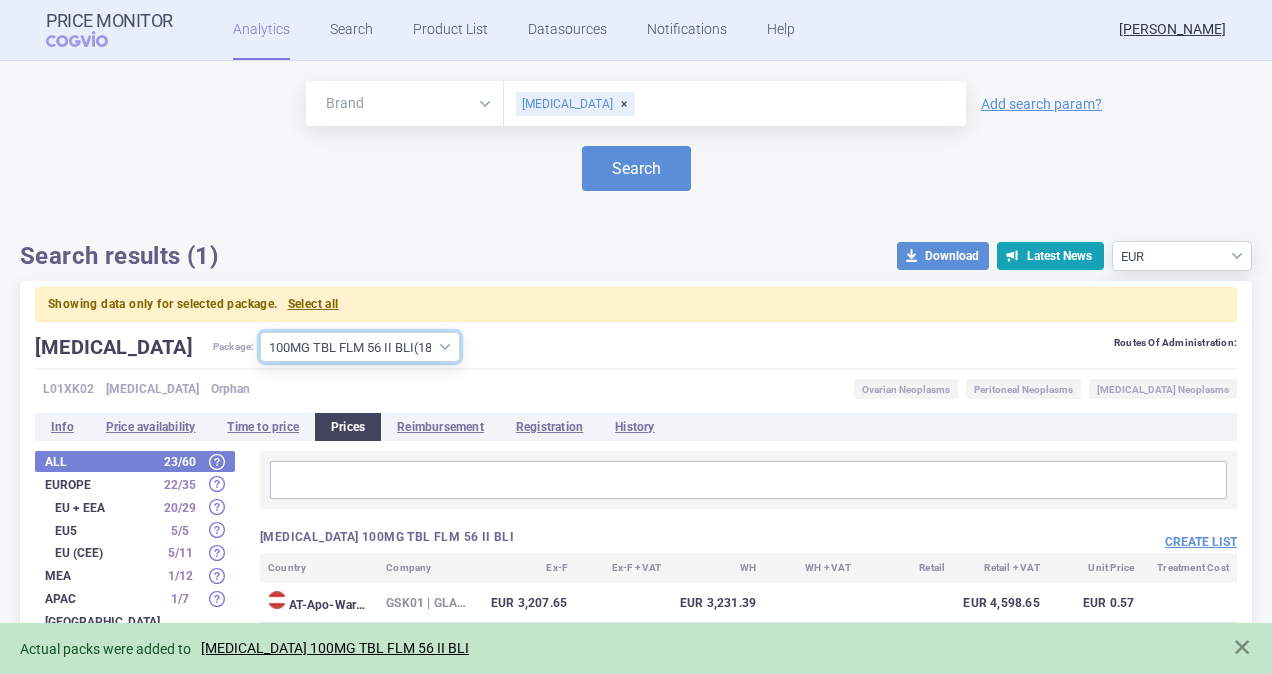click on "All packages 100MG CPS DUR 28X1 I BLJ  ( 6 ) 100MG CPS DUR 30X1 BLJ  ( 4 ) 100MG CPS DUR 56X1 I BLJ  ( 20 ) 100MG CPS DUR 84X1 I BLJ  ( 18 ) 100MG CPS DUR 90X1 BLJ  ( 4 ) 100MG CPS DUR BLJ  ( 0 ) 100MG TBL FLM 56 II BLI  ( 18 ) 100MG TBL FLM 56 III BLI  ( 9 ) 100MG TBL FLM 84 II BLI  ( 9 ) 100MG TBL FLM 84 III BLI  ( 1 ) Other  ( 10 )" at bounding box center [360, 347] 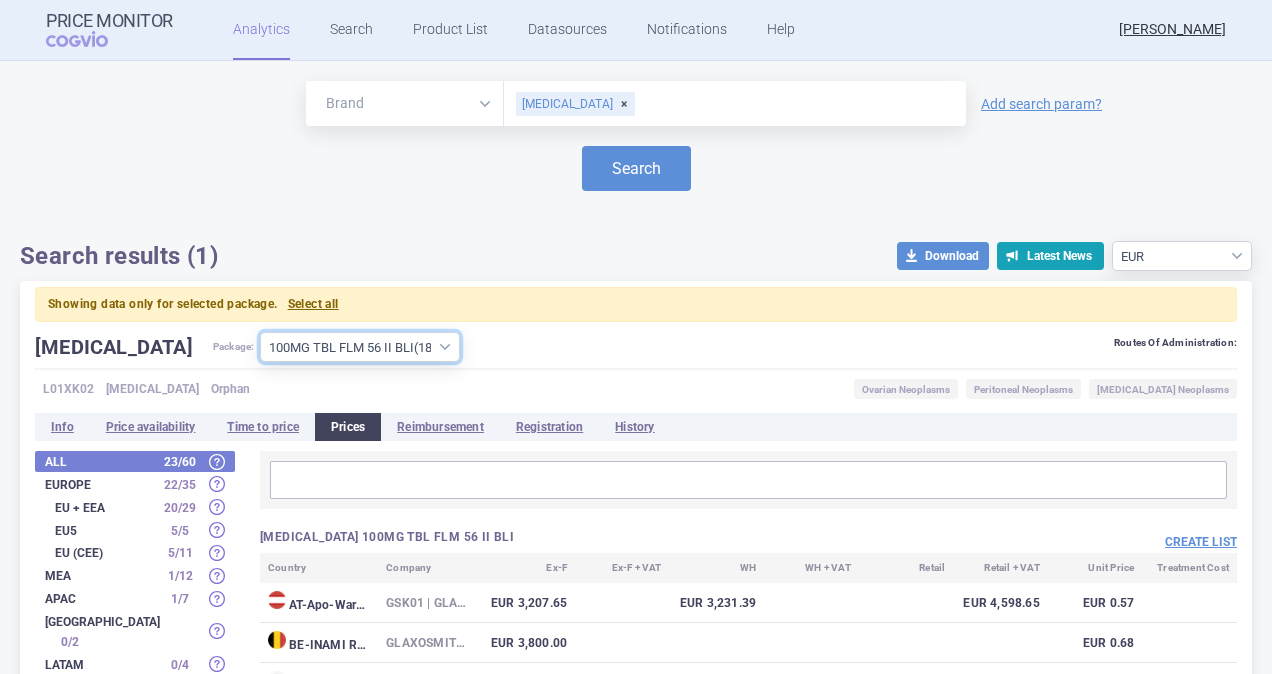 select on "ab159534-1029-4751-b82b-0f5a097d618c" 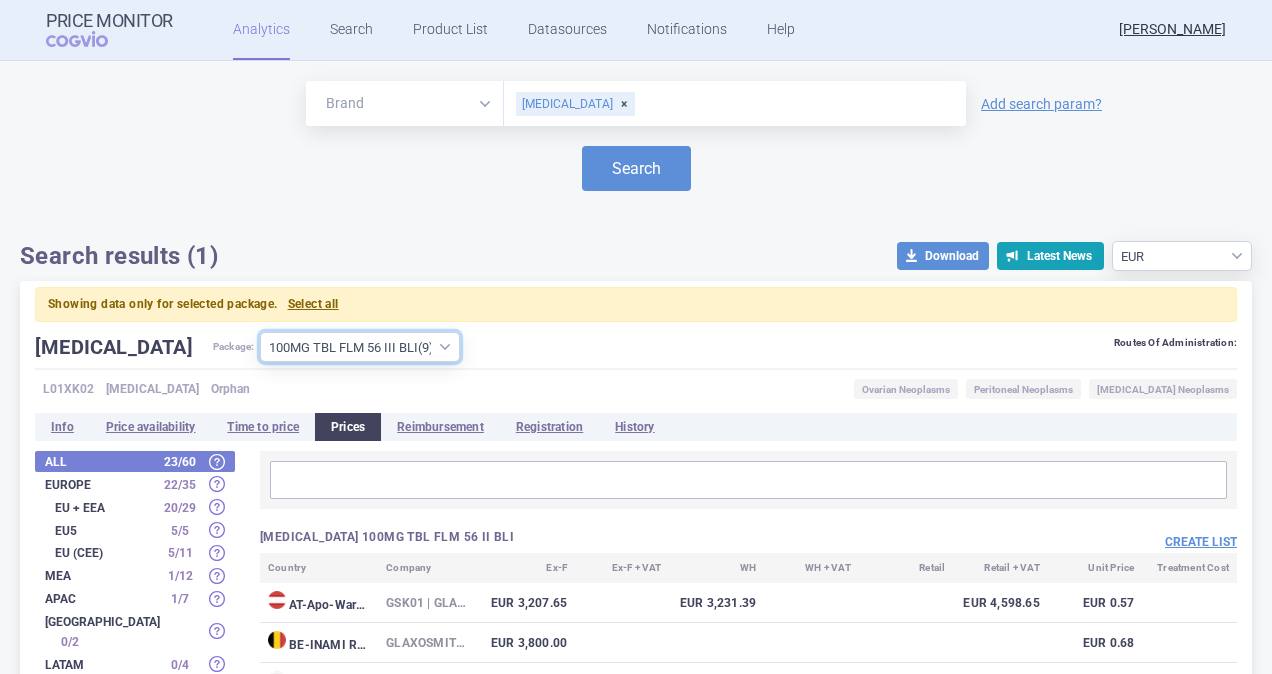 click on "All packages 100MG CPS DUR 28X1 I BLJ  ( 6 ) 100MG CPS DUR 30X1 BLJ  ( 4 ) 100MG CPS DUR 56X1 I BLJ  ( 20 ) 100MG CPS DUR 84X1 I BLJ  ( 18 ) 100MG CPS DUR 90X1 BLJ  ( 4 ) 100MG CPS DUR BLJ  ( 0 ) 100MG TBL FLM 56 II BLI  ( 18 ) 100MG TBL FLM 56 III BLI  ( 9 ) 100MG TBL FLM 84 II BLI  ( 9 ) 100MG TBL FLM 84 III BLI  ( 1 ) Other  ( 10 )" at bounding box center [360, 347] 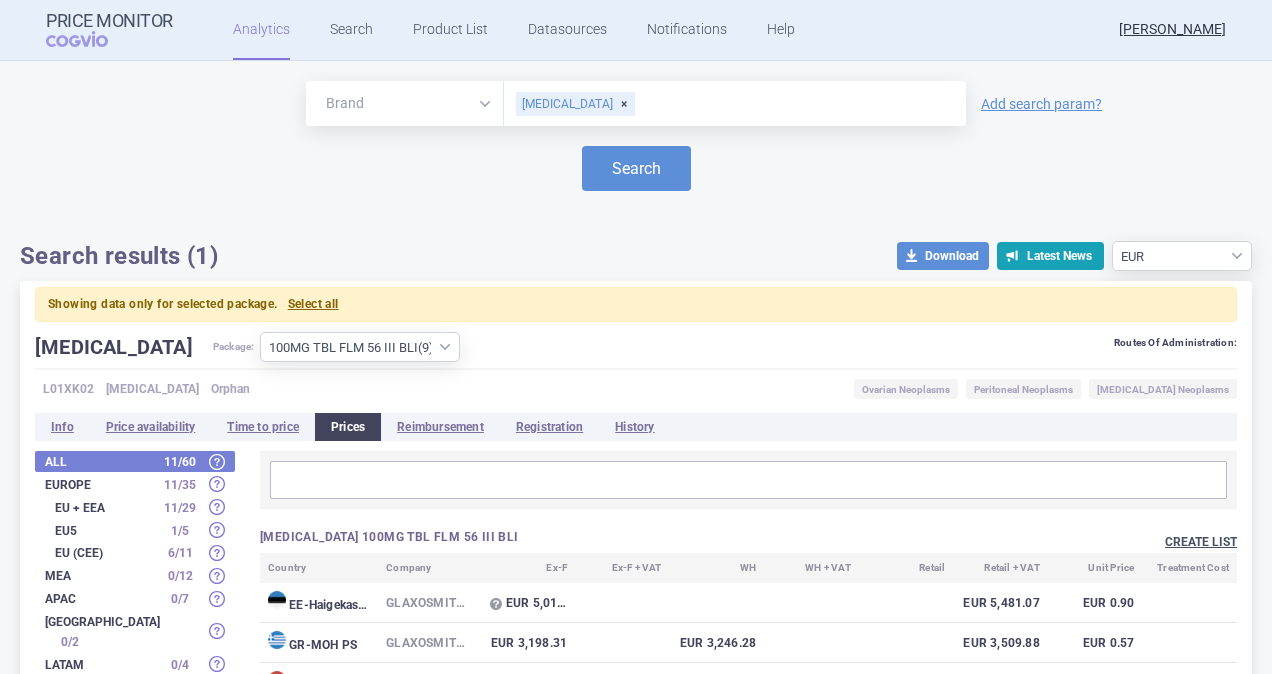click on "Create list" at bounding box center [1201, 542] 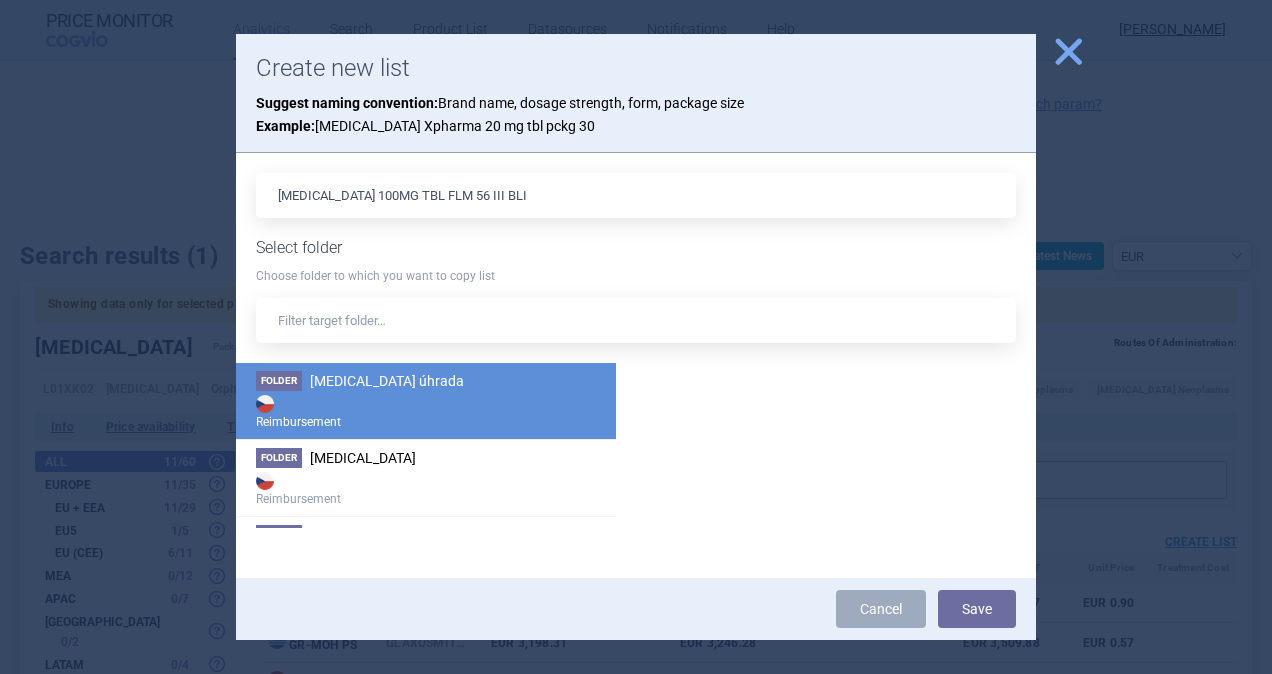 click on "Reimbursement" at bounding box center [426, 411] 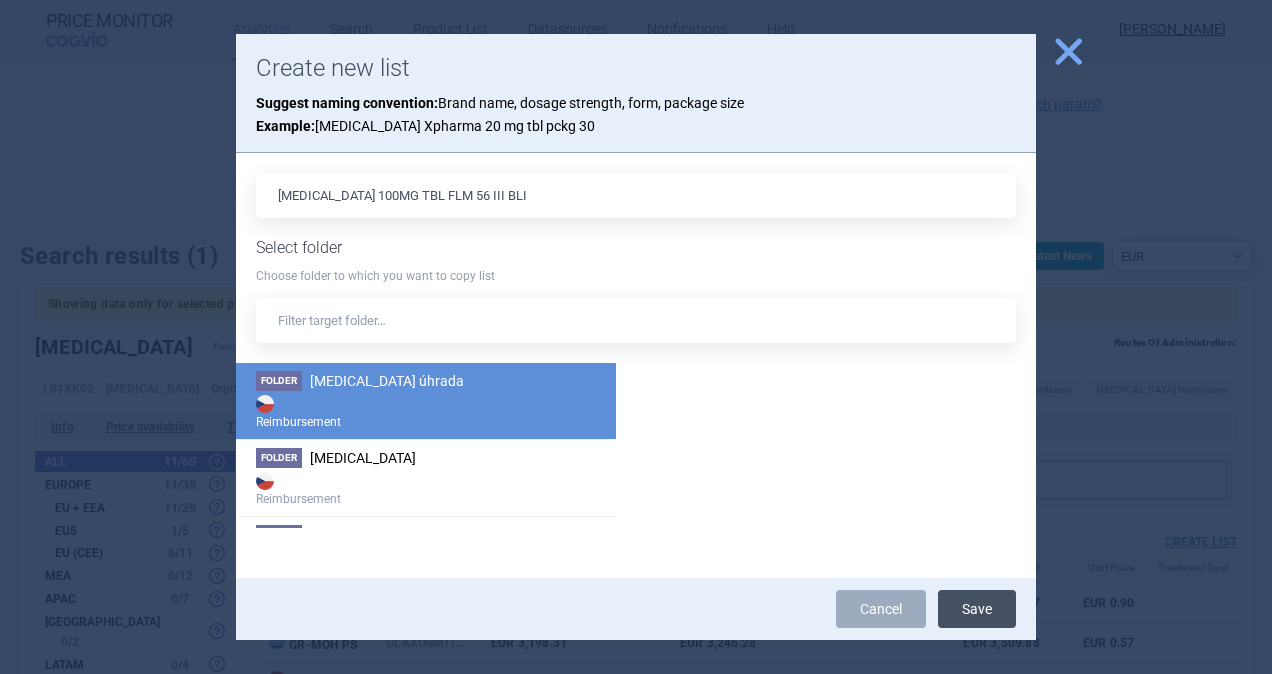 click on "Save" at bounding box center (977, 609) 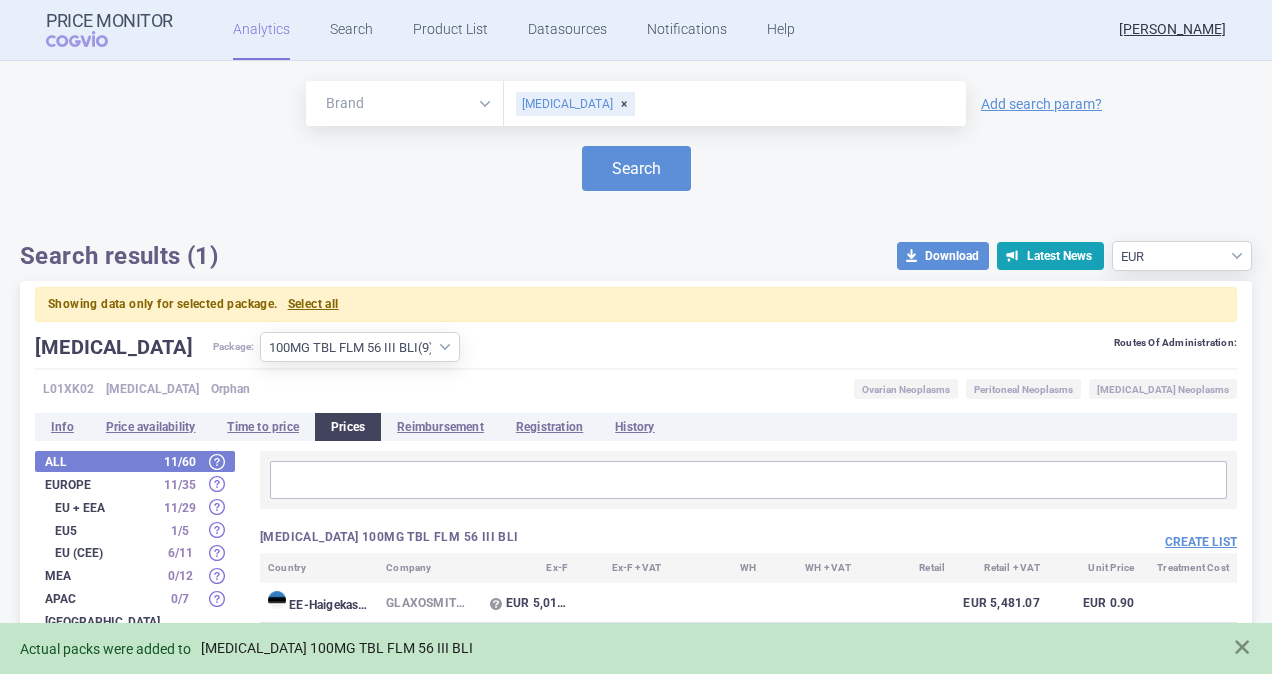 click on "[MEDICAL_DATA] 100MG TBL FLM 56 III BLI" at bounding box center (337, 648) 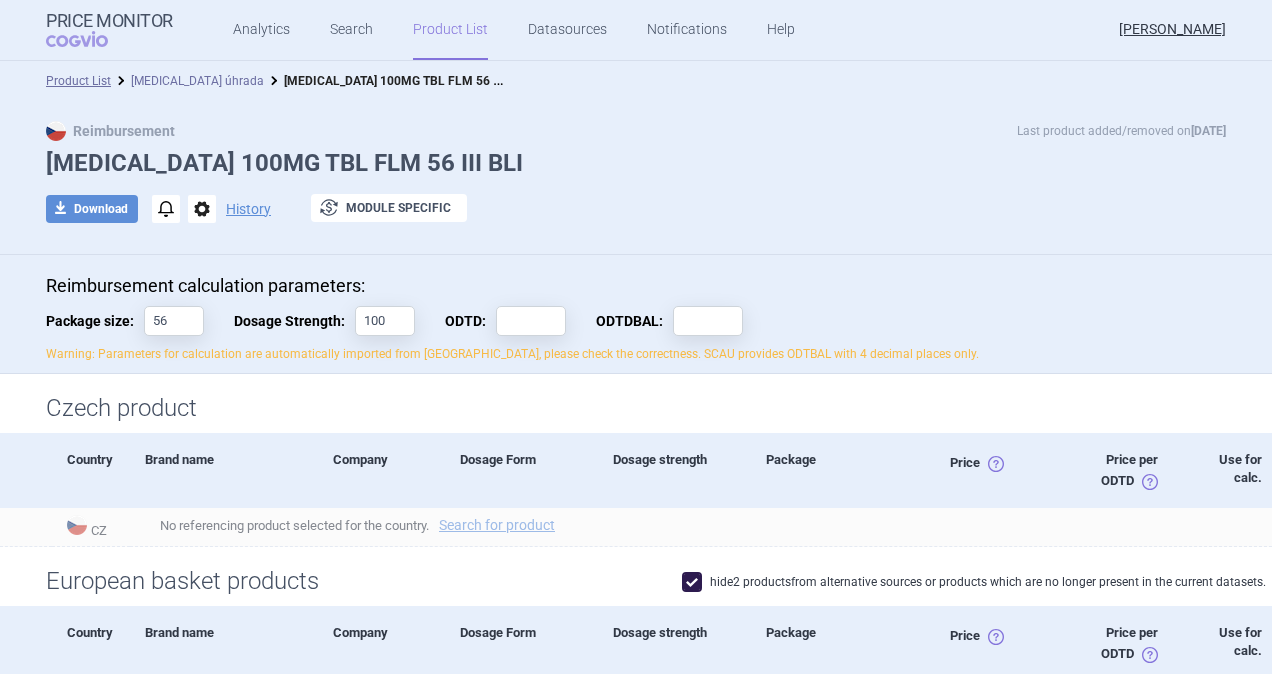 click on "[MEDICAL_DATA] úhrada" at bounding box center (197, 81) 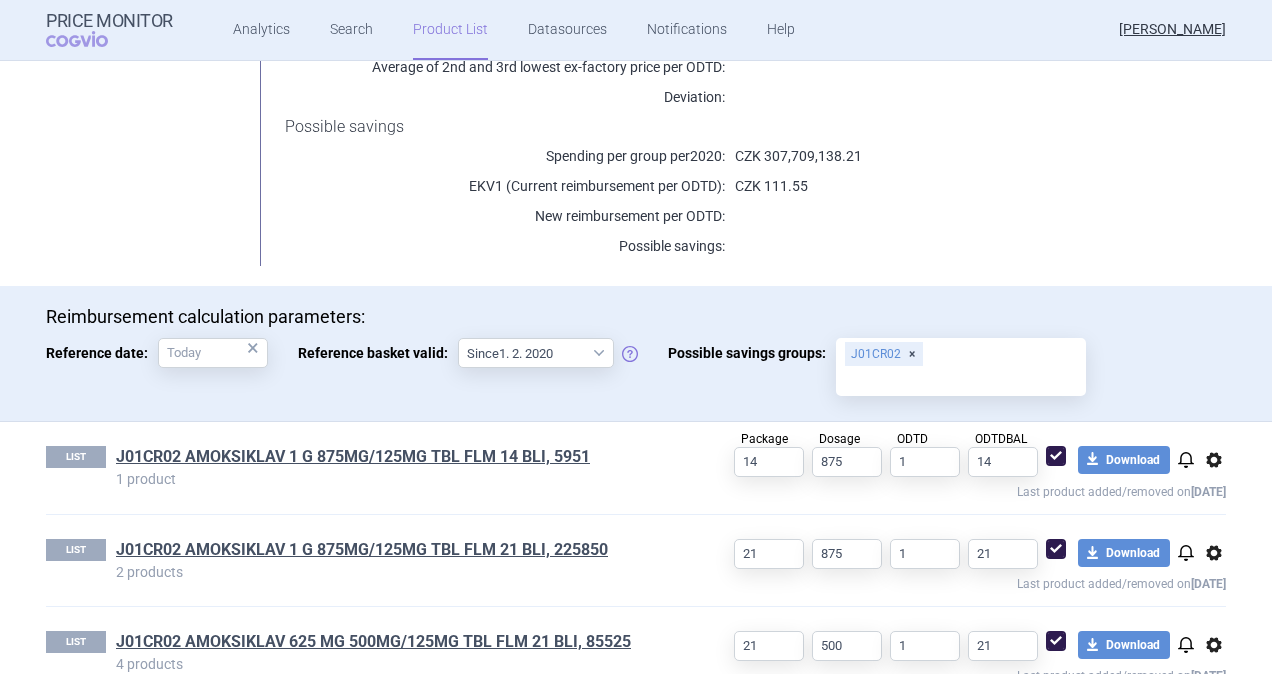 scroll, scrollTop: 754, scrollLeft: 0, axis: vertical 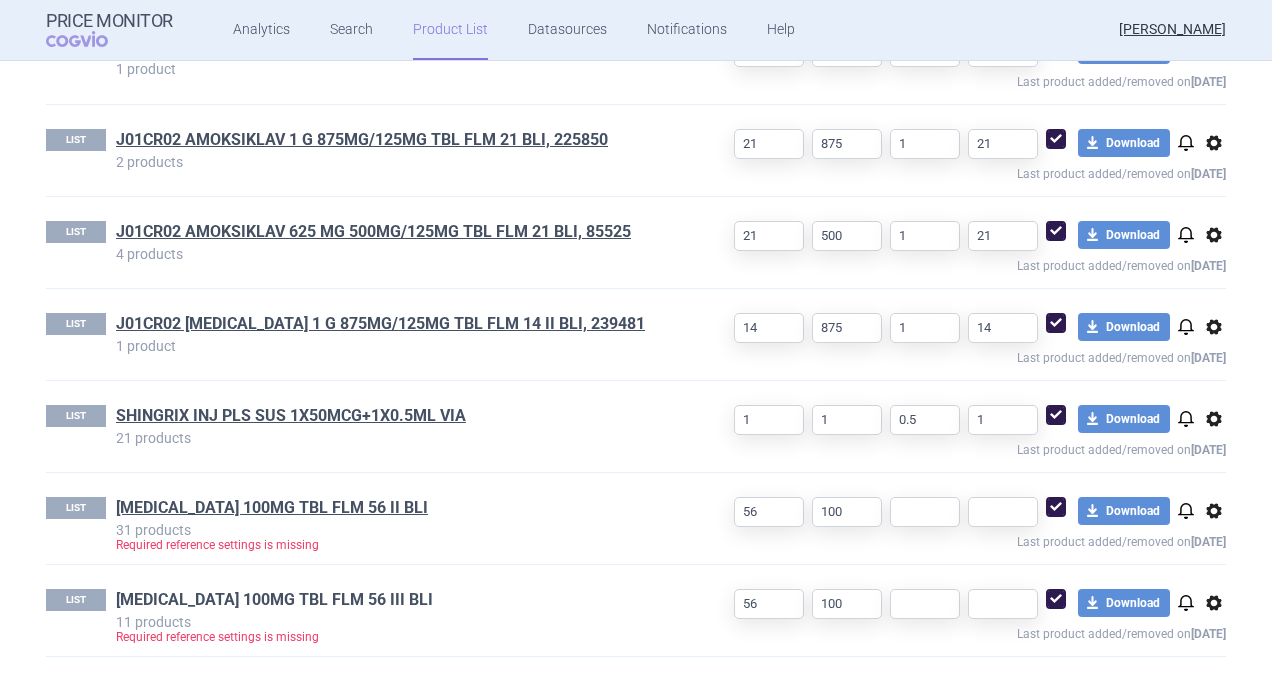 click on "[MEDICAL_DATA] 100MG TBL FLM 56 III BLI" at bounding box center [274, 600] 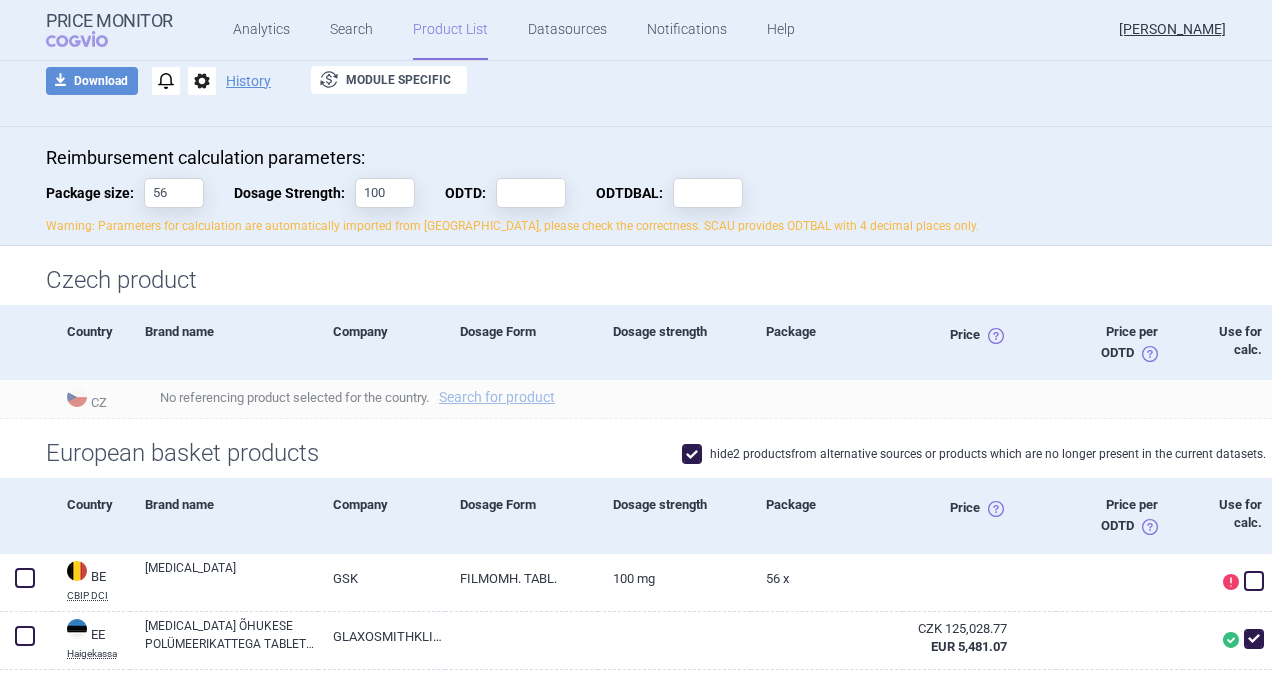 scroll, scrollTop: 500, scrollLeft: 0, axis: vertical 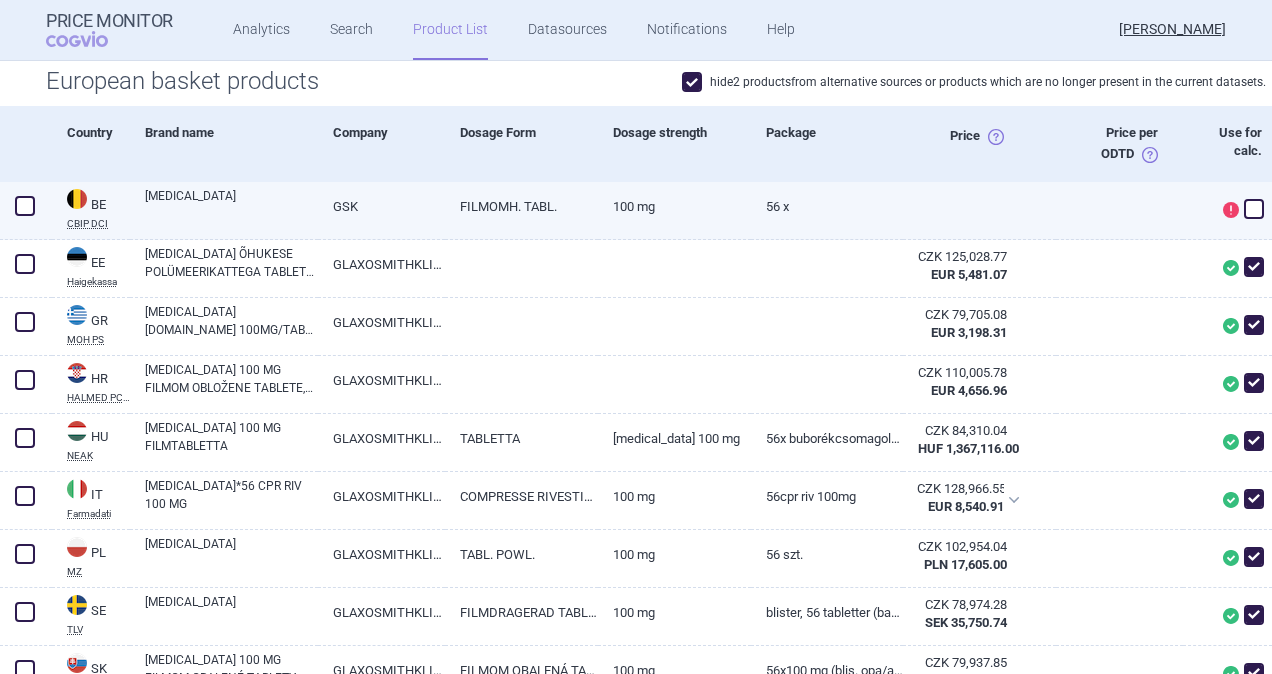 click at bounding box center [25, 206] 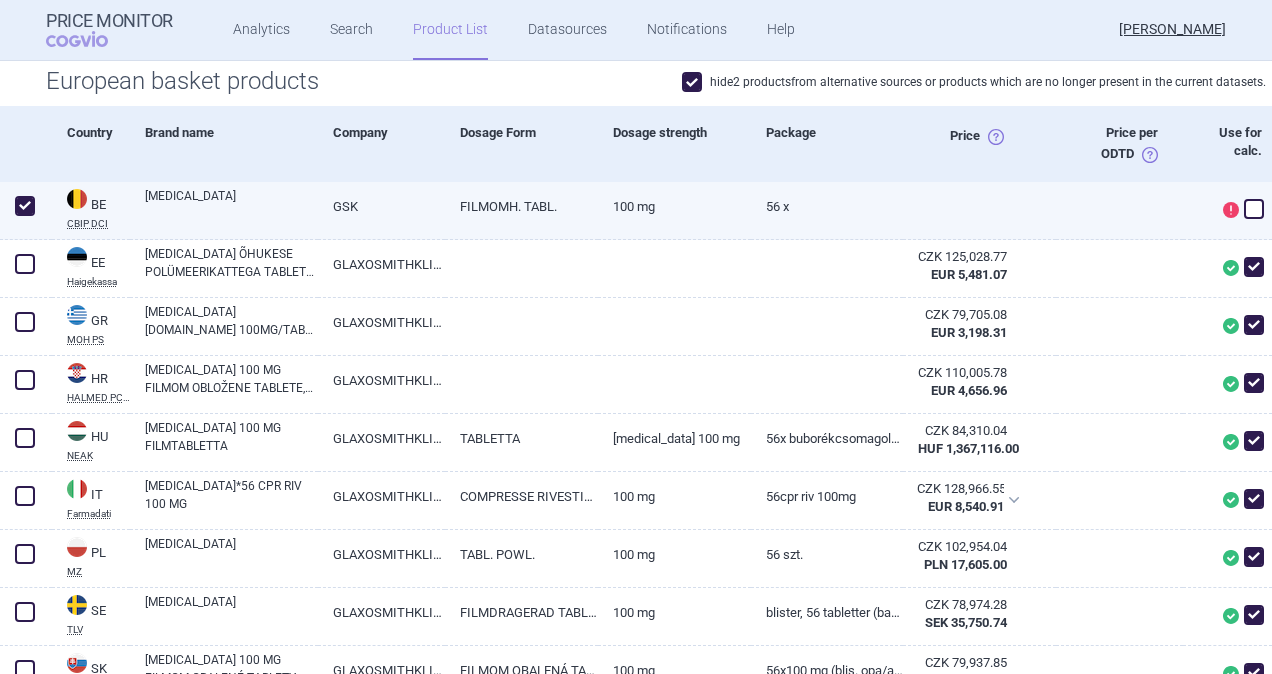 checkbox on "true" 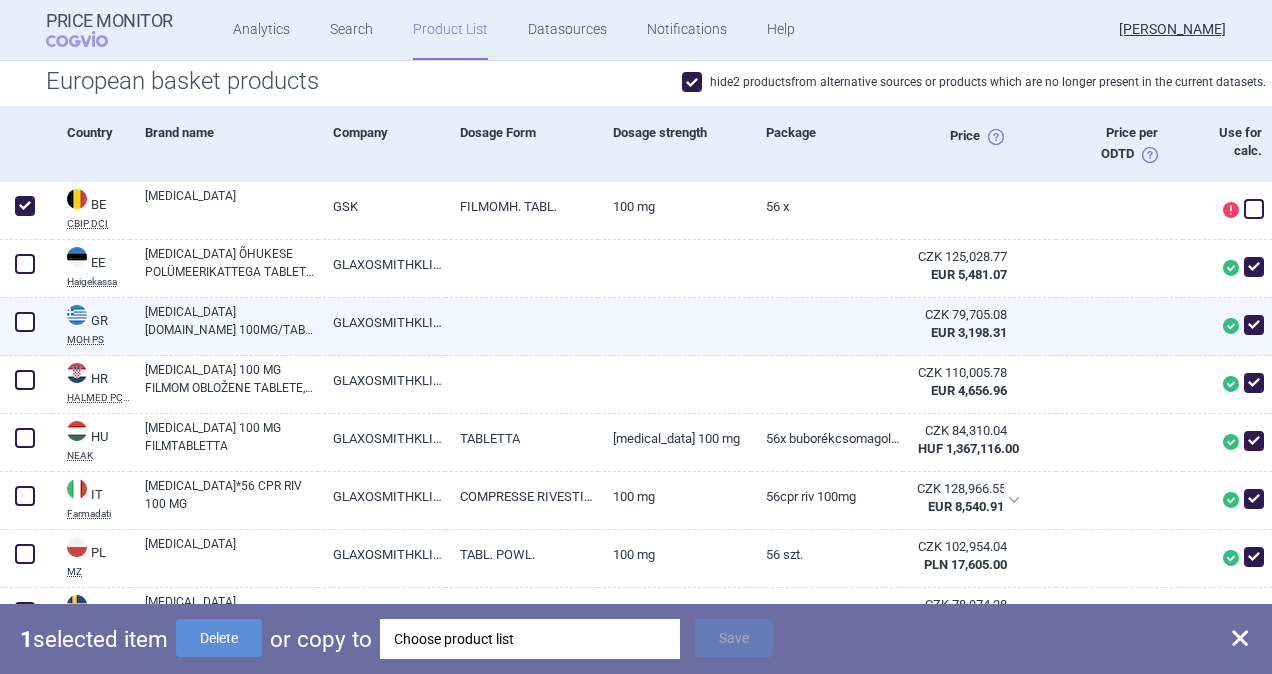 drag, startPoint x: 29, startPoint y: 256, endPoint x: 29, endPoint y: 300, distance: 44 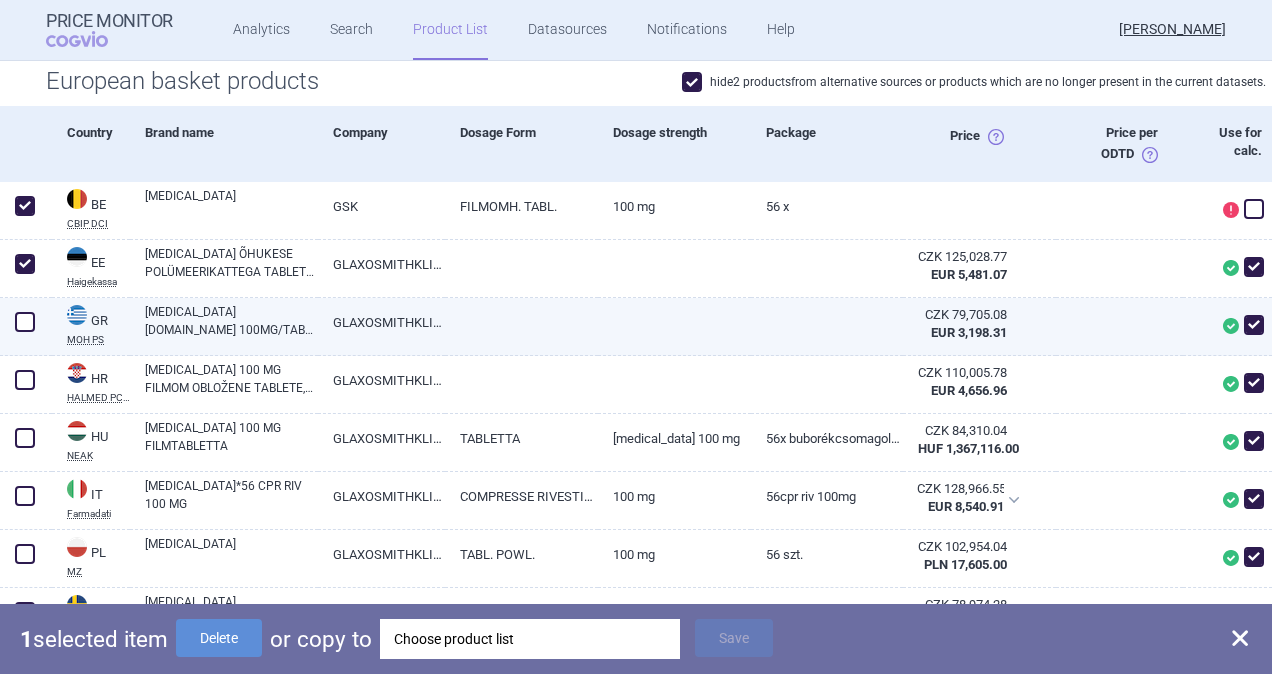 checkbox on "true" 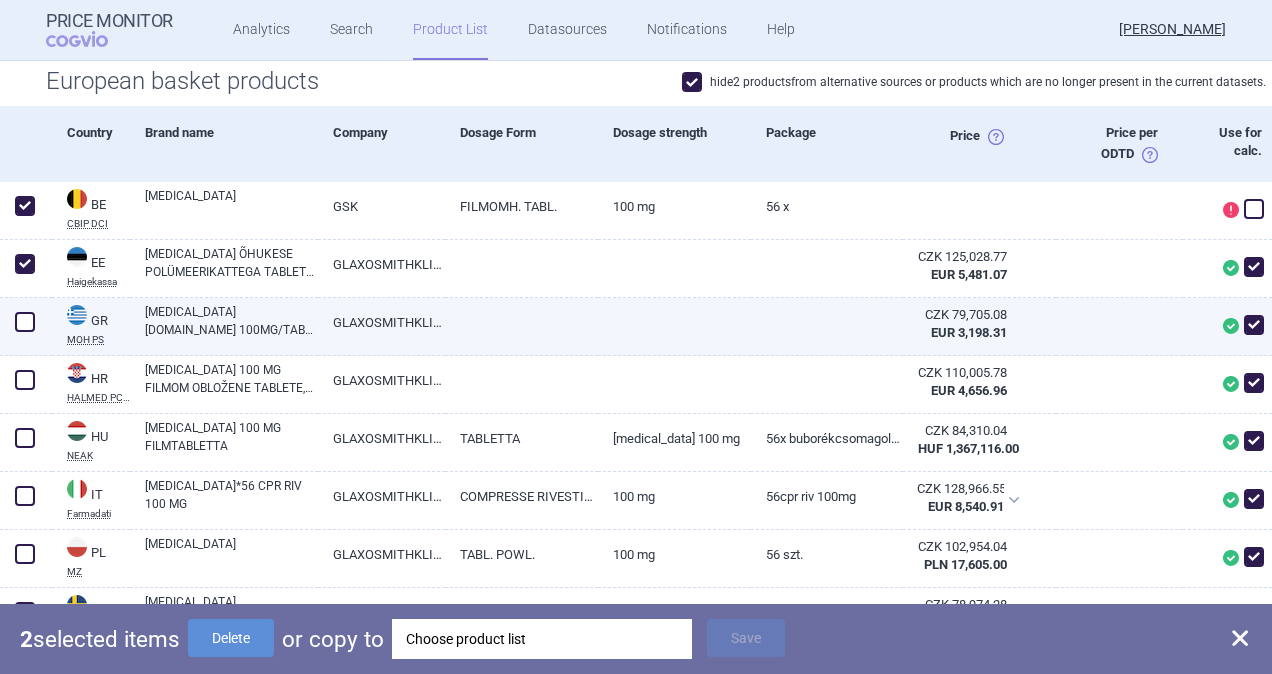 click at bounding box center [25, 322] 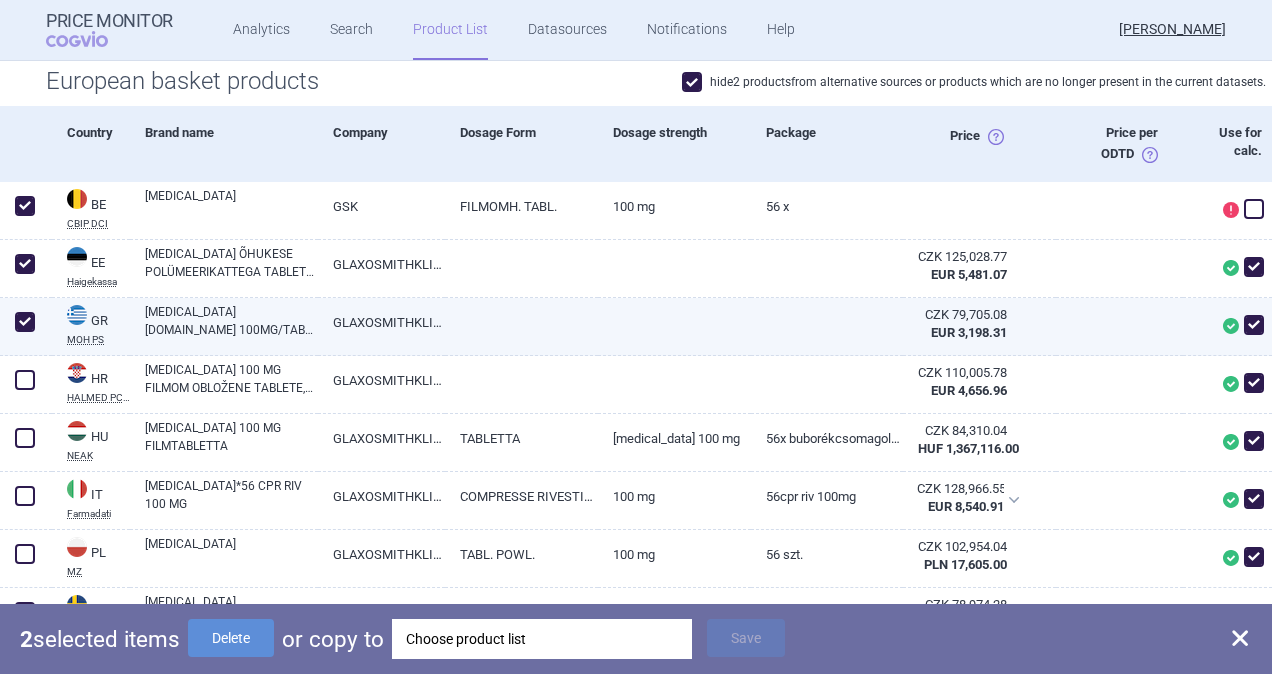 checkbox on "true" 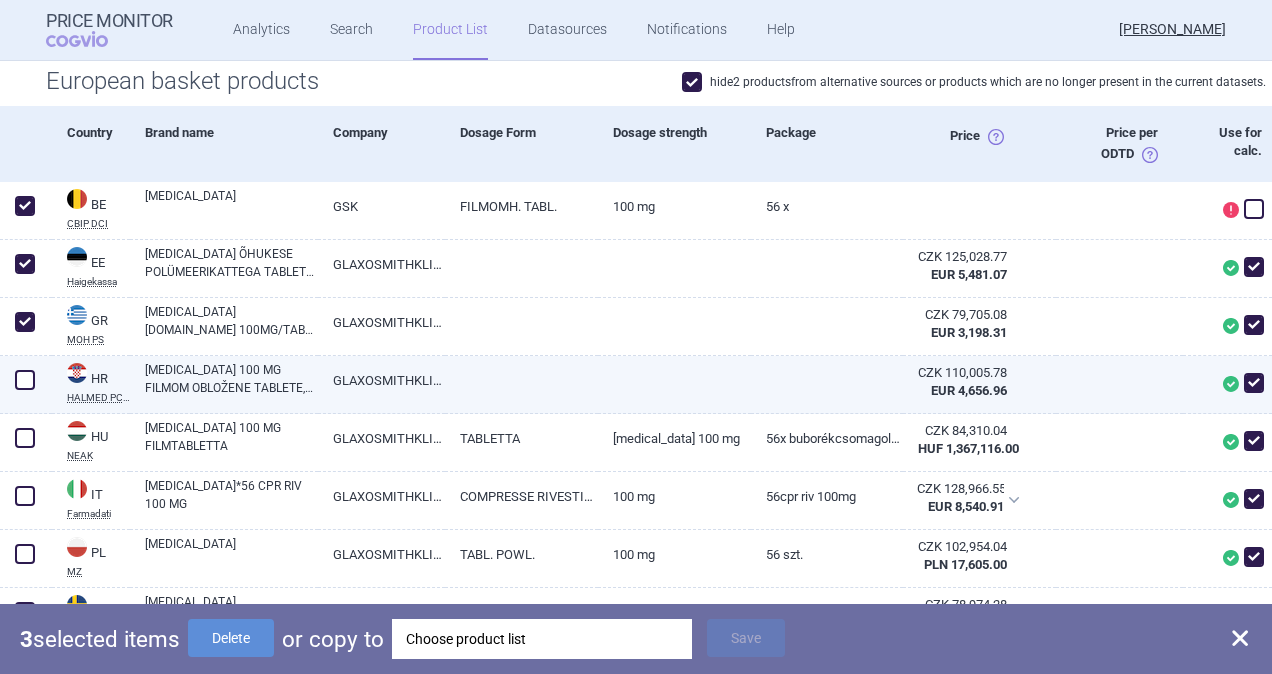 drag, startPoint x: 25, startPoint y: 366, endPoint x: 31, endPoint y: 406, distance: 40.4475 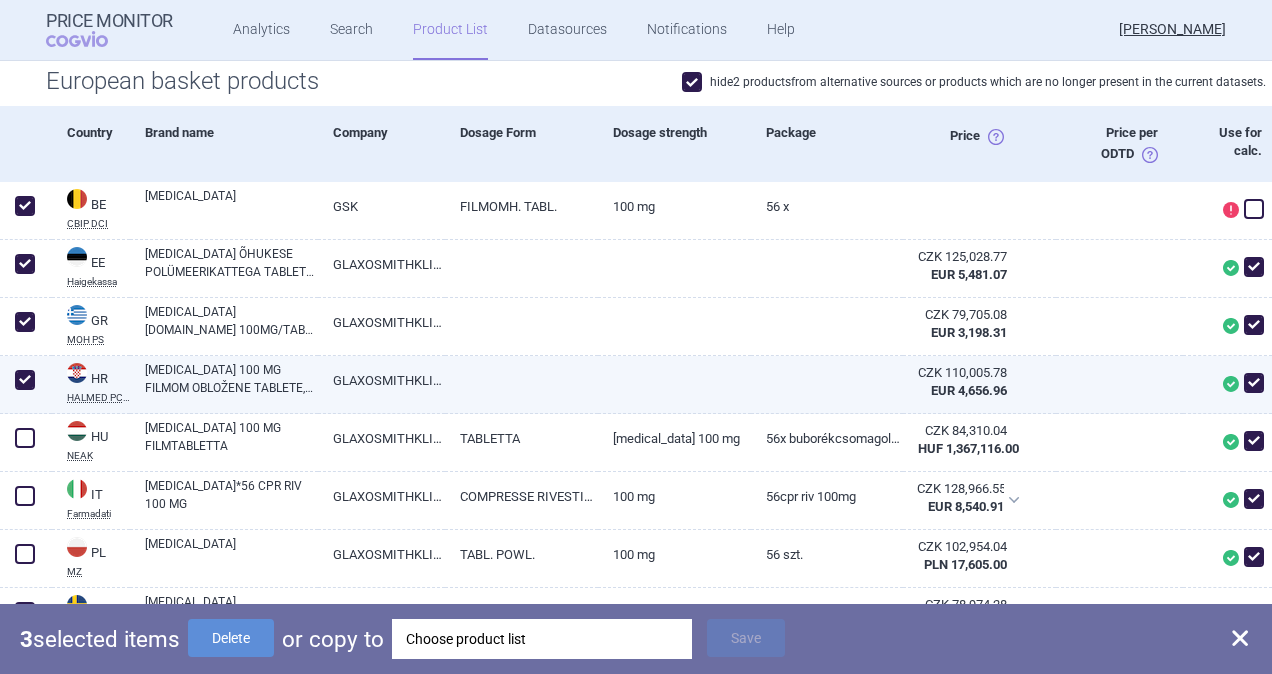 checkbox on "true" 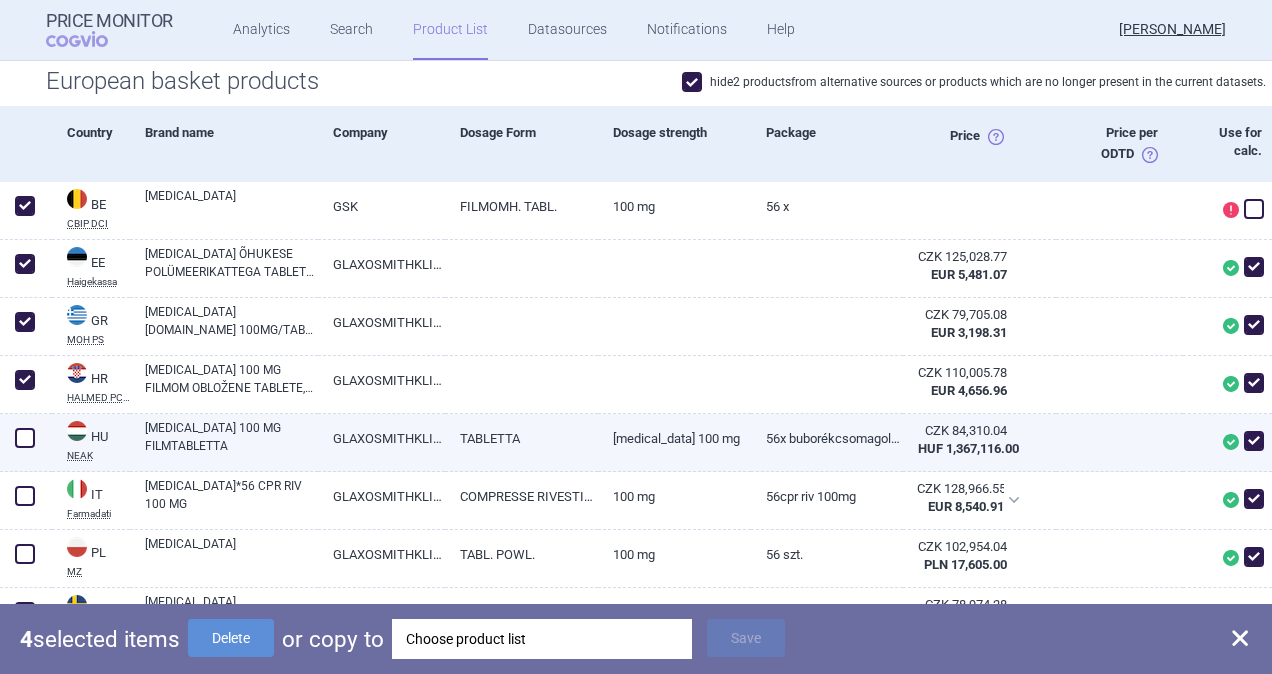 drag, startPoint x: 34, startPoint y: 443, endPoint x: 32, endPoint y: 486, distance: 43.046486 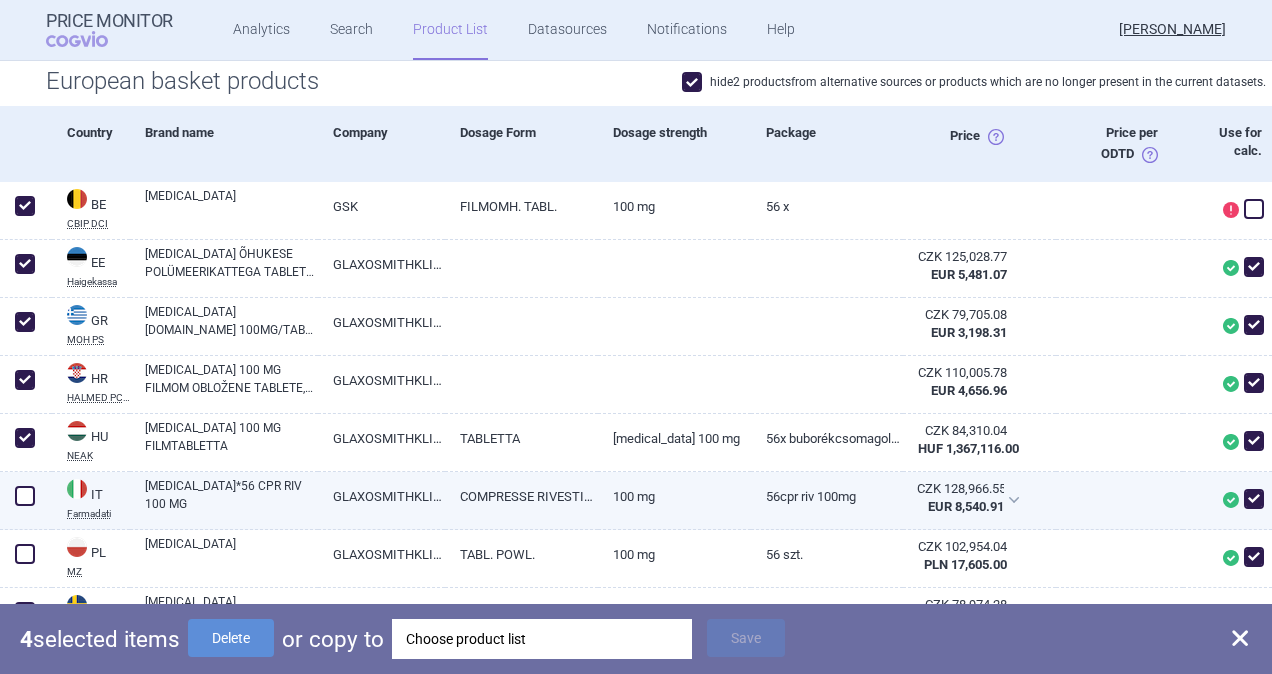 checkbox on "true" 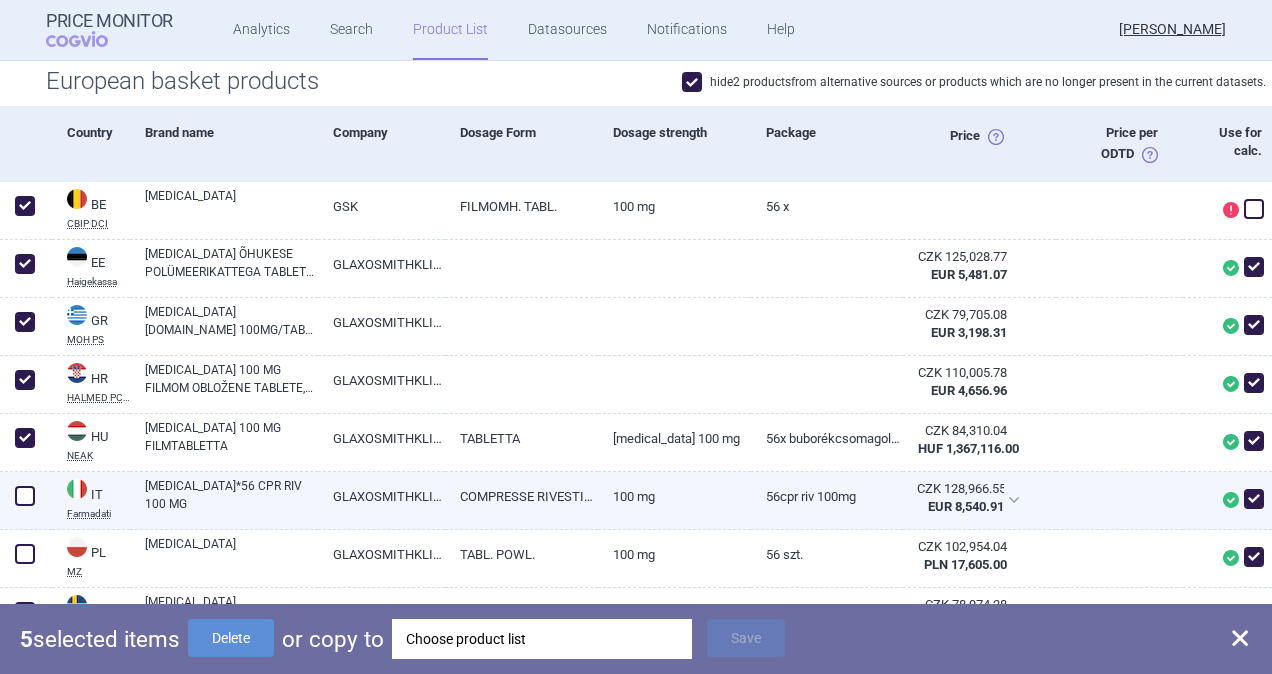 drag, startPoint x: 30, startPoint y: 500, endPoint x: 26, endPoint y: 532, distance: 32.24903 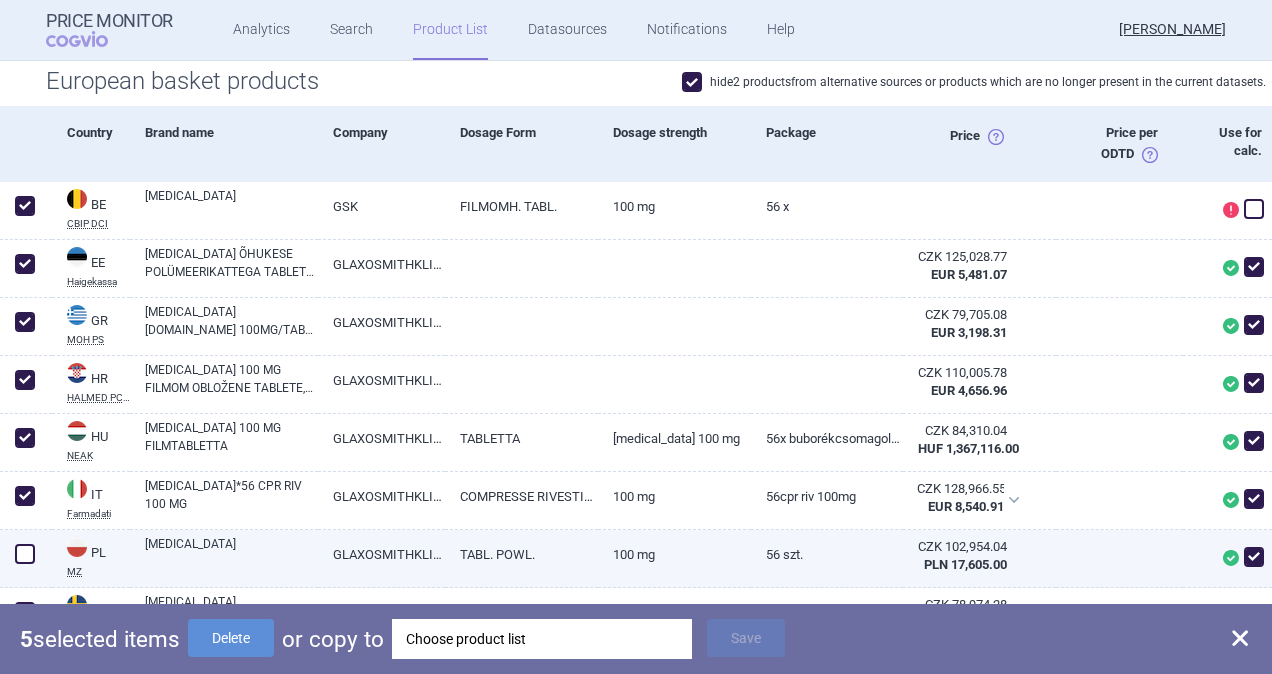 checkbox on "true" 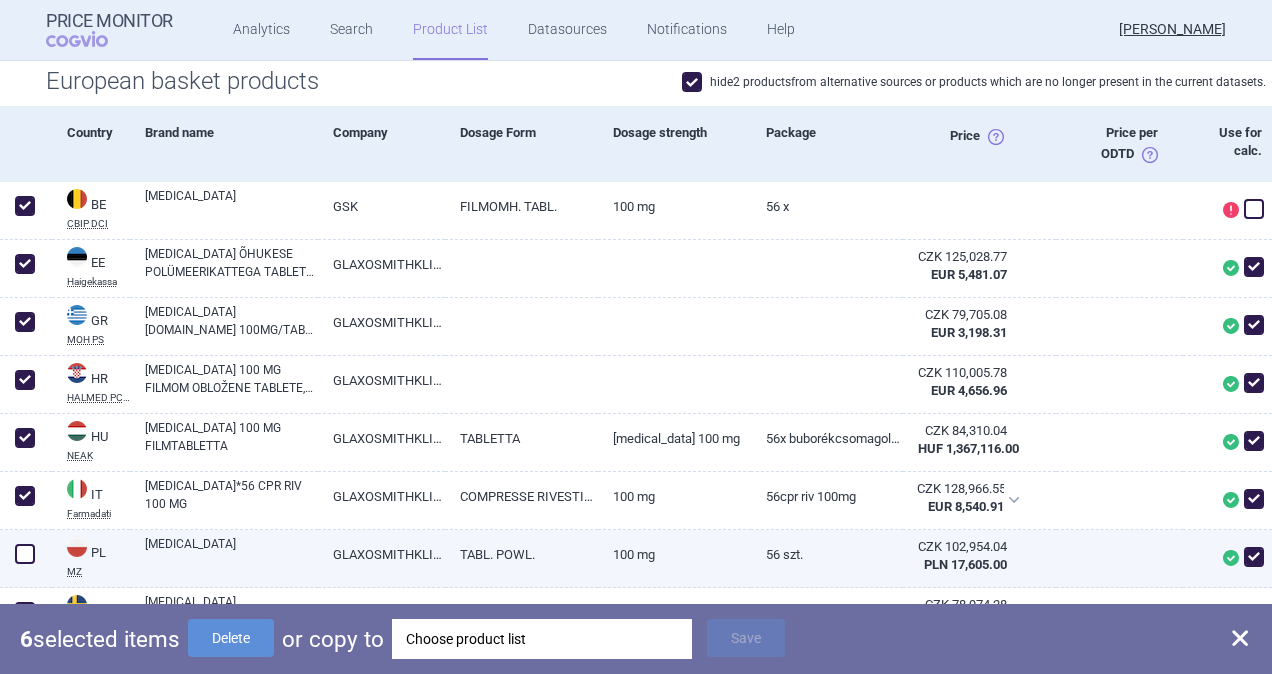 drag, startPoint x: 26, startPoint y: 552, endPoint x: 31, endPoint y: 581, distance: 29.427877 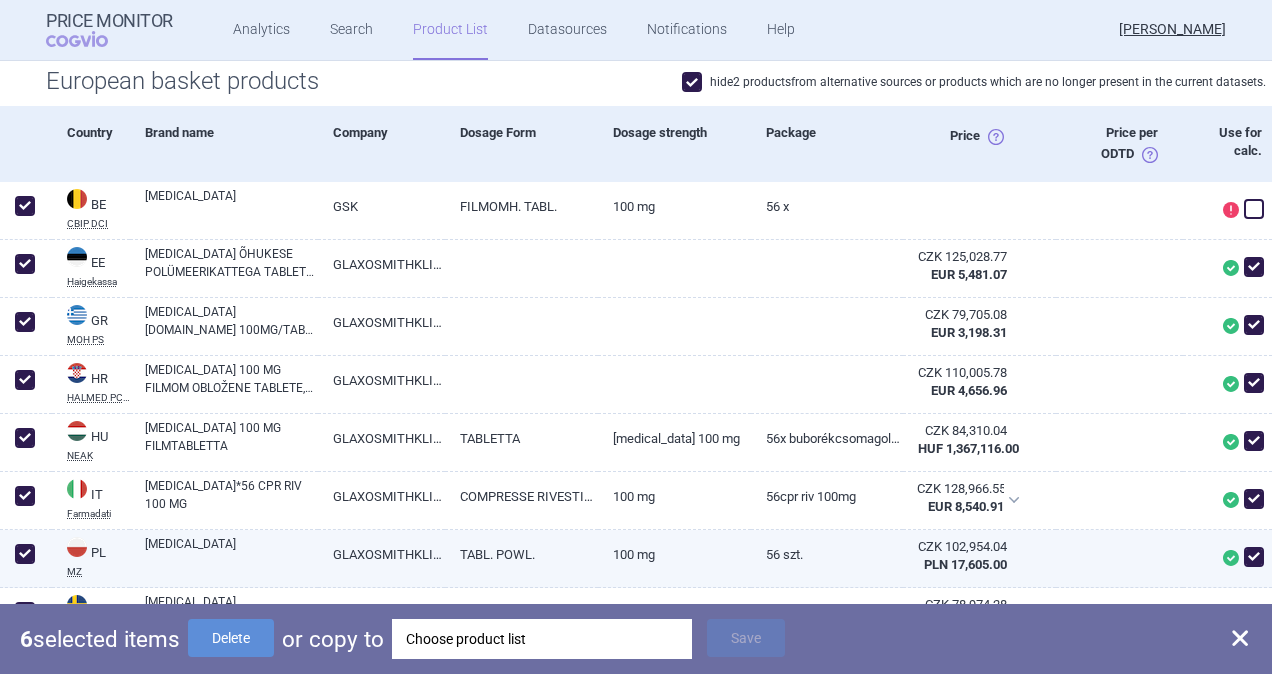 checkbox on "true" 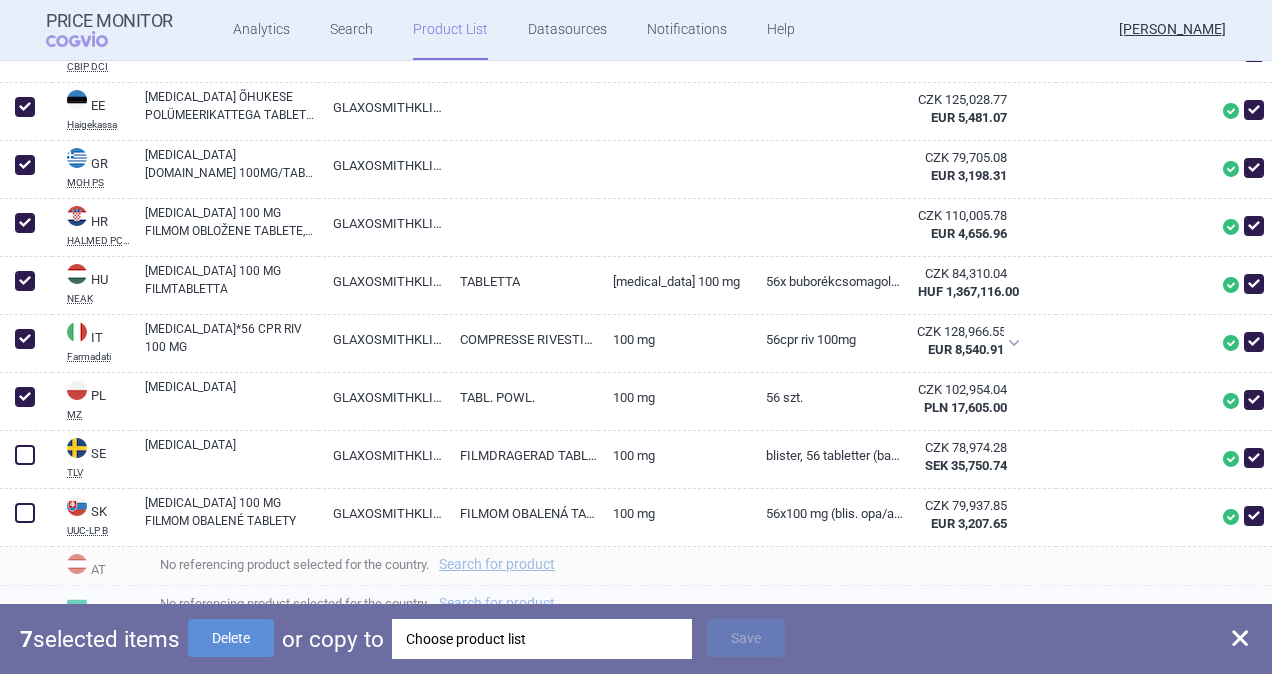 scroll, scrollTop: 900, scrollLeft: 0, axis: vertical 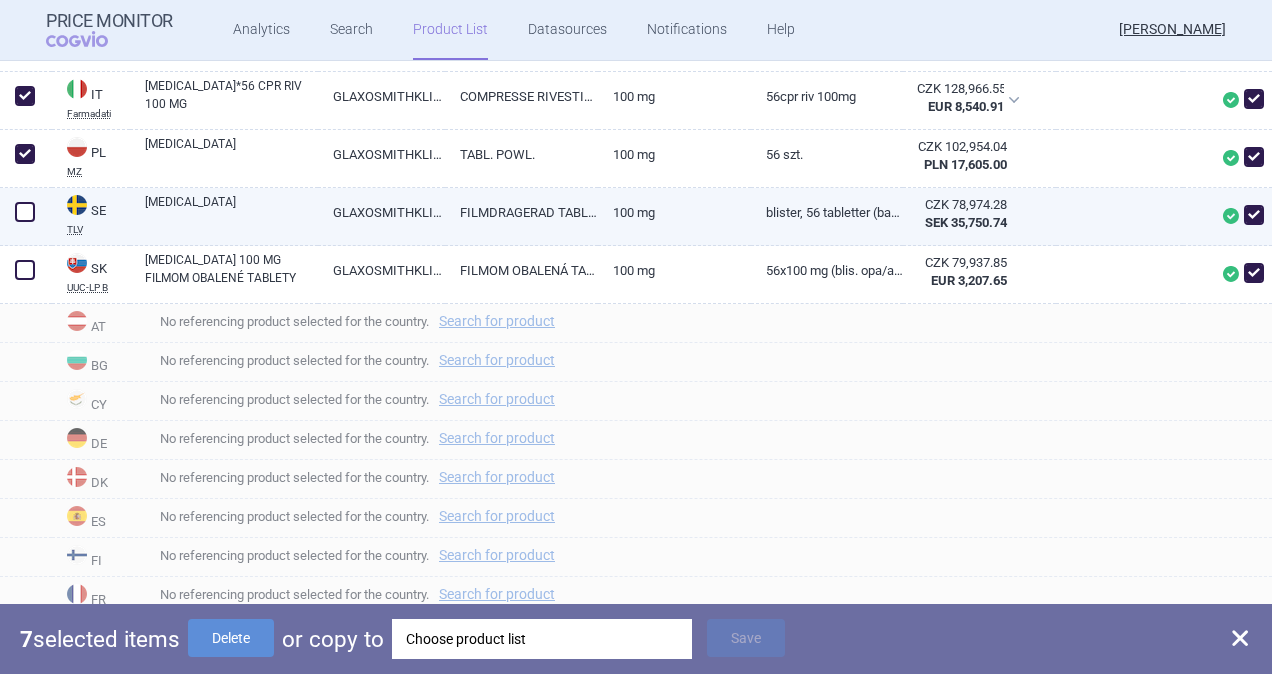 click at bounding box center [25, 212] 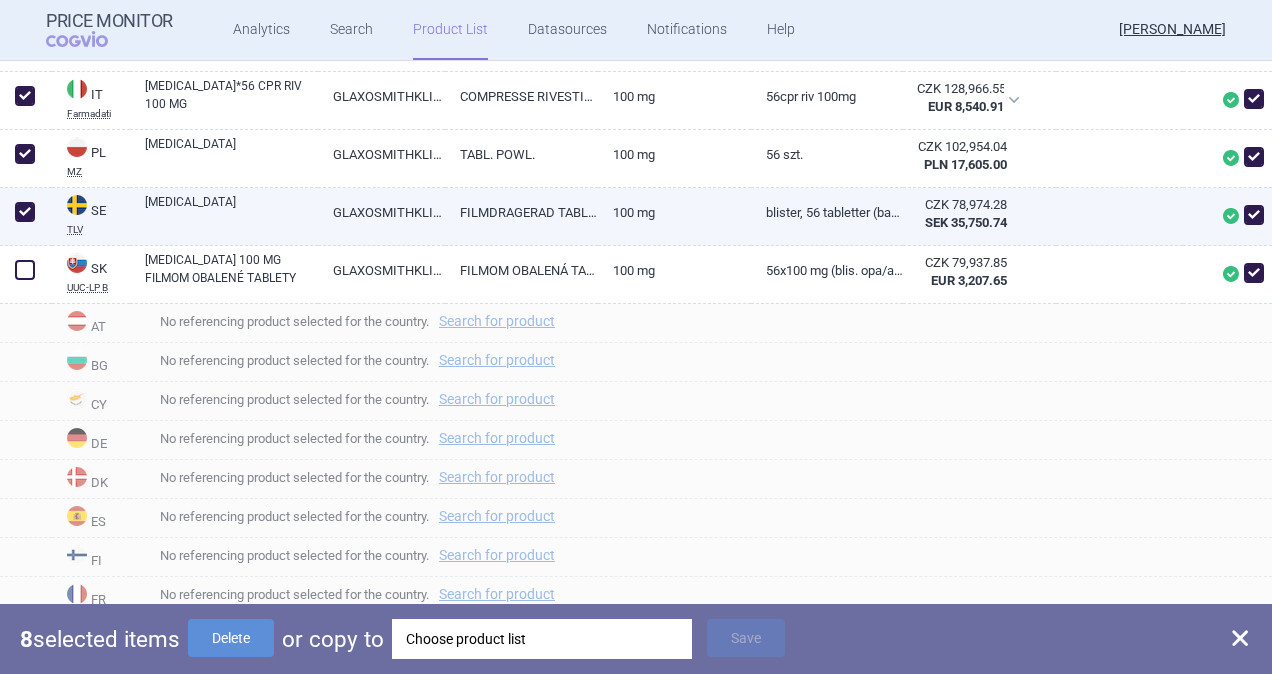 checkbox on "true" 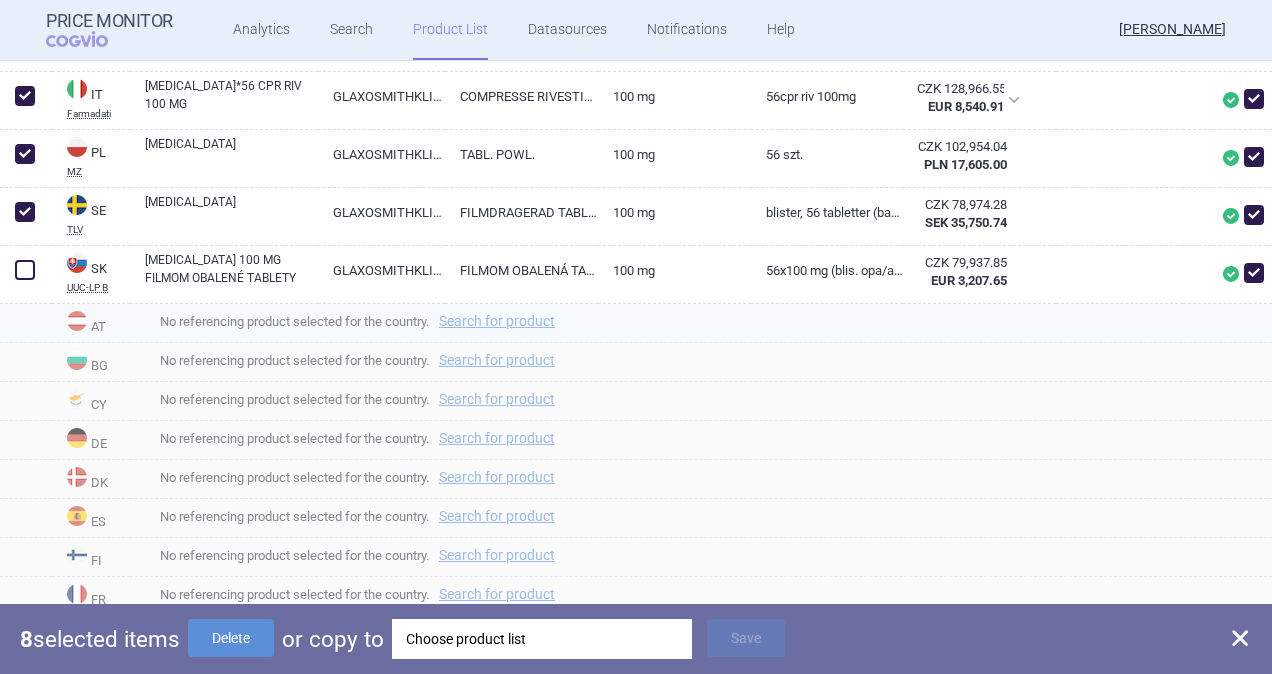 drag, startPoint x: 20, startPoint y: 264, endPoint x: 42, endPoint y: 330, distance: 69.57011 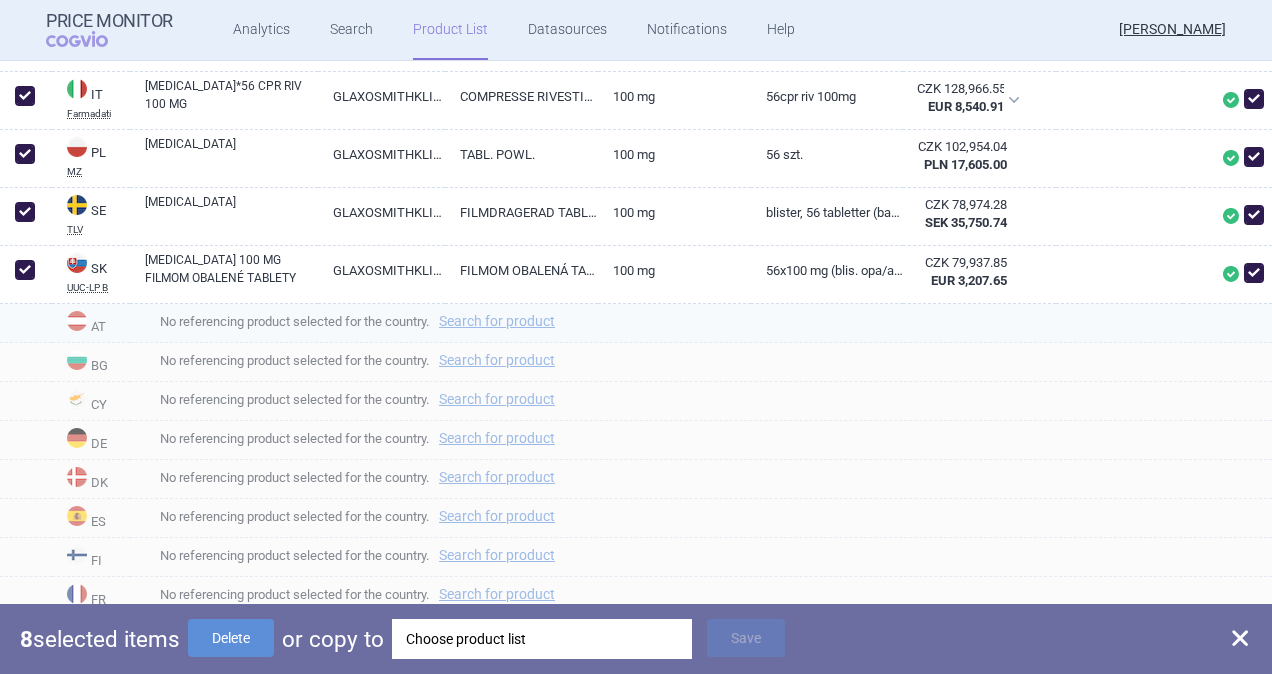 checkbox on "true" 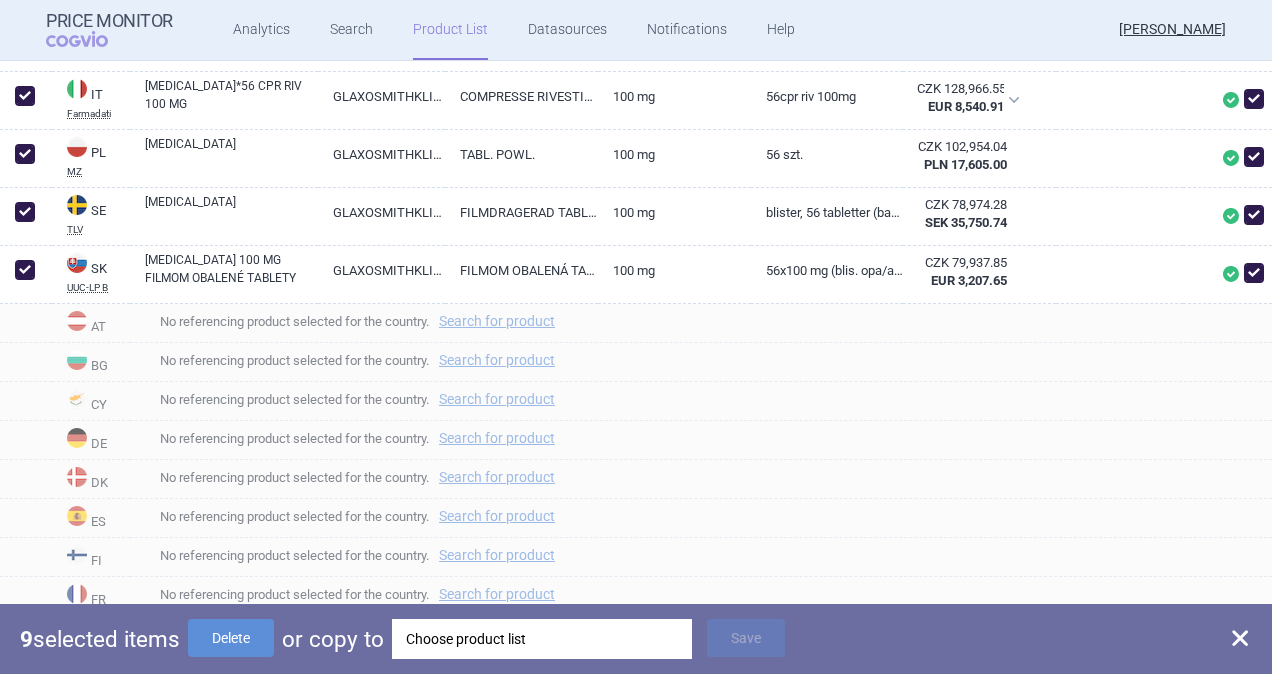 click on "Choose product list" at bounding box center (542, 639) 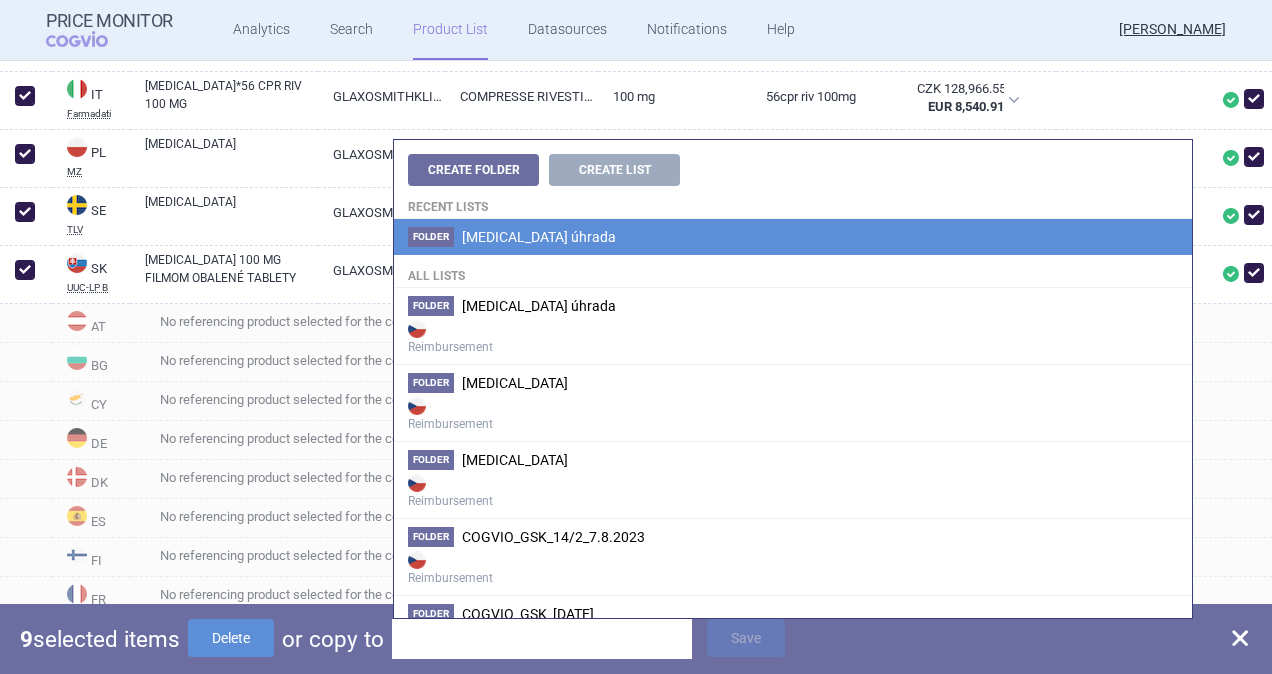 click on "[MEDICAL_DATA] úhrada" at bounding box center [539, 237] 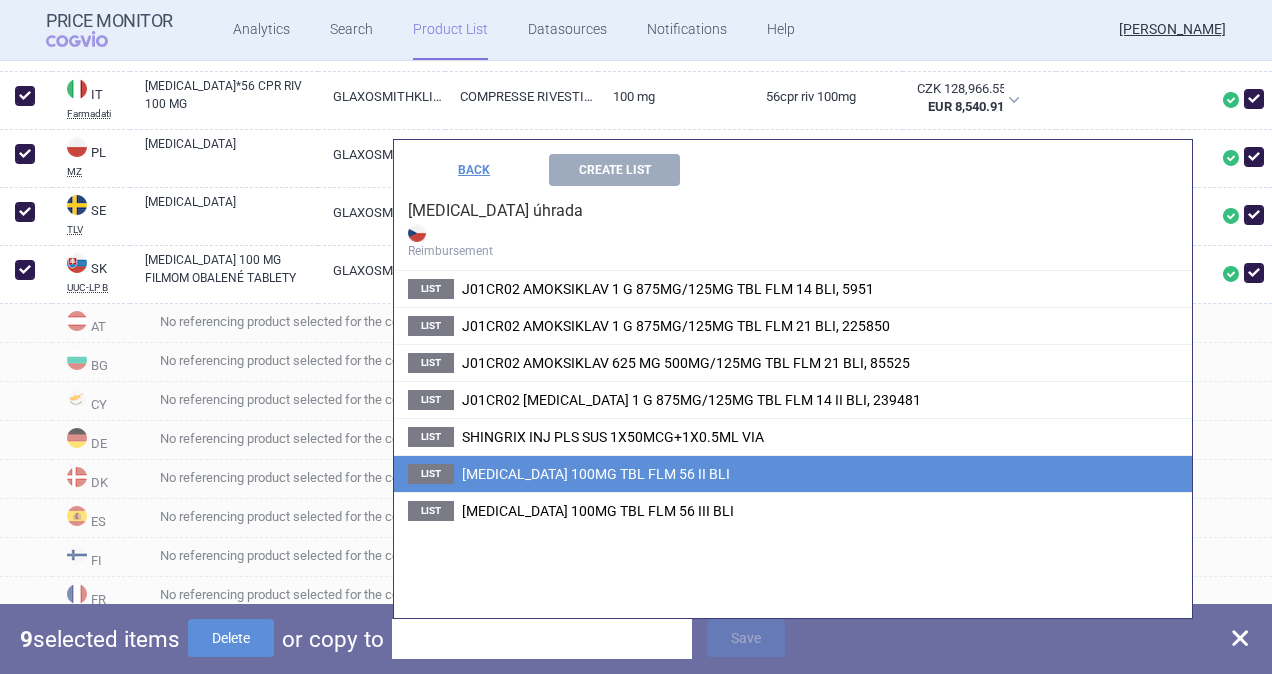 click on "[MEDICAL_DATA] 100MG TBL FLM 56 II BLI" at bounding box center [596, 474] 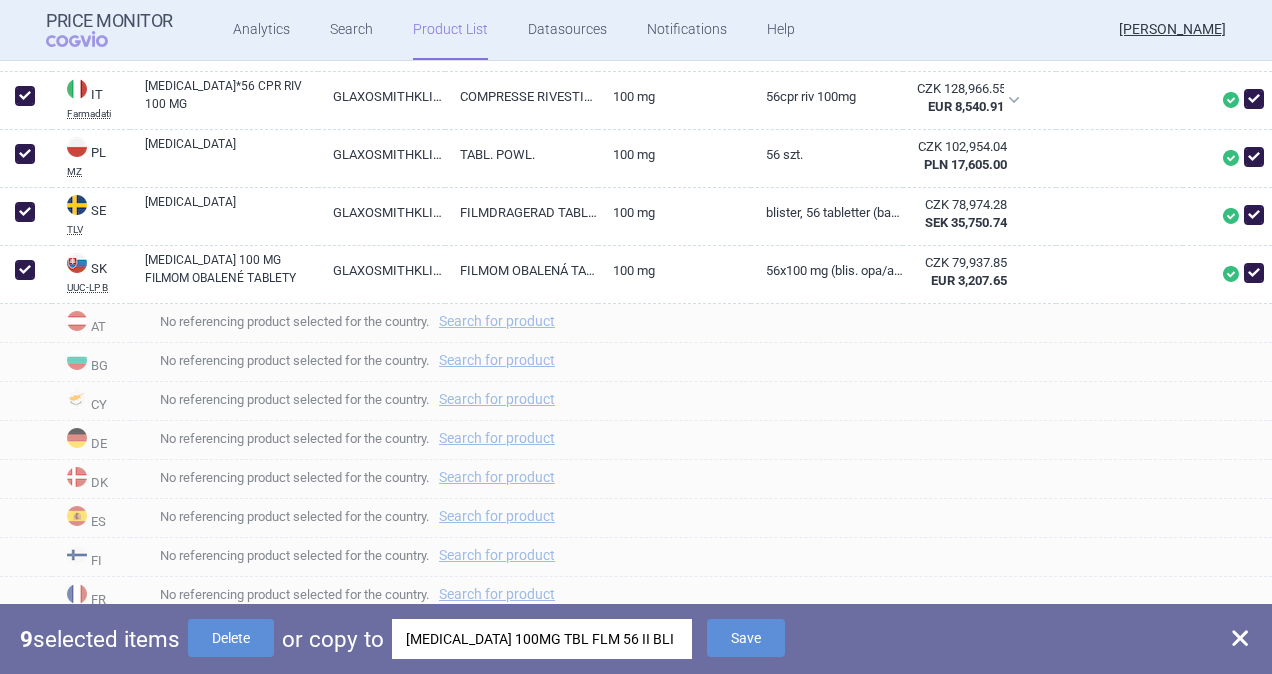 click on "9  selected   items   Delete or copy to  [MEDICAL_DATA] 100MG TBL FLM 56 II BLI Save" at bounding box center [636, 639] 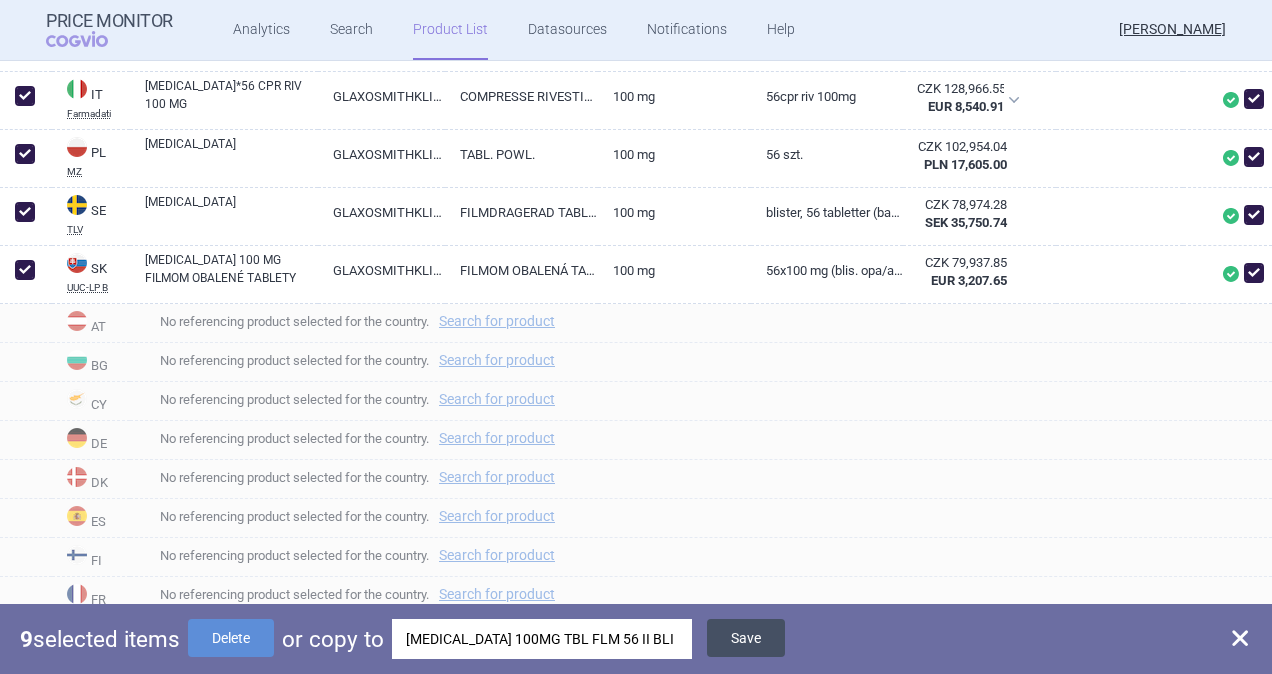 click on "Save" at bounding box center (746, 638) 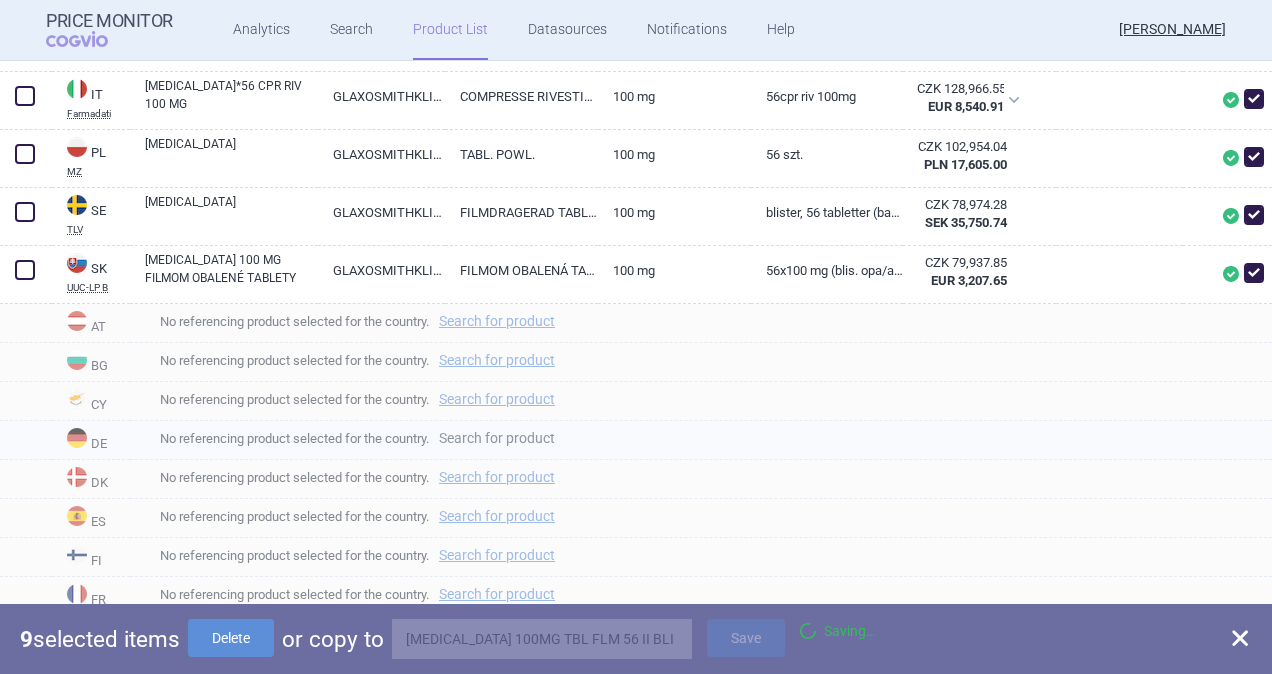 checkbox on "false" 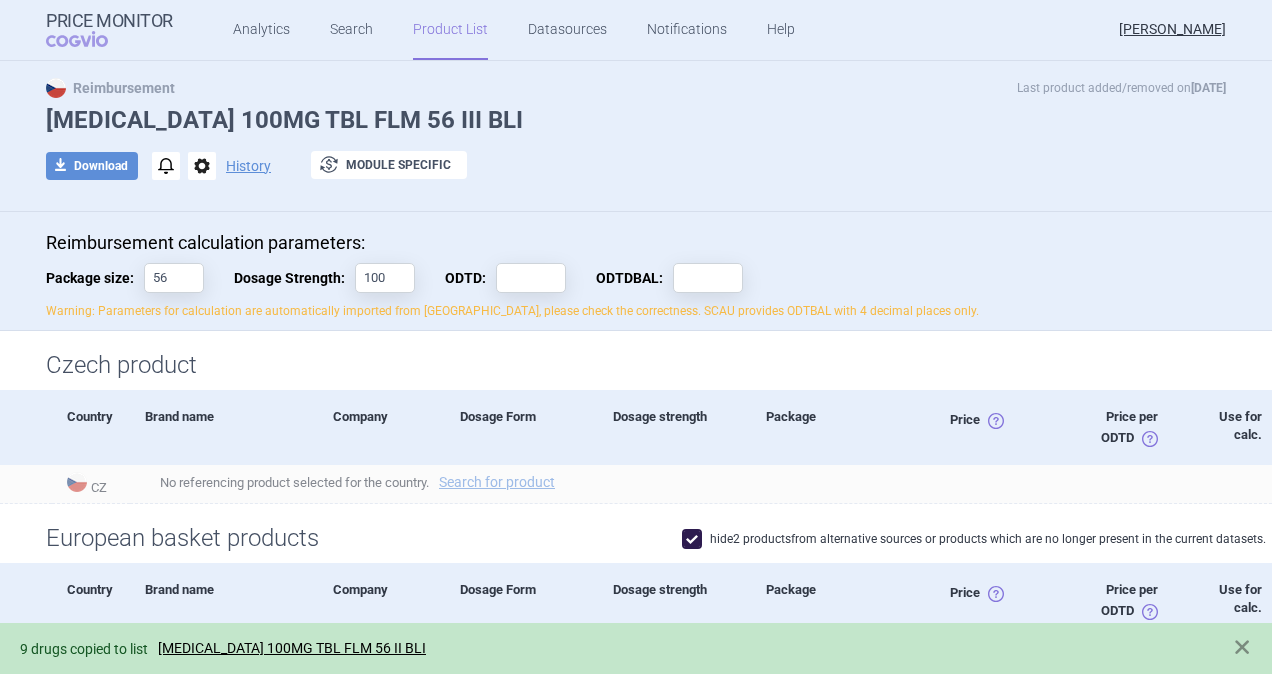 scroll, scrollTop: 0, scrollLeft: 0, axis: both 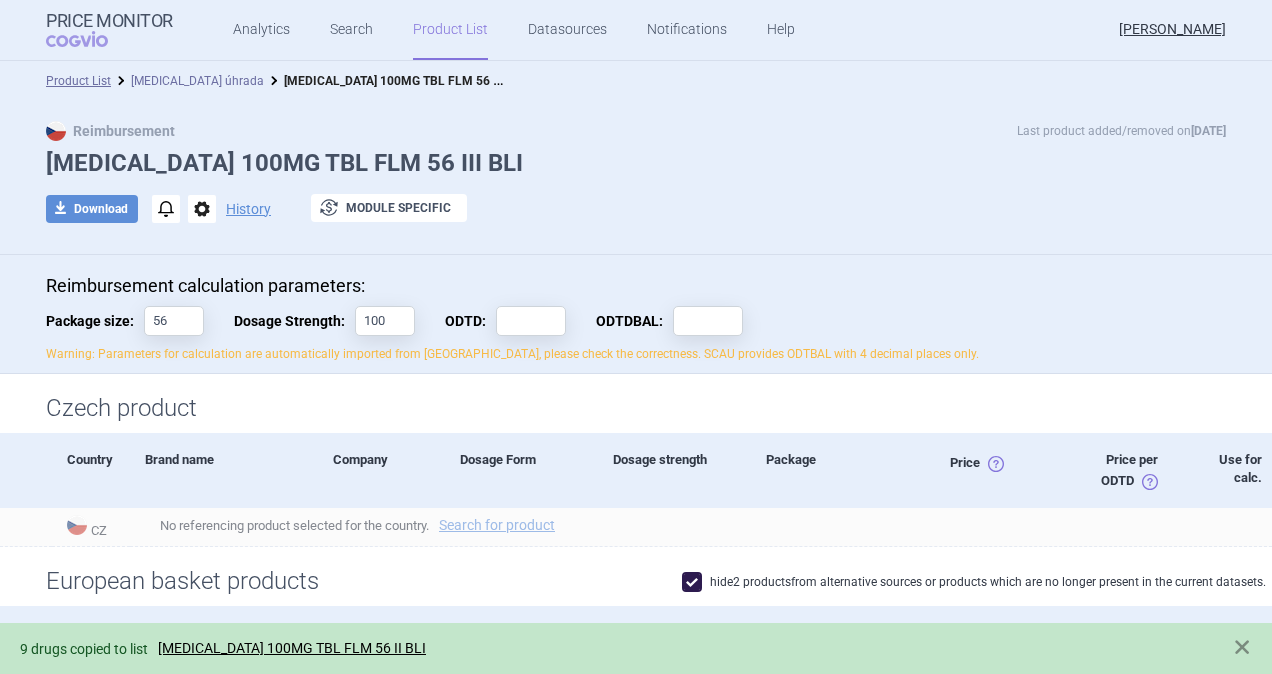 click on "[MEDICAL_DATA] úhrada" at bounding box center (197, 81) 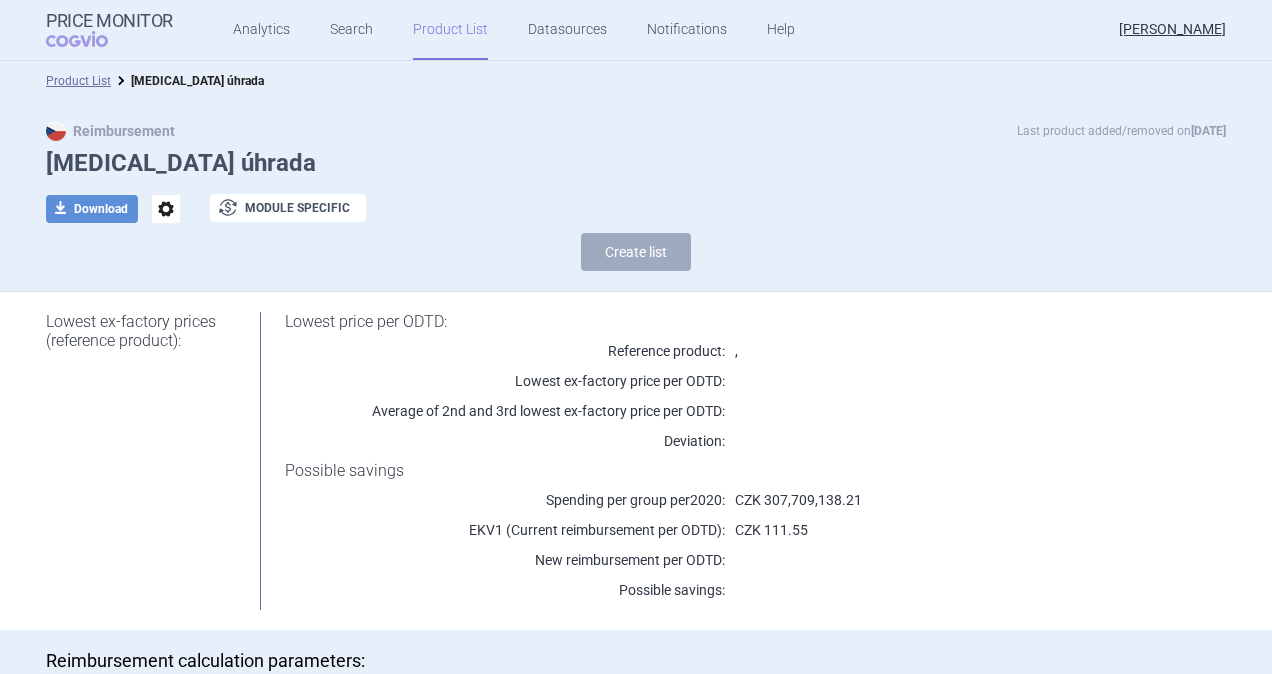 select on "[DATE]" 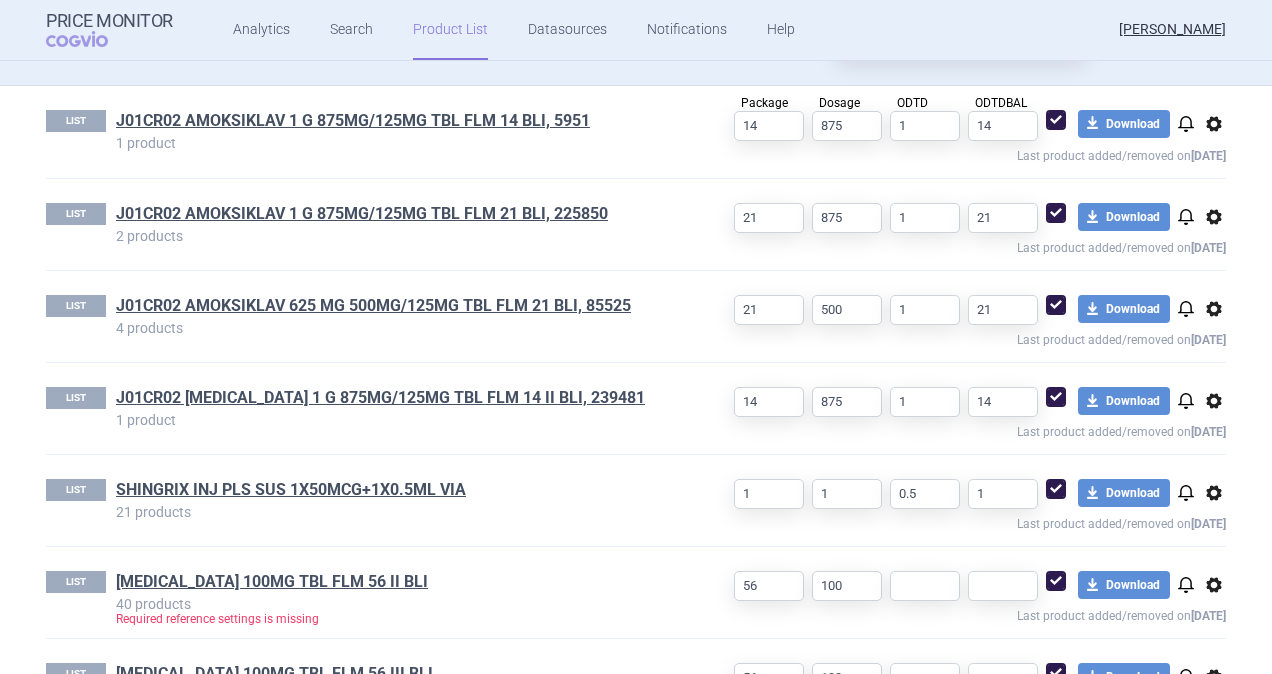 scroll, scrollTop: 754, scrollLeft: 0, axis: vertical 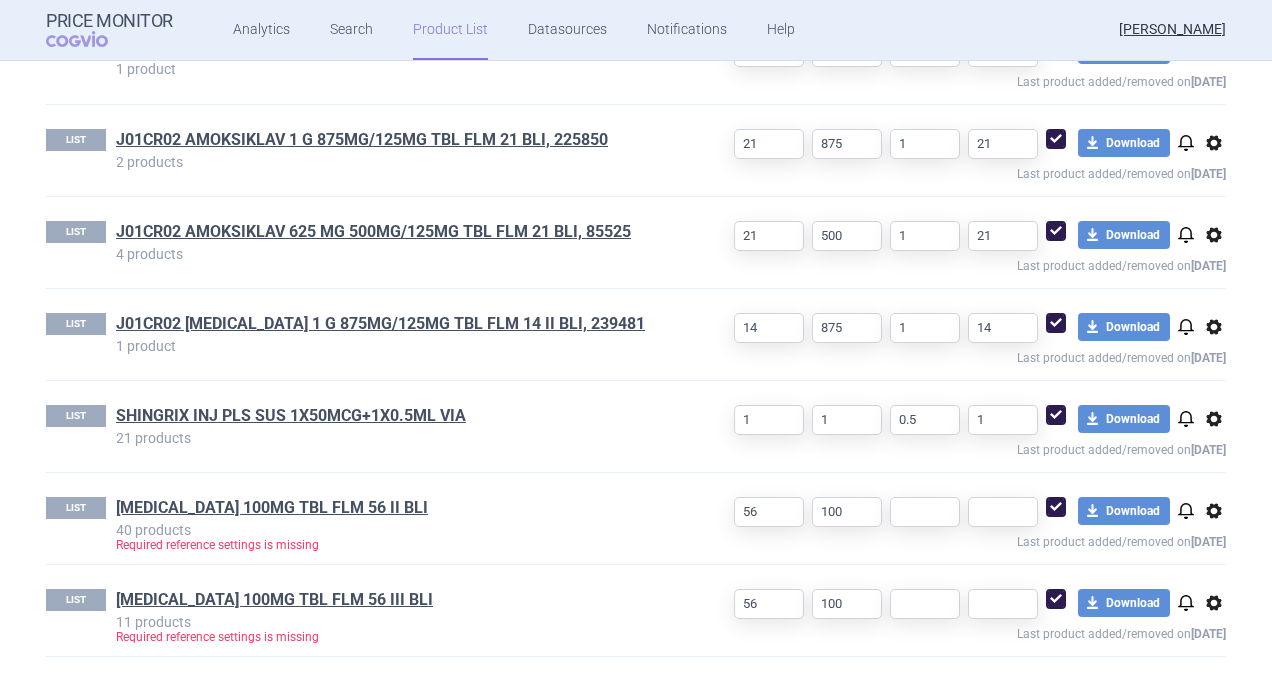click on "options" at bounding box center [1214, 603] 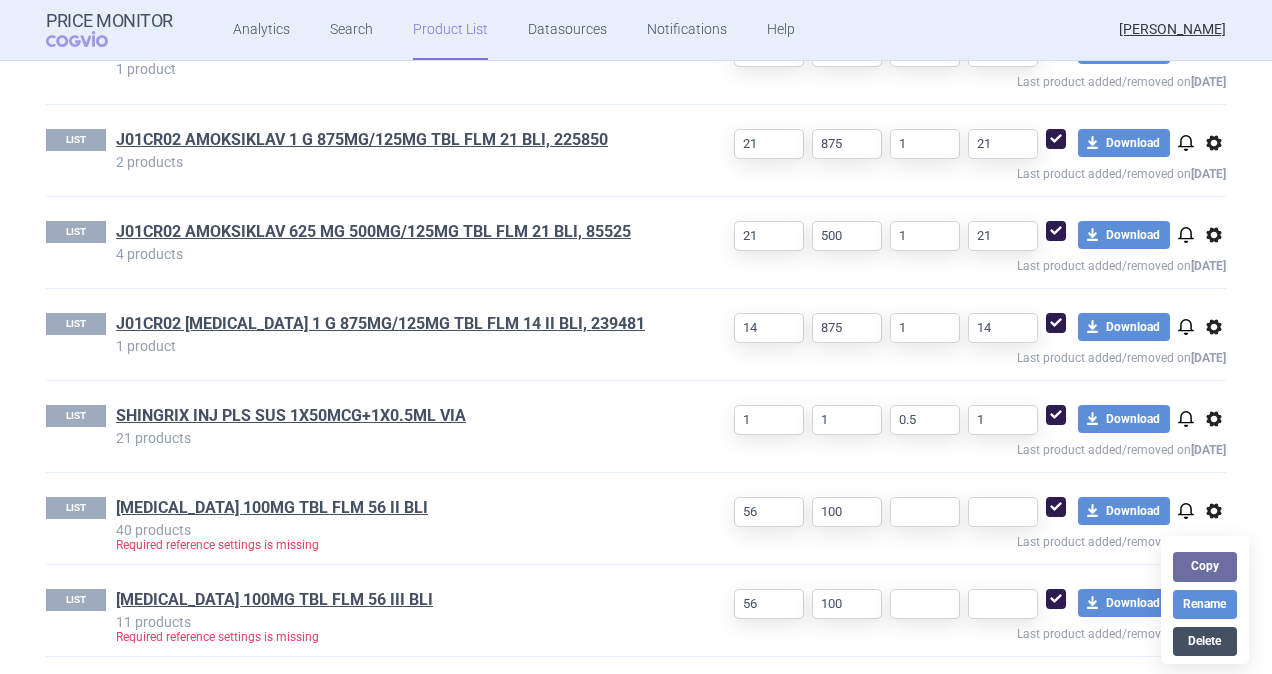 click on "Delete" at bounding box center [1205, 641] 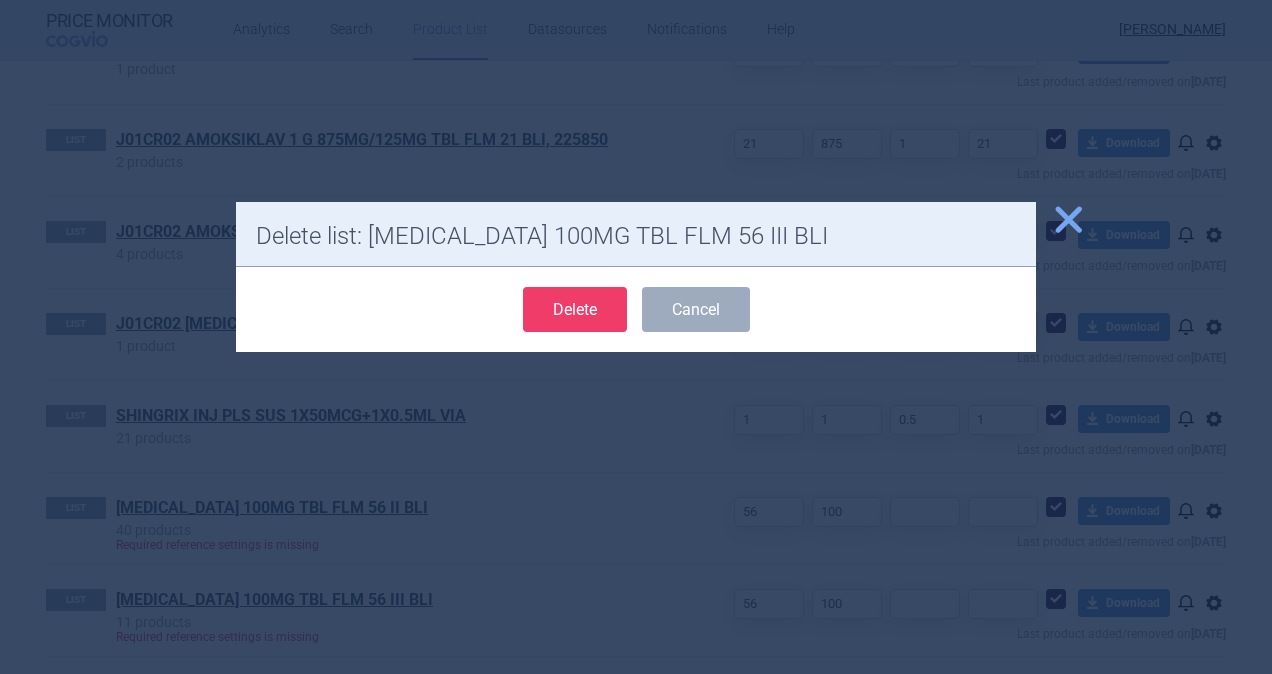 click on "Delete" at bounding box center (575, 309) 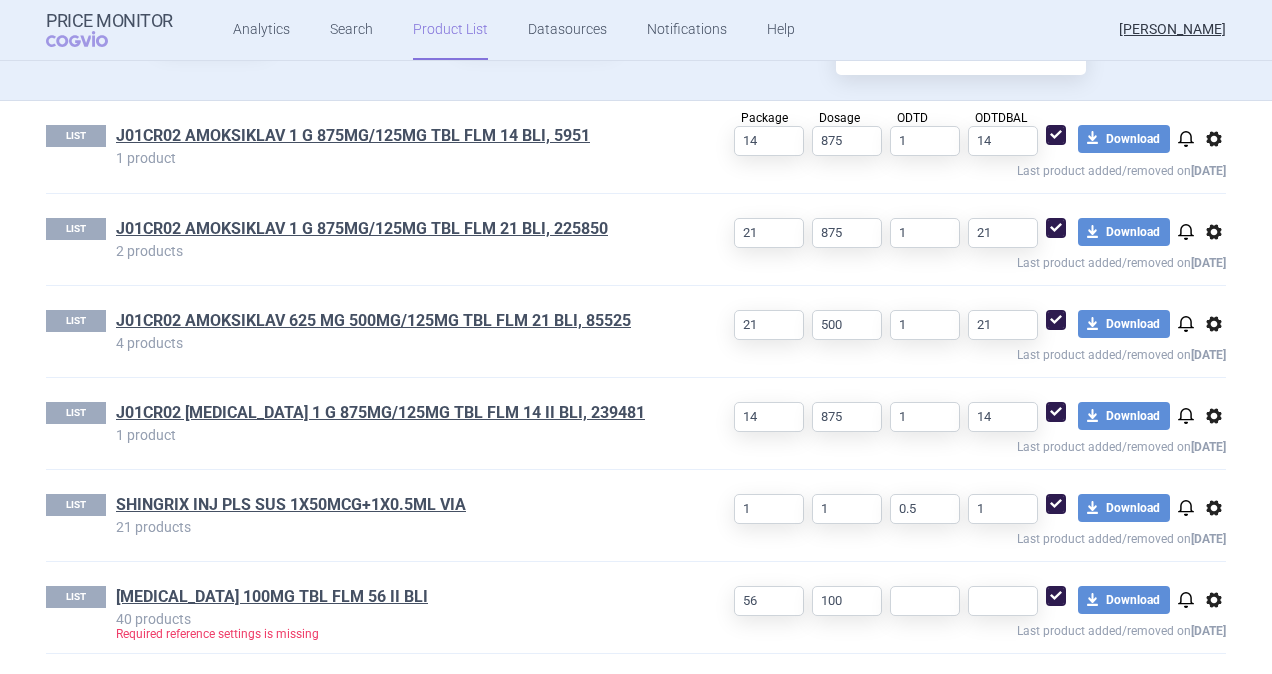 scroll, scrollTop: 662, scrollLeft: 0, axis: vertical 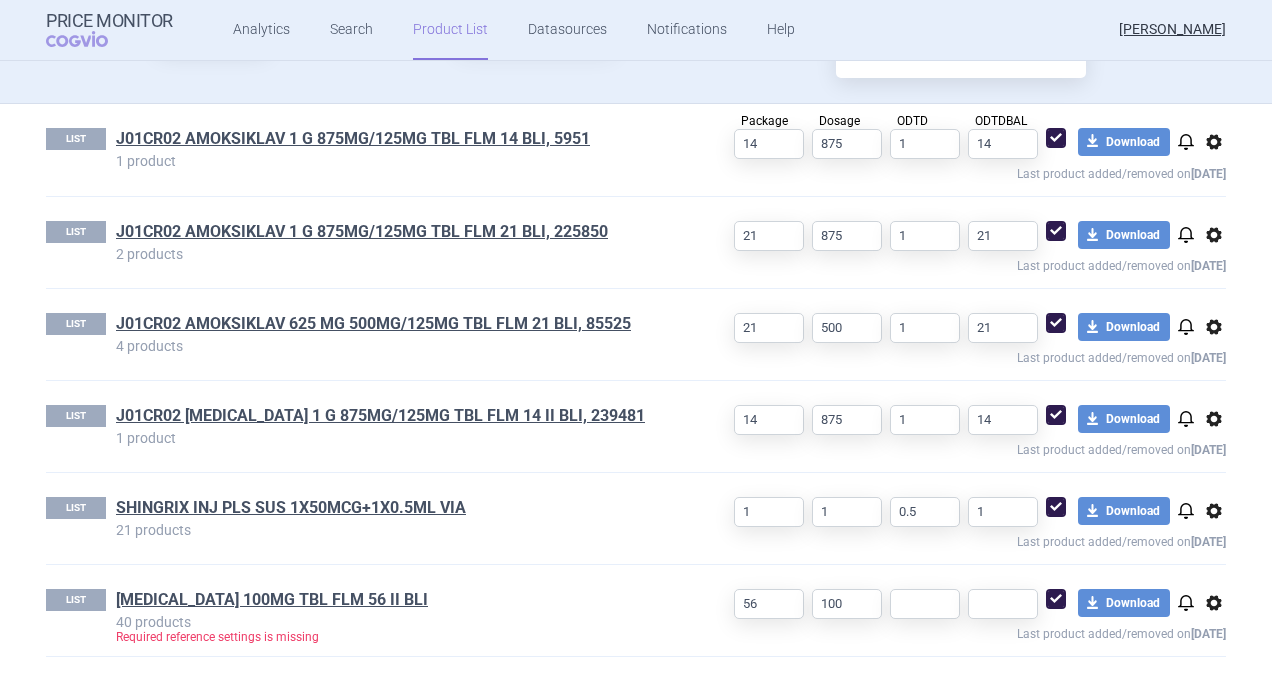 select on "[DATE]" 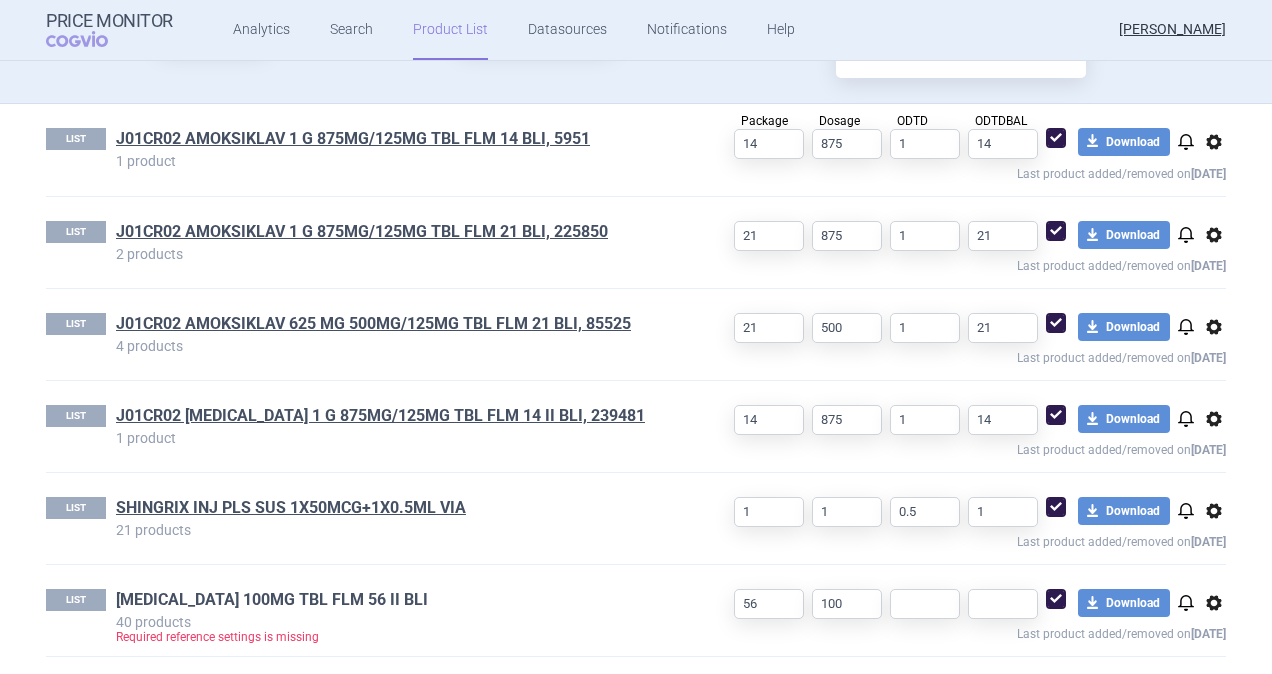 click on "[MEDICAL_DATA] 100MG TBL FLM 56 II BLI" at bounding box center (272, 600) 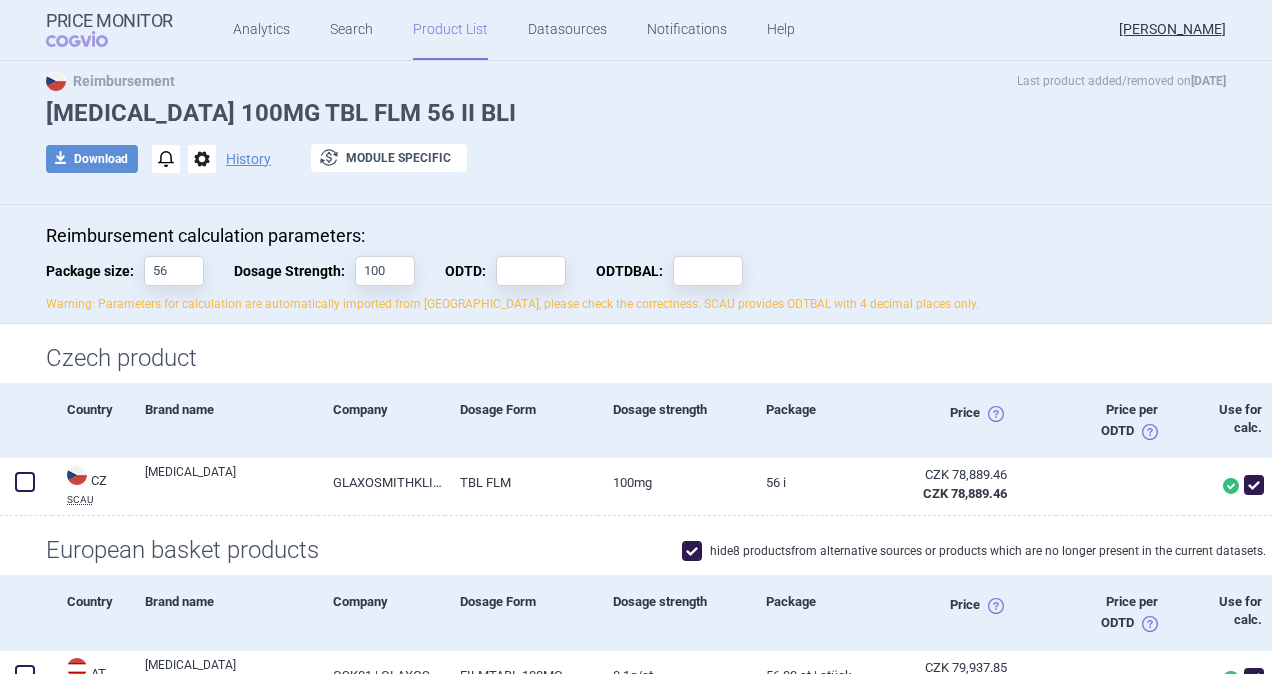 scroll, scrollTop: 0, scrollLeft: 0, axis: both 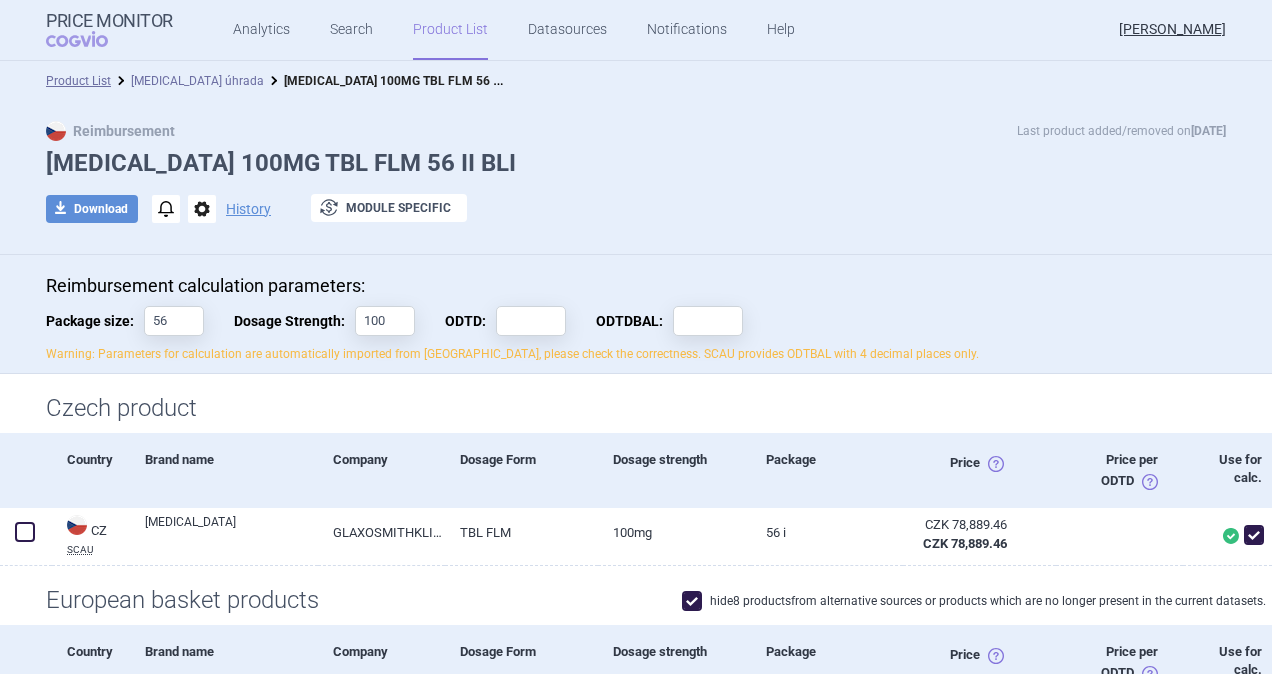 click on "[MEDICAL_DATA] úhrada" at bounding box center [197, 81] 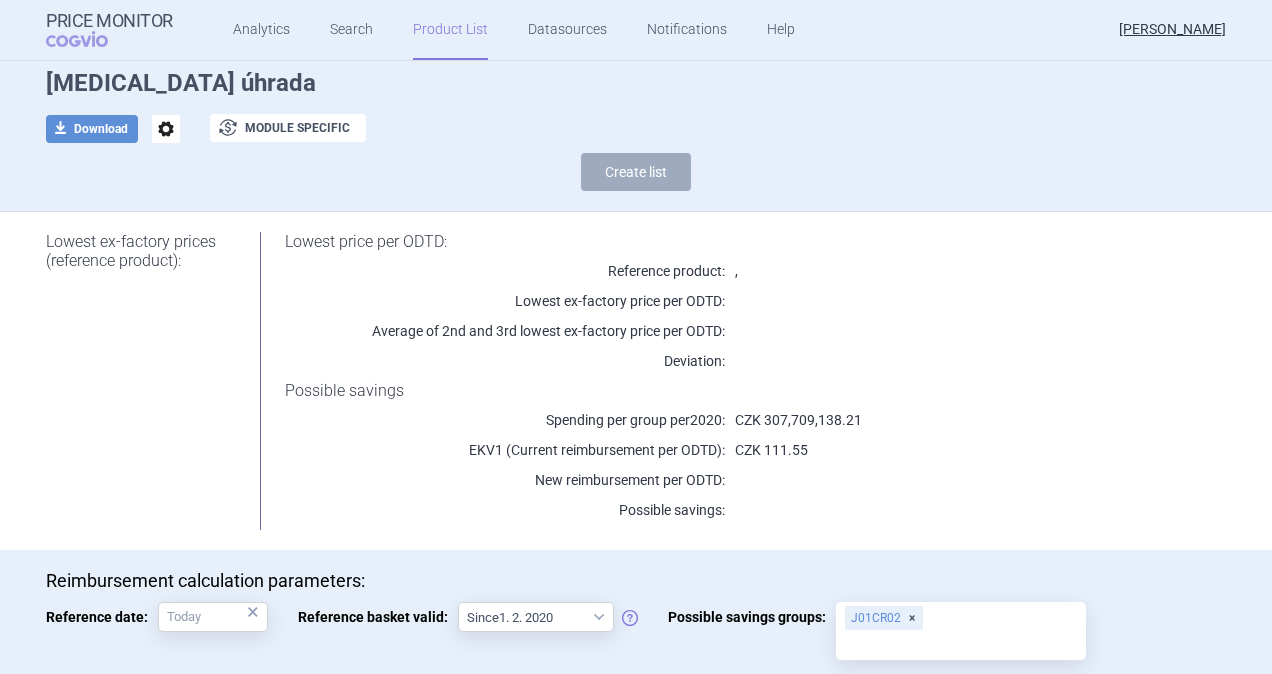 scroll, scrollTop: 0, scrollLeft: 0, axis: both 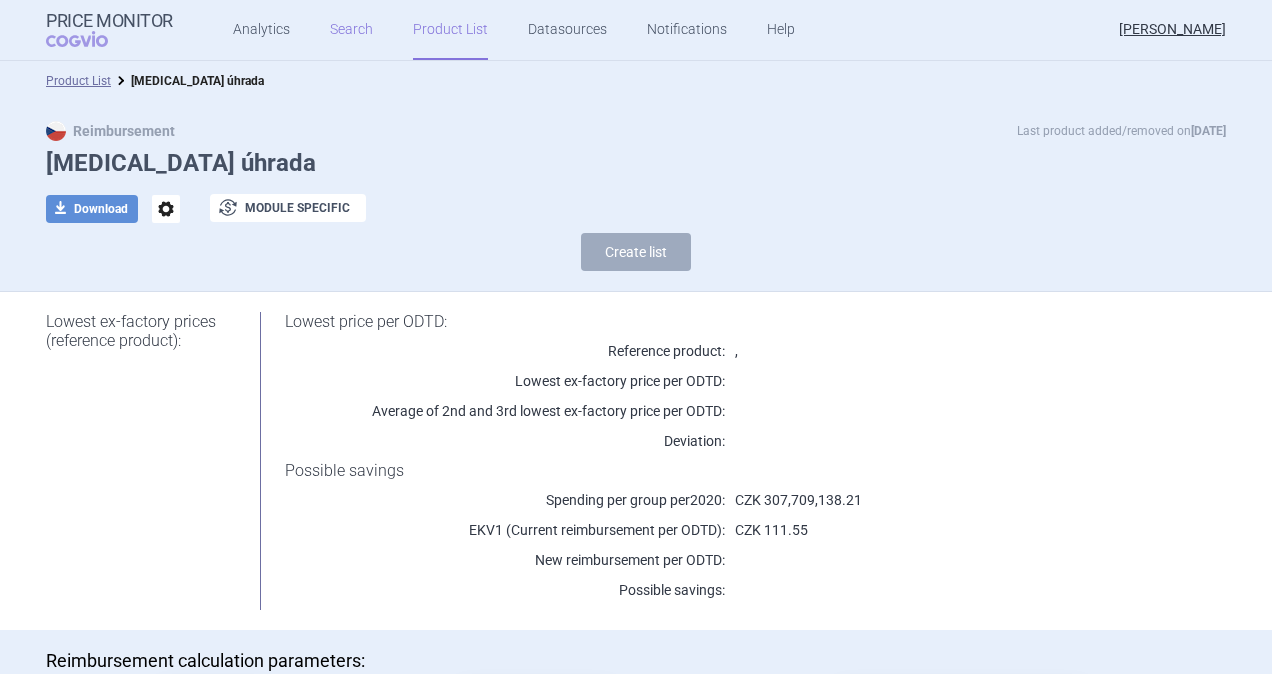 click on "Search" at bounding box center (351, 30) 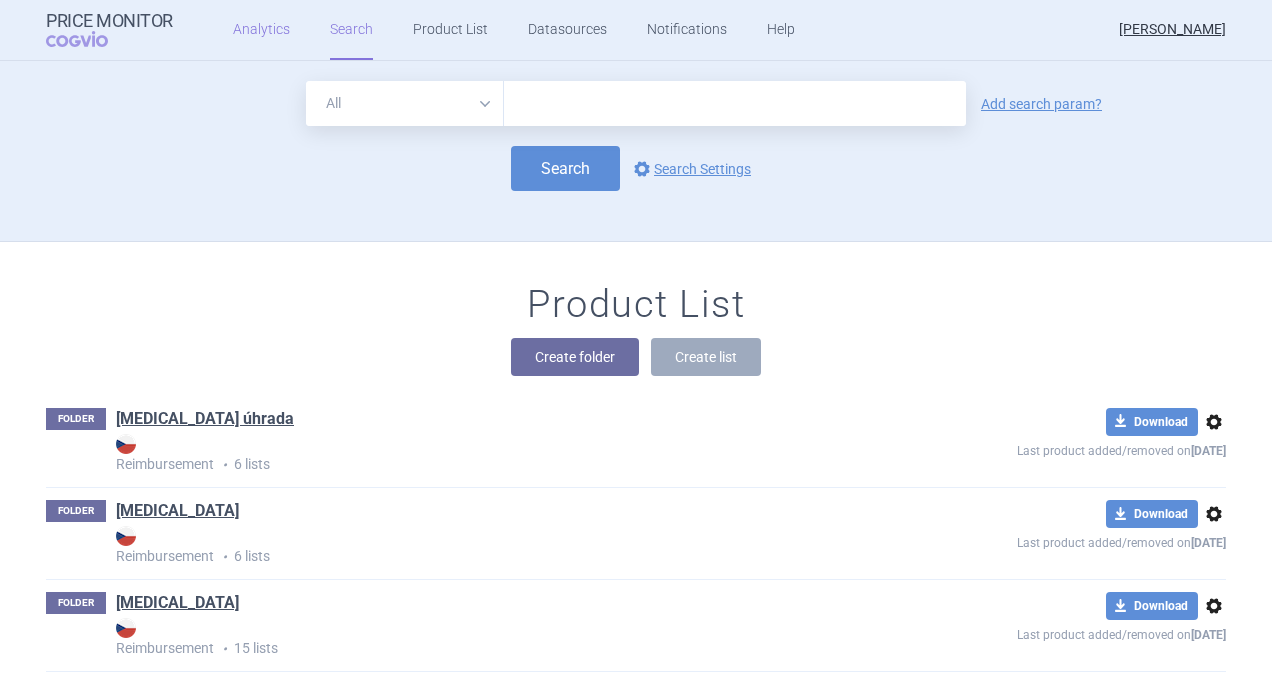 click on "Analytics" at bounding box center (261, 30) 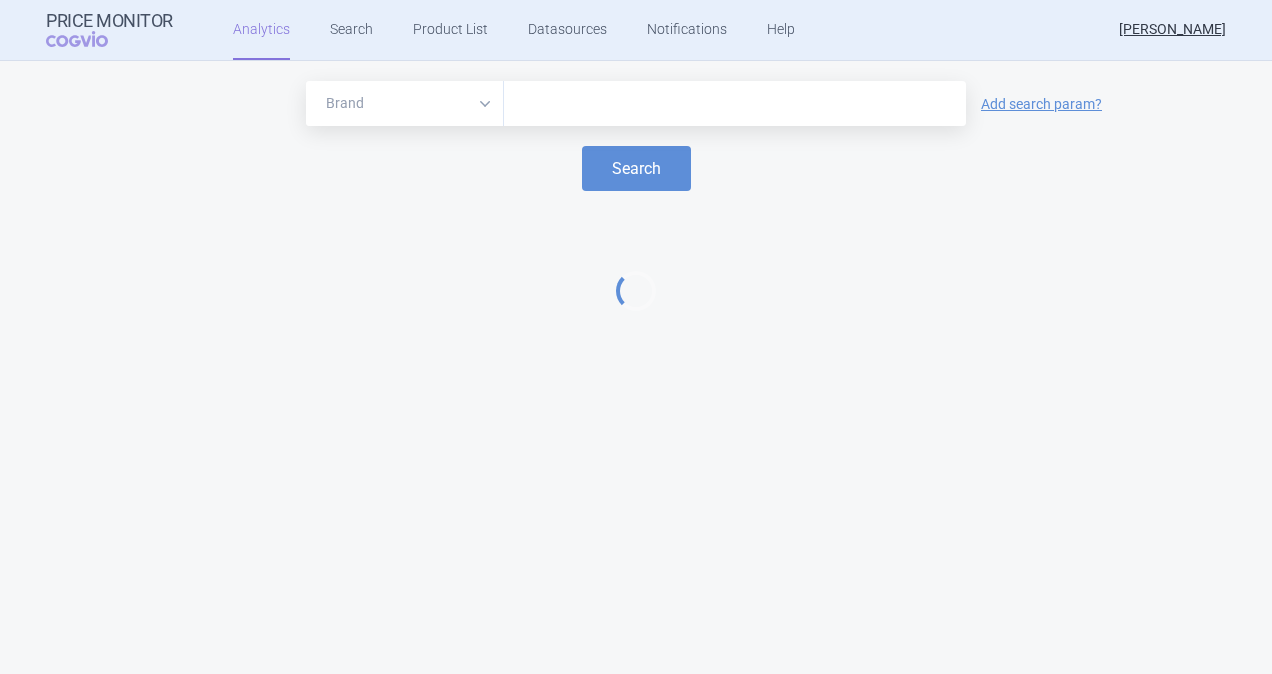 click at bounding box center [735, 104] 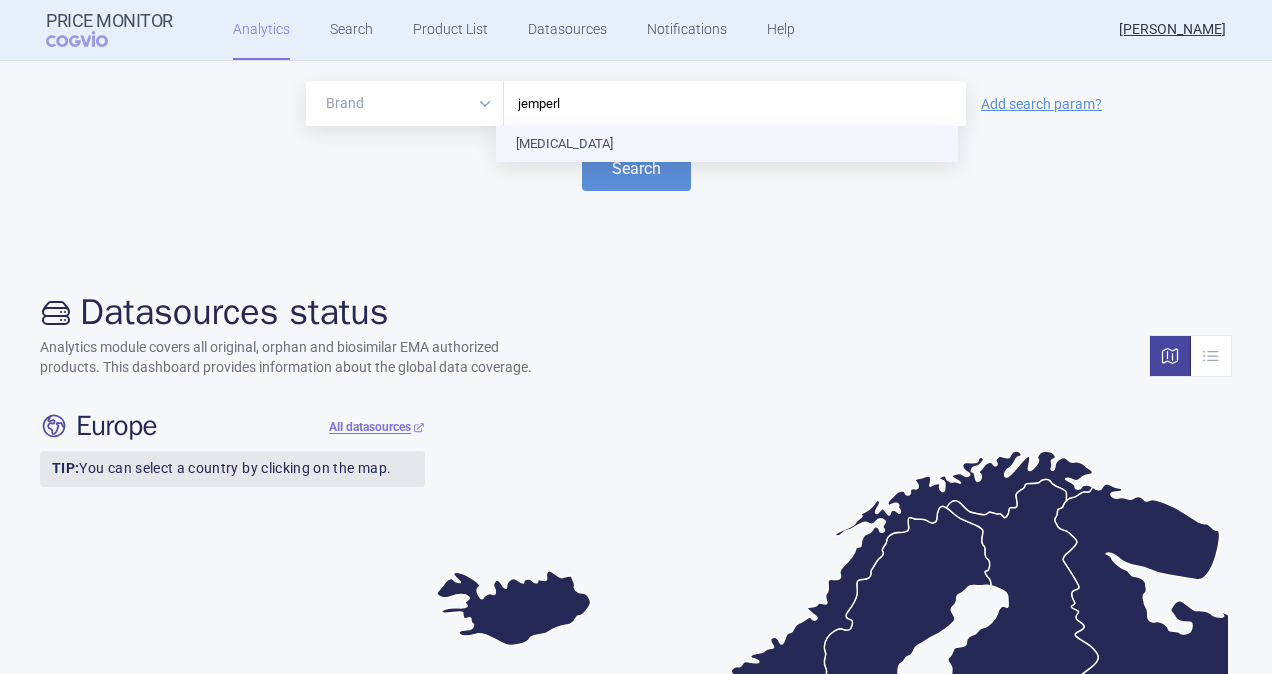 type on "[MEDICAL_DATA]" 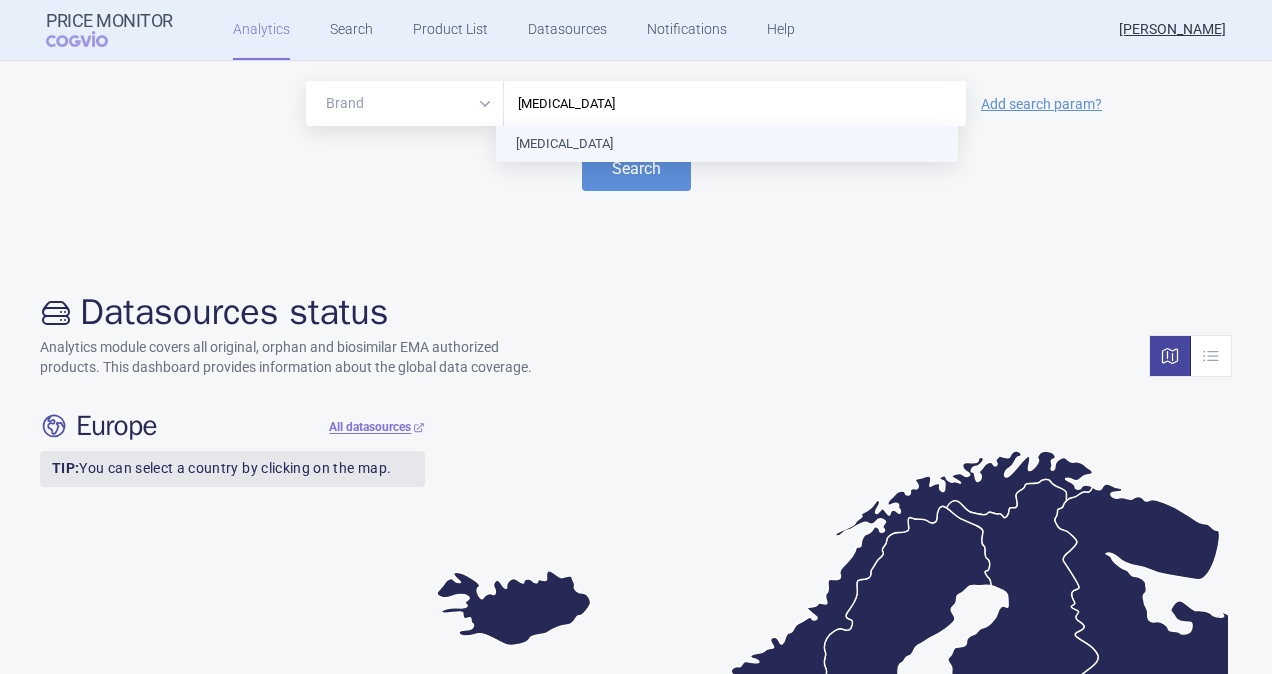 type 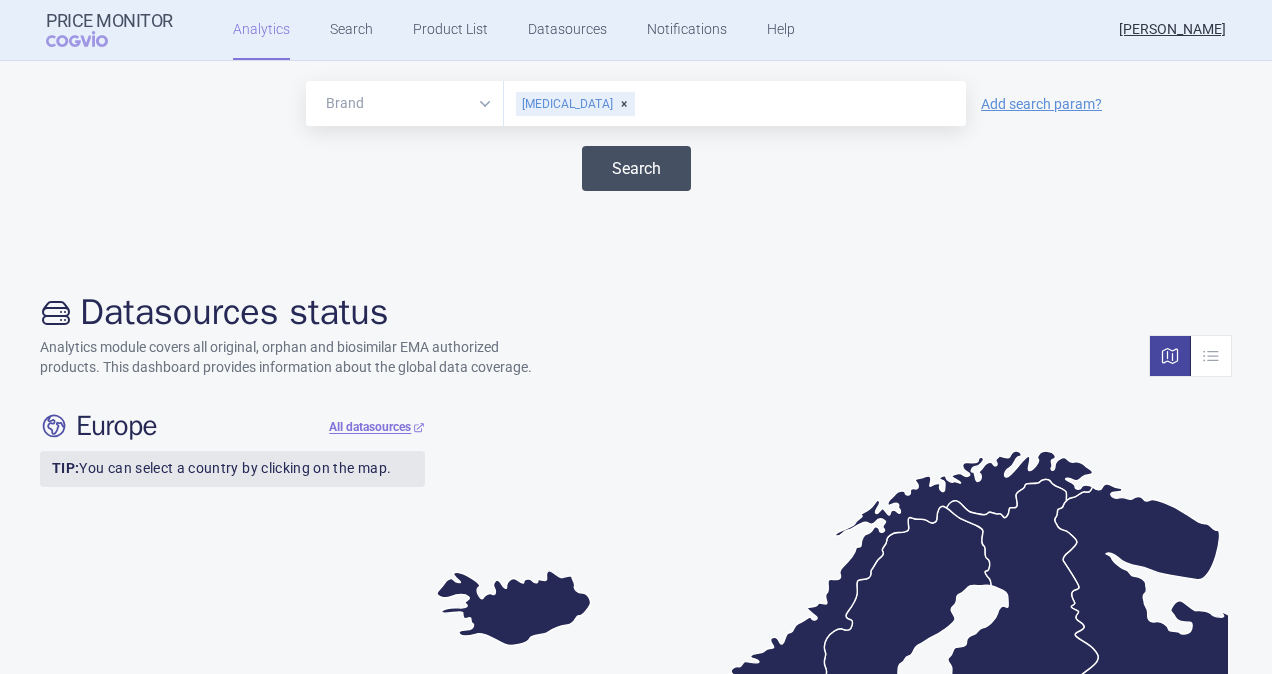 click on "Search" at bounding box center (636, 168) 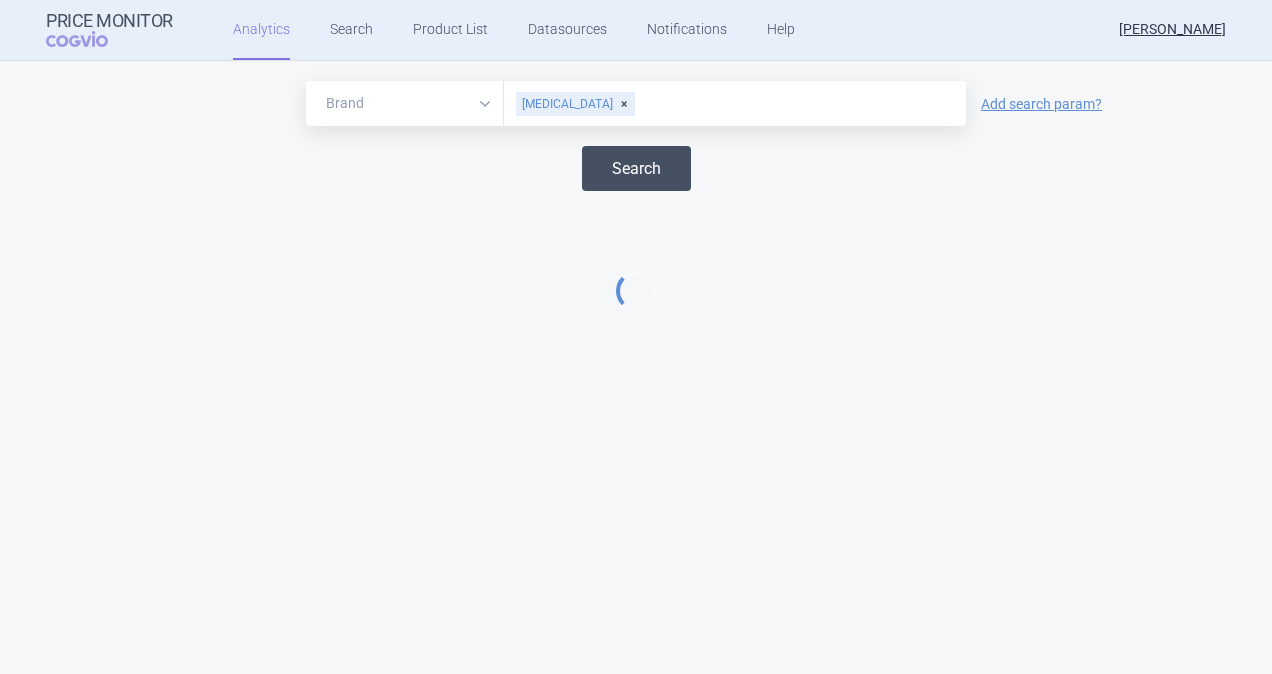 select on "EUR" 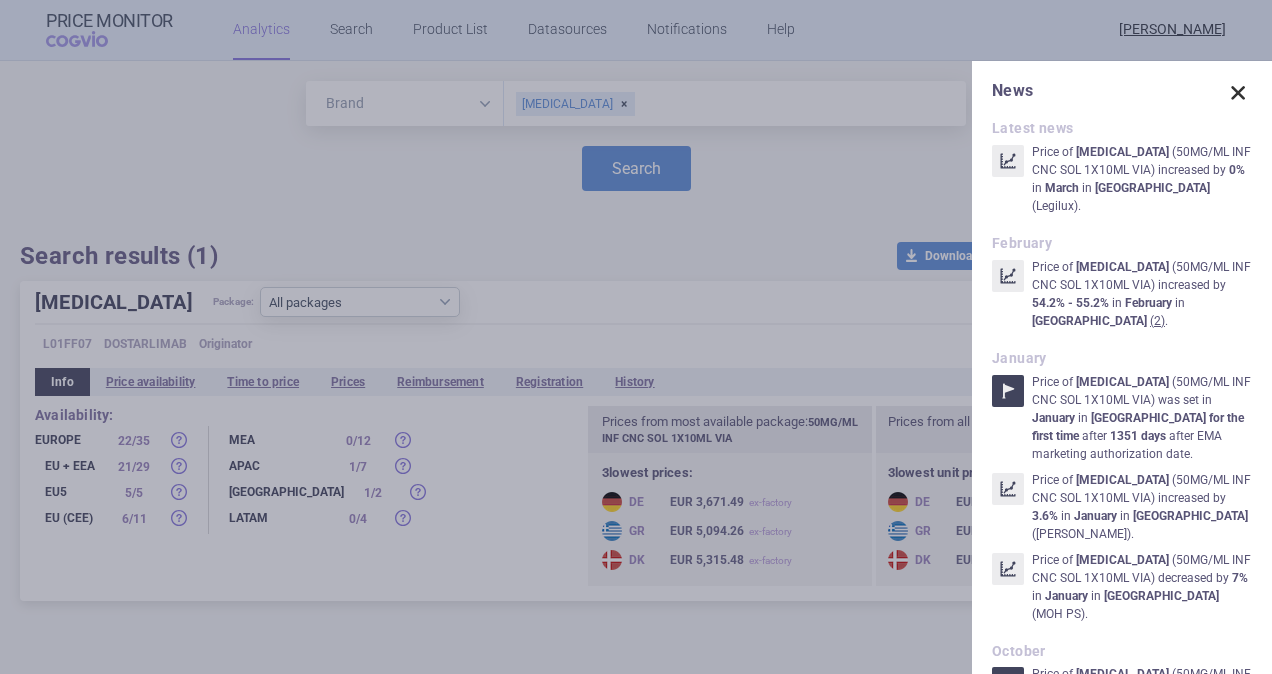 click at bounding box center [1238, 93] 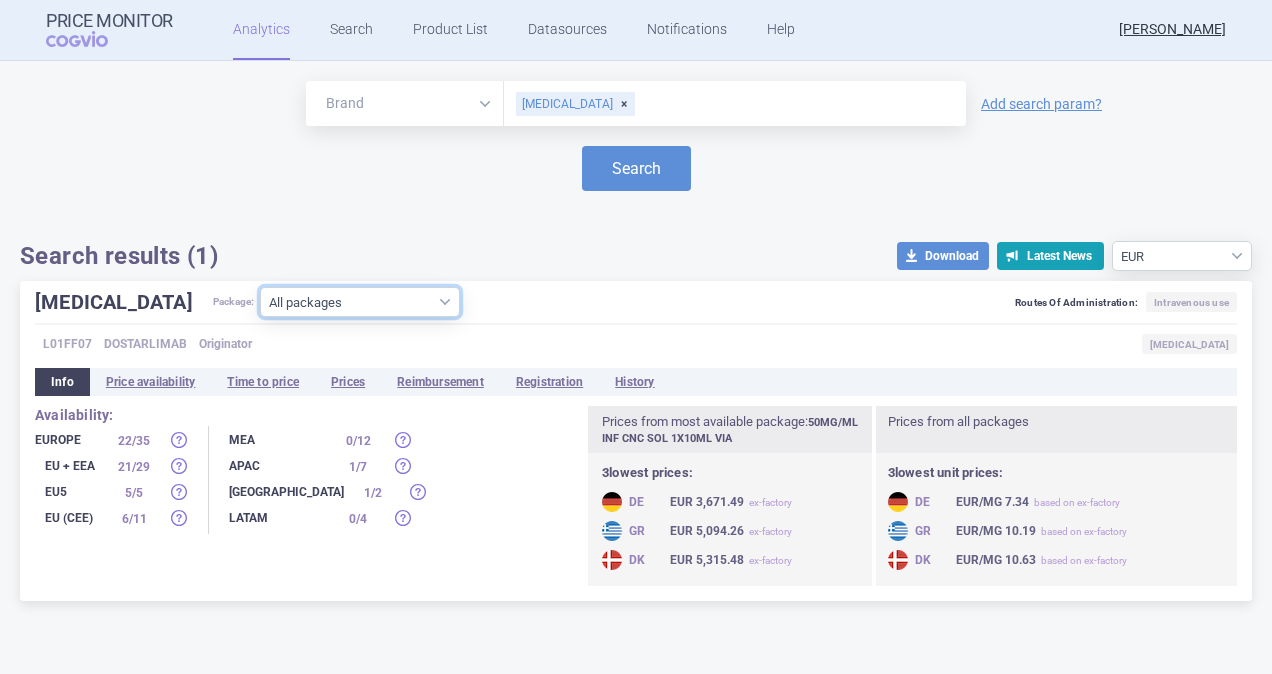 click on "All packages 50MG/ML INF CNC SOL 1X10ML VIA  ( 15 ) Other  ( 5 )" at bounding box center (360, 302) 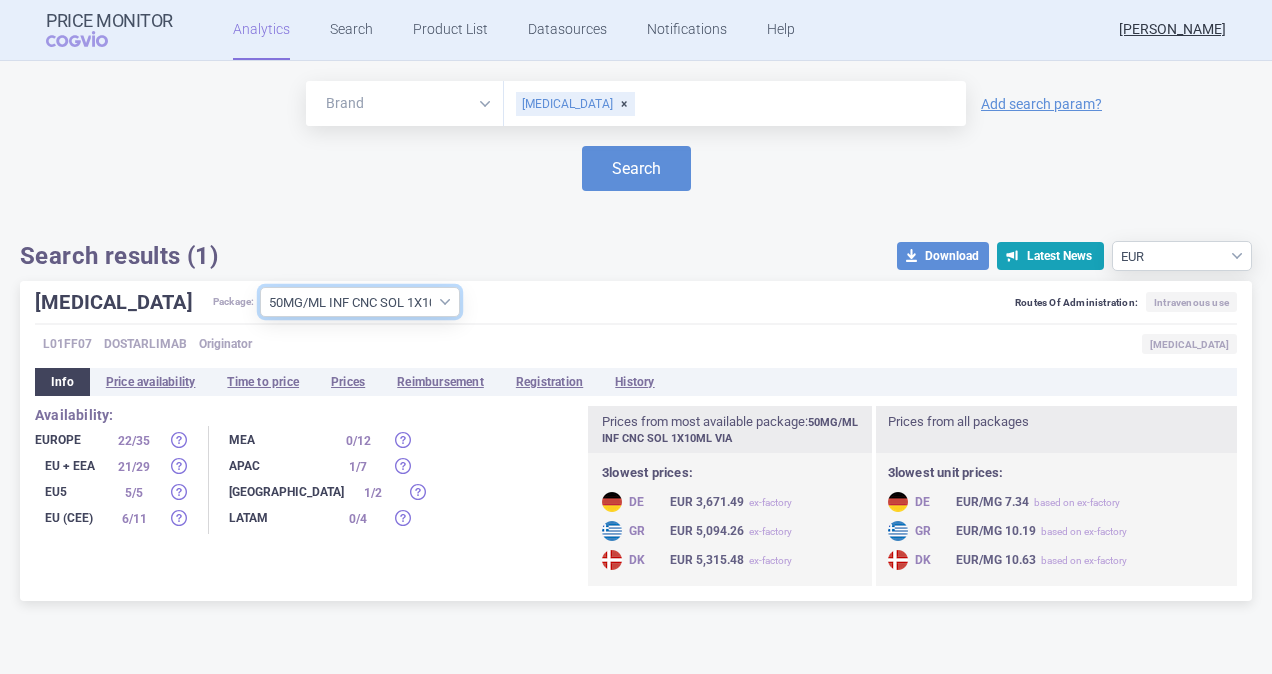 click on "All packages 50MG/ML INF CNC SOL 1X10ML VIA  ( 15 ) Other  ( 5 )" at bounding box center (360, 302) 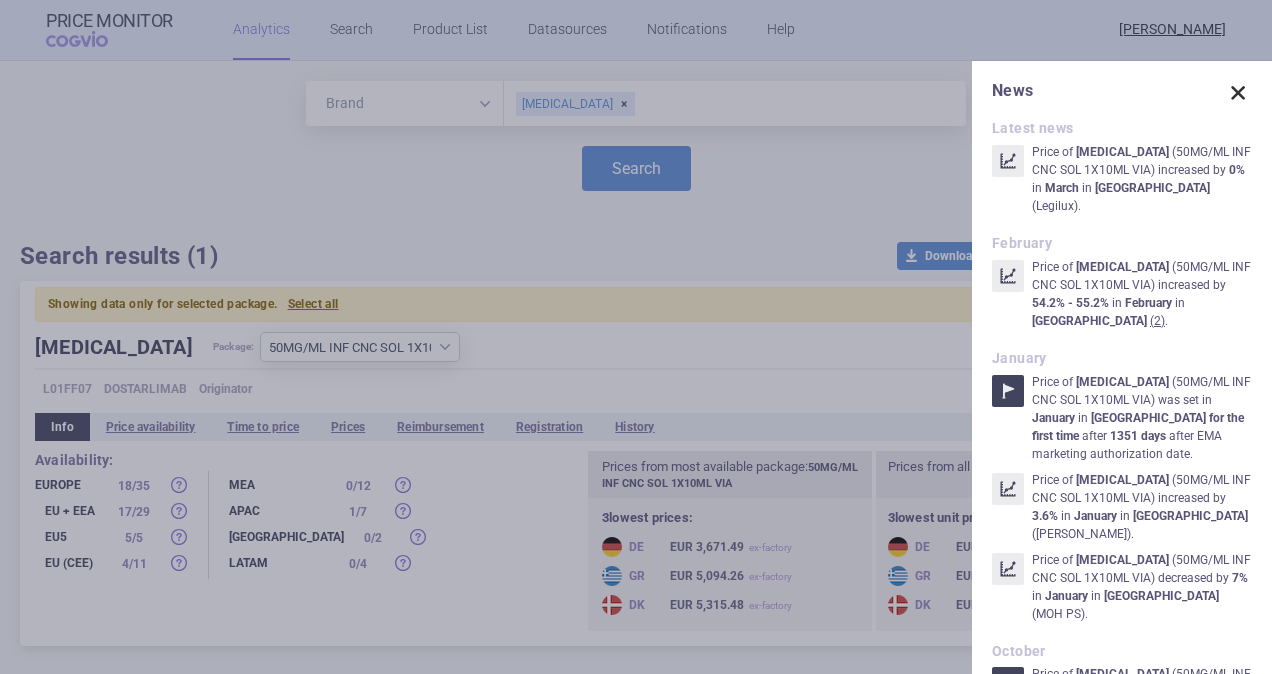 click at bounding box center [1238, 93] 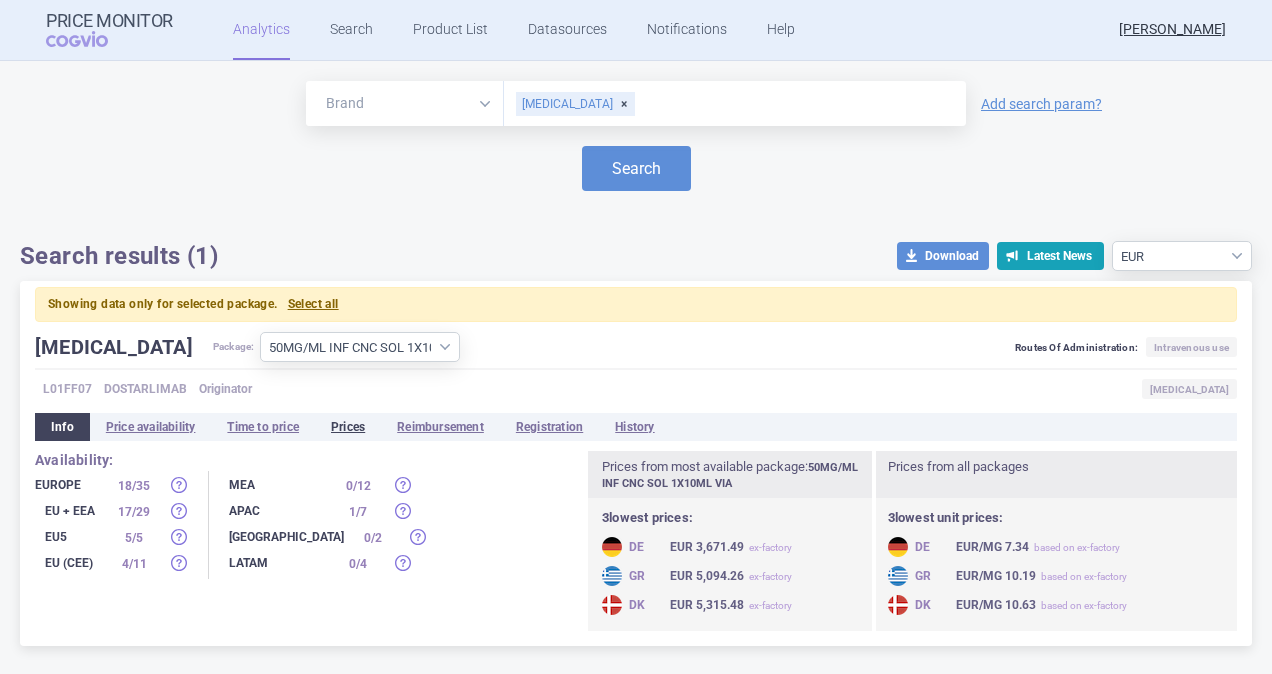 click on "Prices" at bounding box center [348, 427] 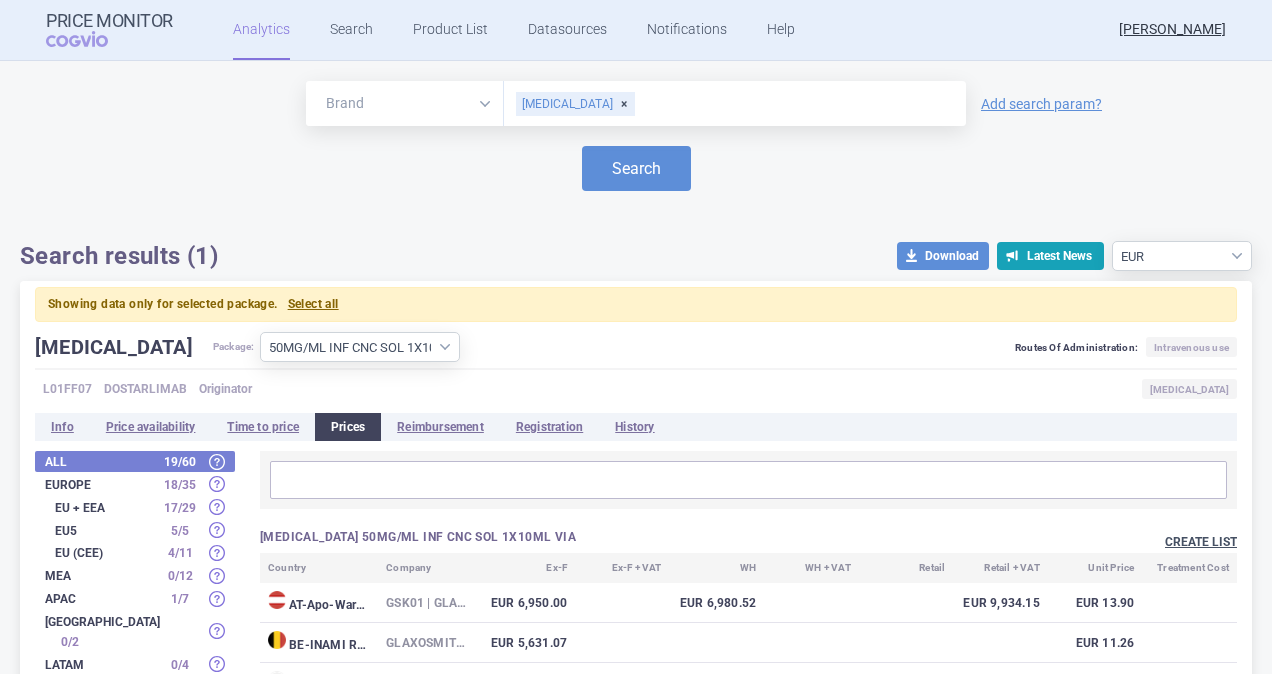 click on "Create list" at bounding box center [1201, 542] 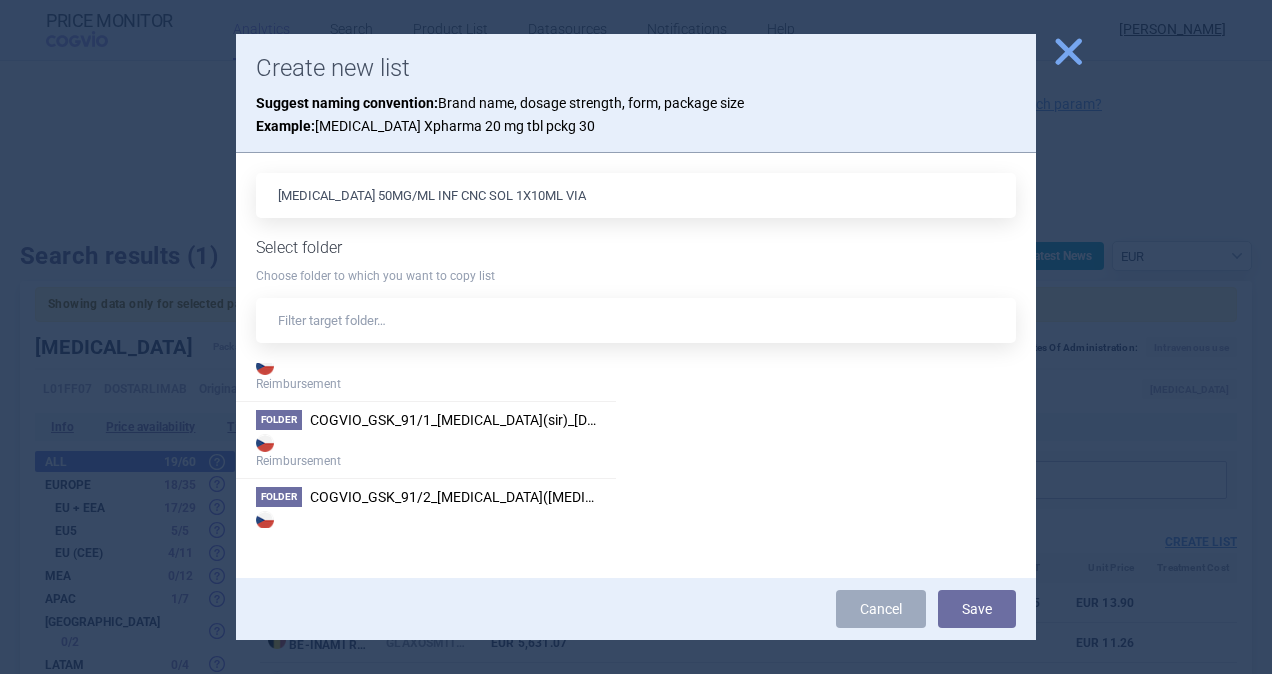 scroll, scrollTop: 0, scrollLeft: 0, axis: both 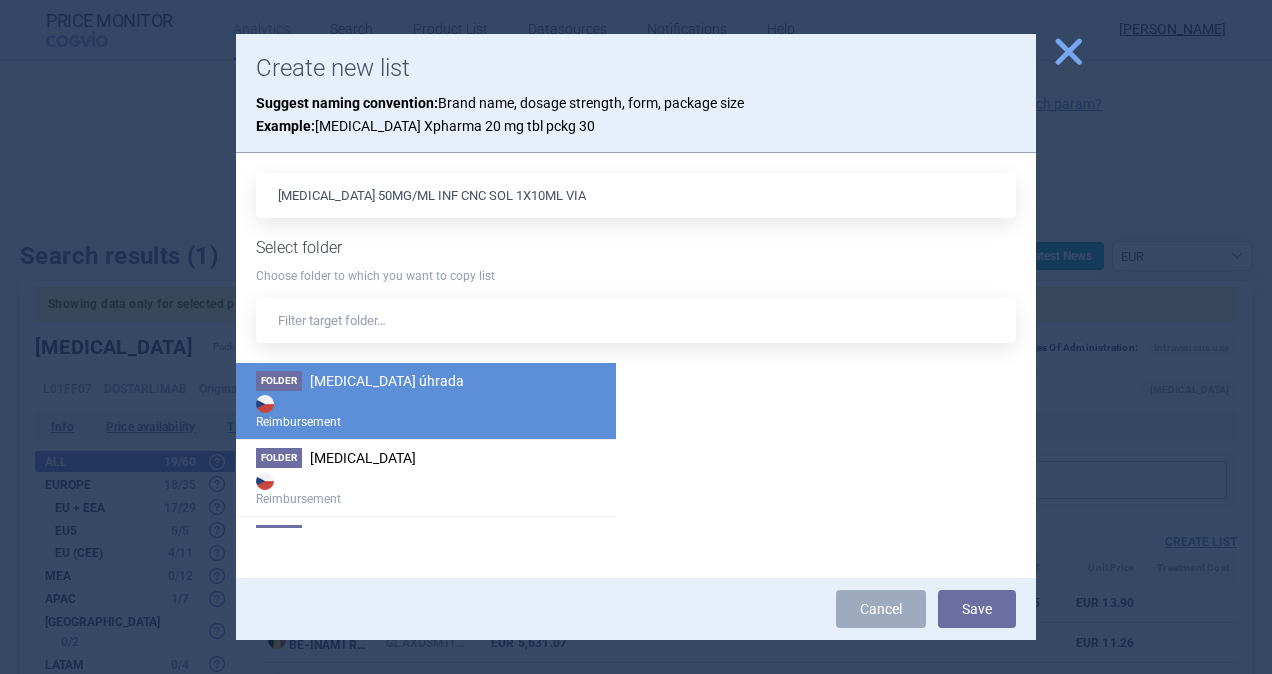 click on "Reimbursement" at bounding box center [426, 411] 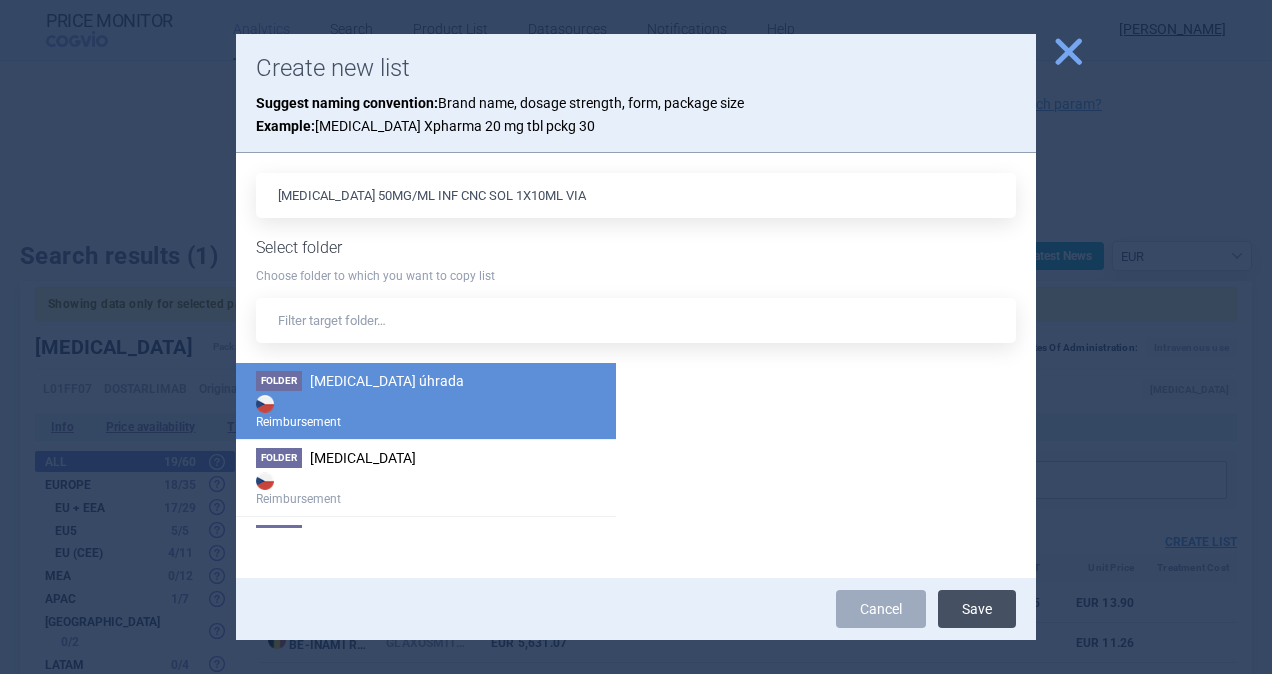 click on "Save" at bounding box center (977, 609) 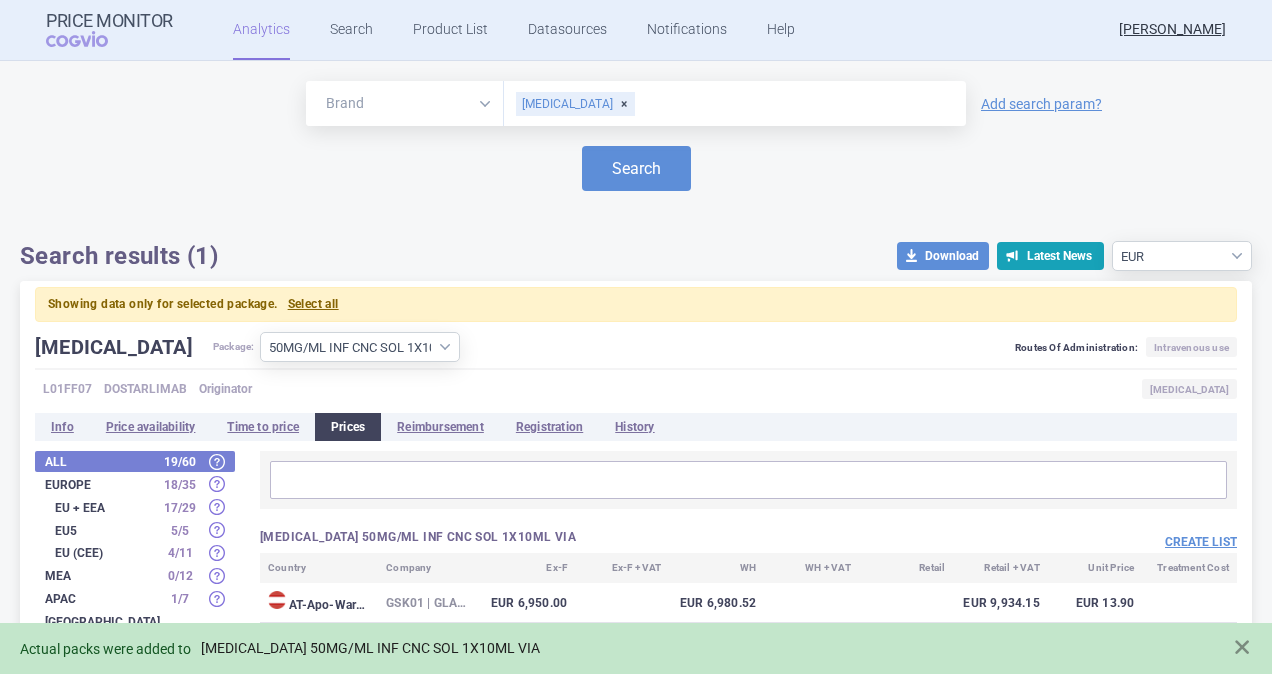 click on "[MEDICAL_DATA] 50MG/ML INF CNC SOL 1X10ML VIA" at bounding box center (370, 648) 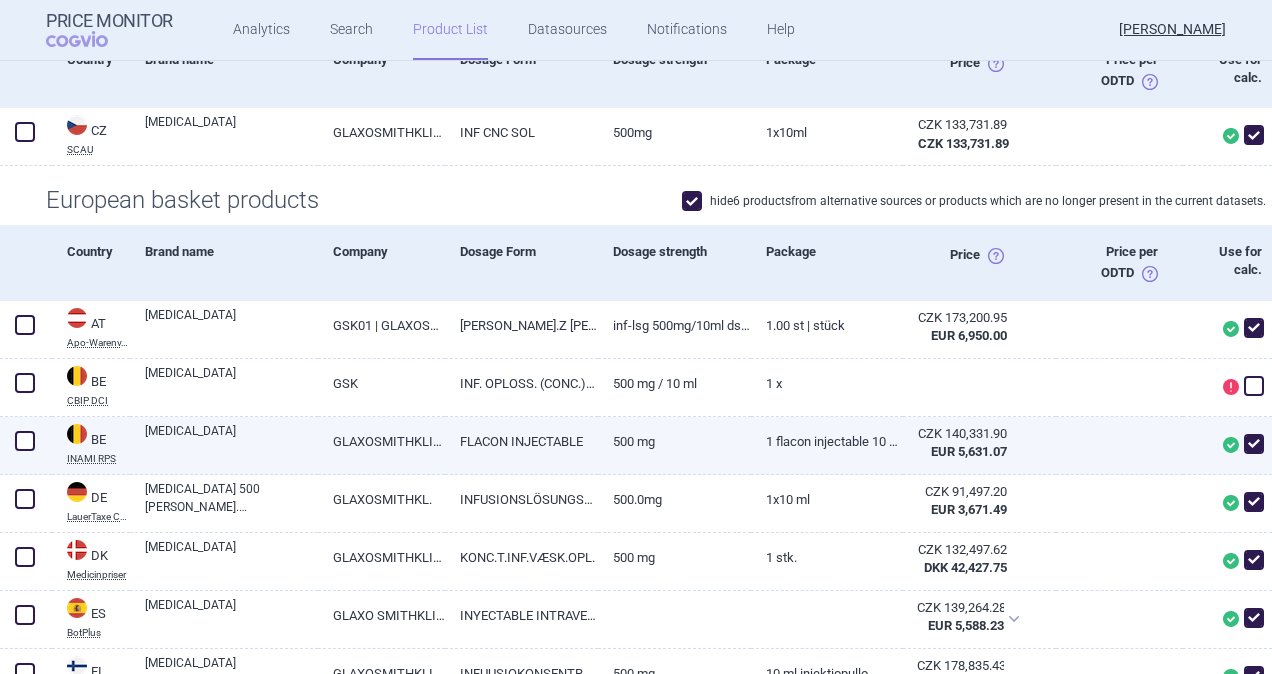 scroll, scrollTop: 0, scrollLeft: 0, axis: both 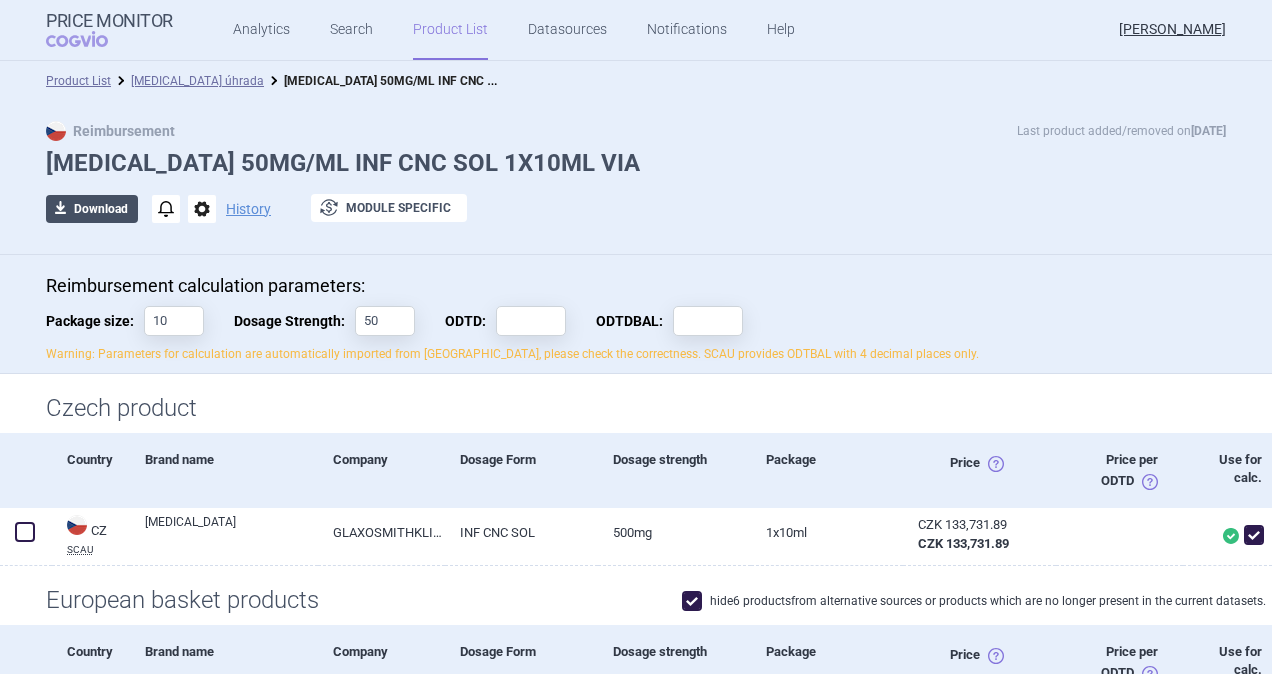 click on "download  Download" at bounding box center (92, 209) 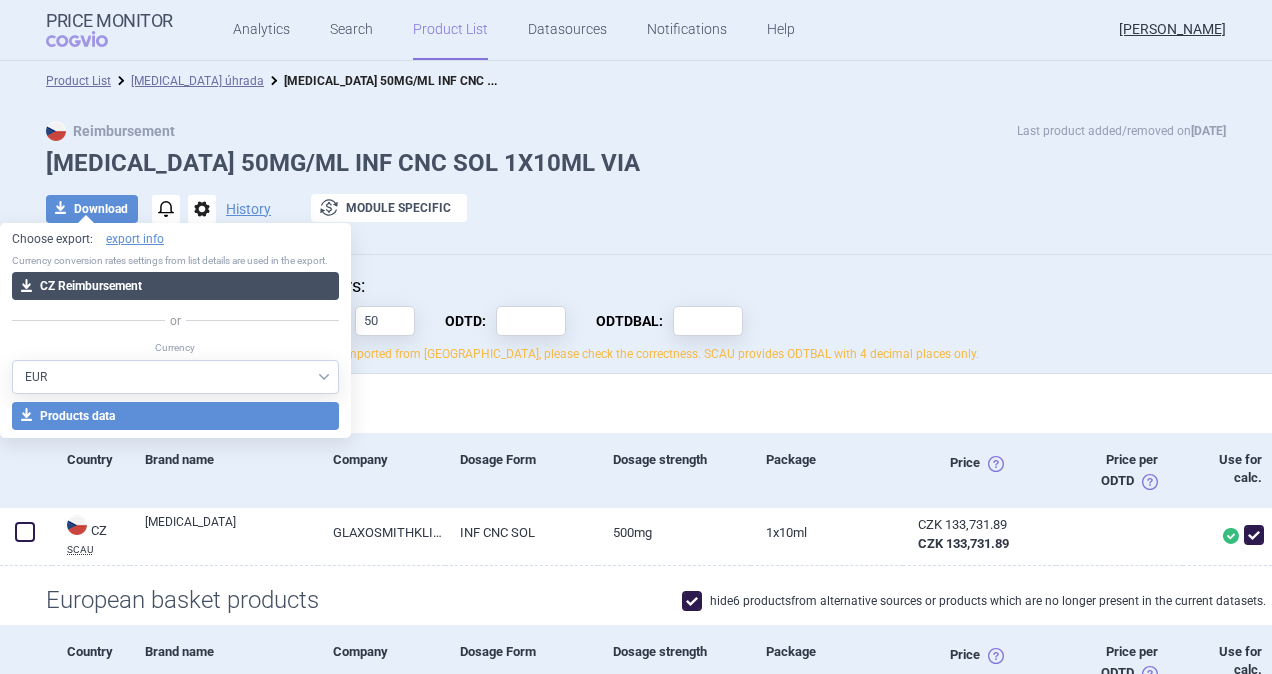click on "download  CZ Reimbursement" at bounding box center (175, 286) 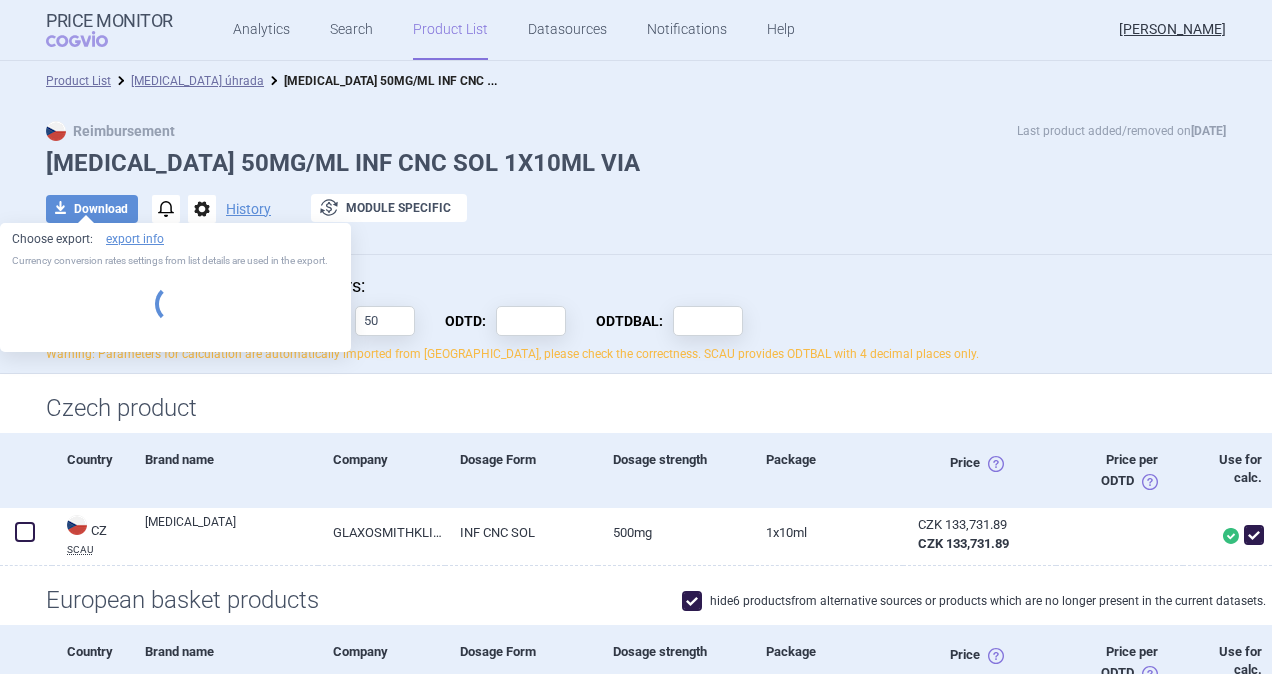 select on "EUR" 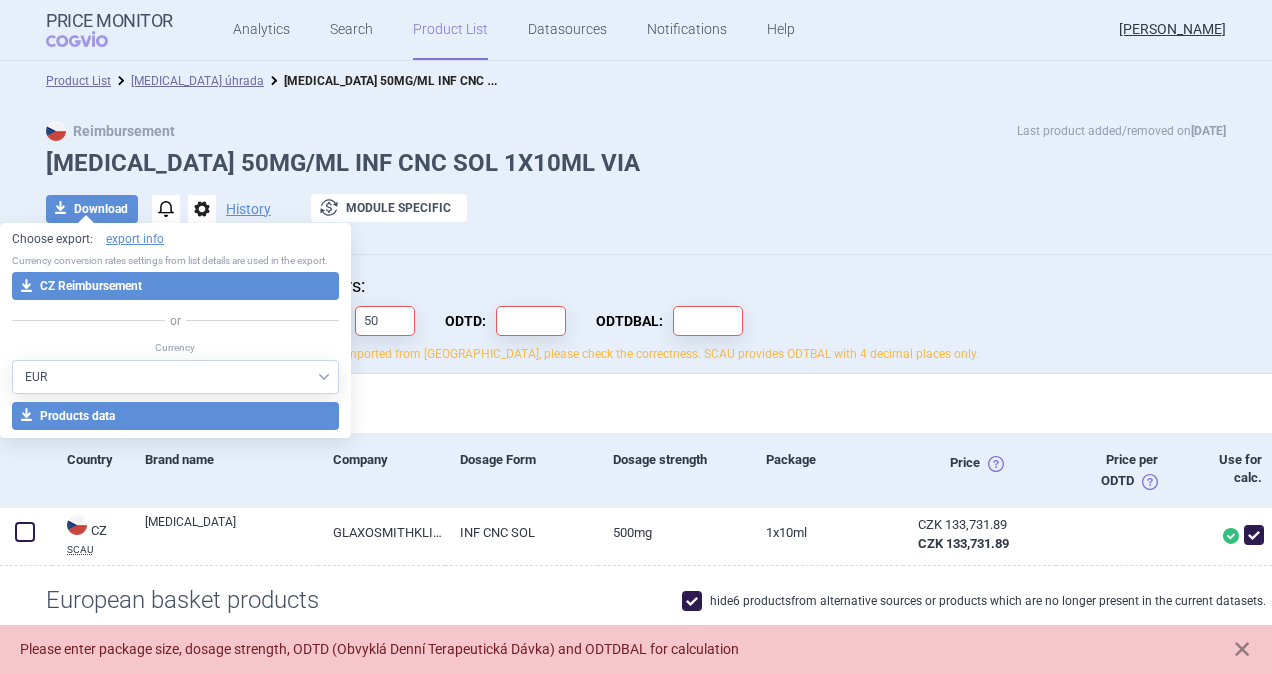click on "download  Download notifications options History exchange Module specific" at bounding box center (636, 209) 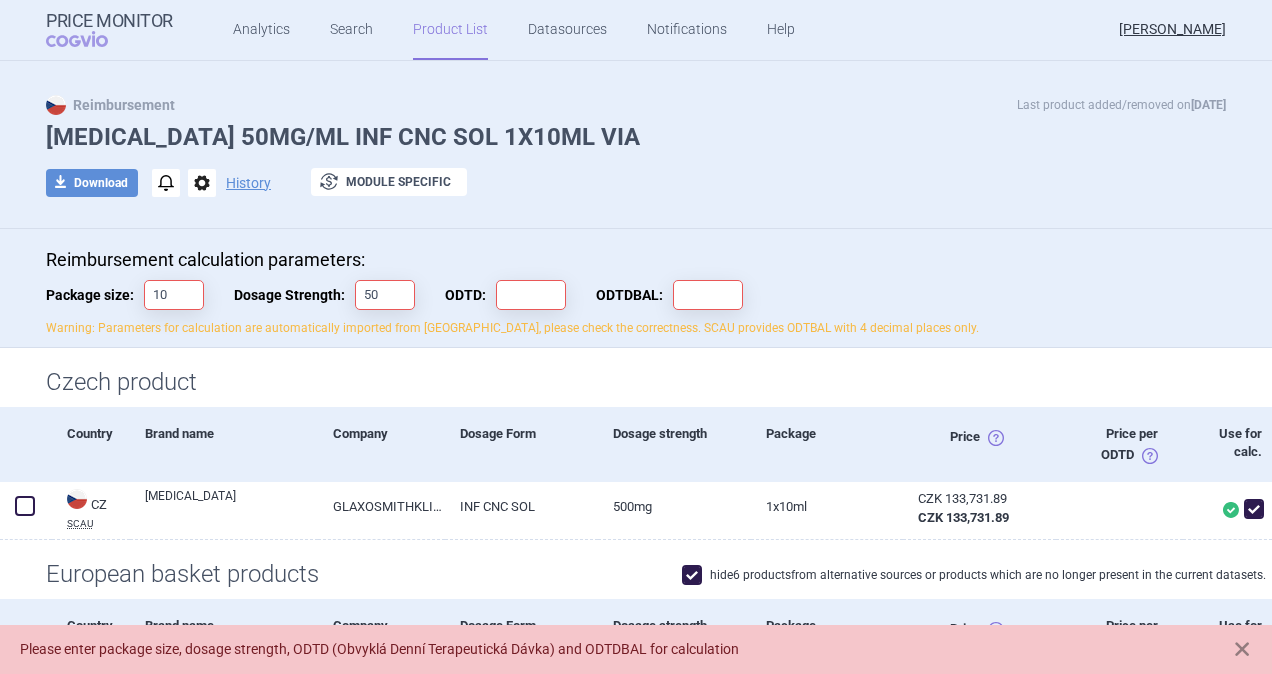 scroll, scrollTop: 0, scrollLeft: 0, axis: both 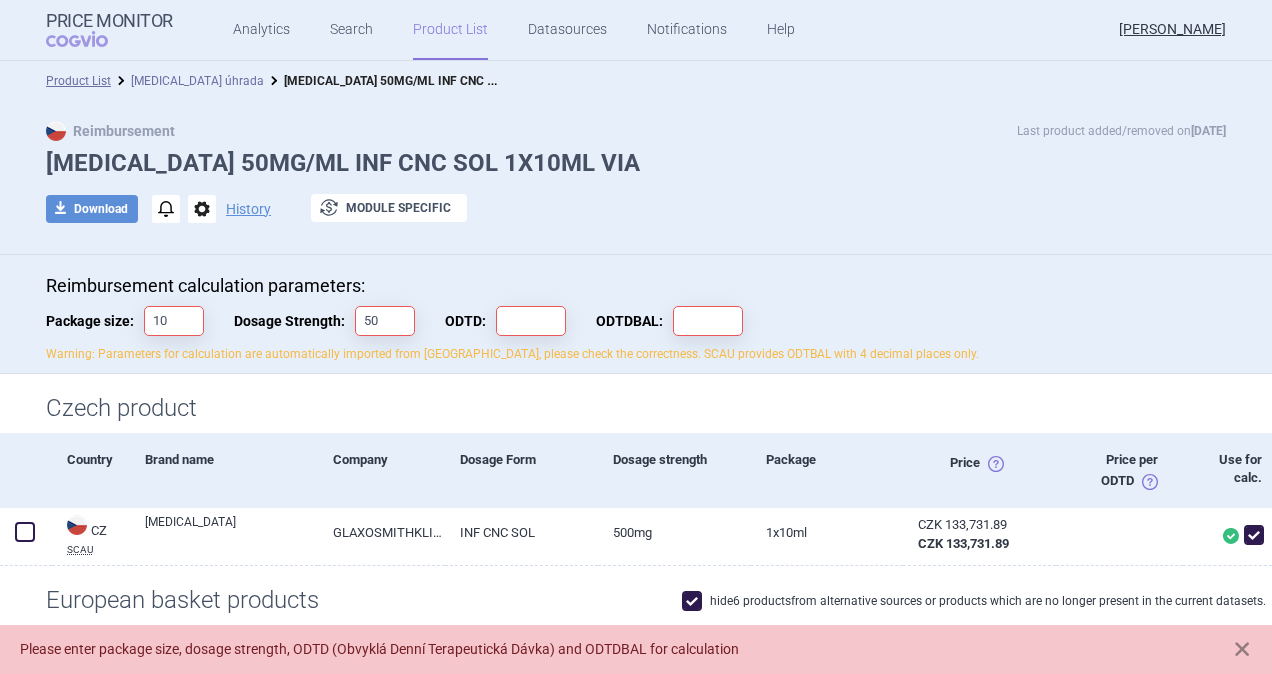 click on "[MEDICAL_DATA] úhrada" at bounding box center [197, 81] 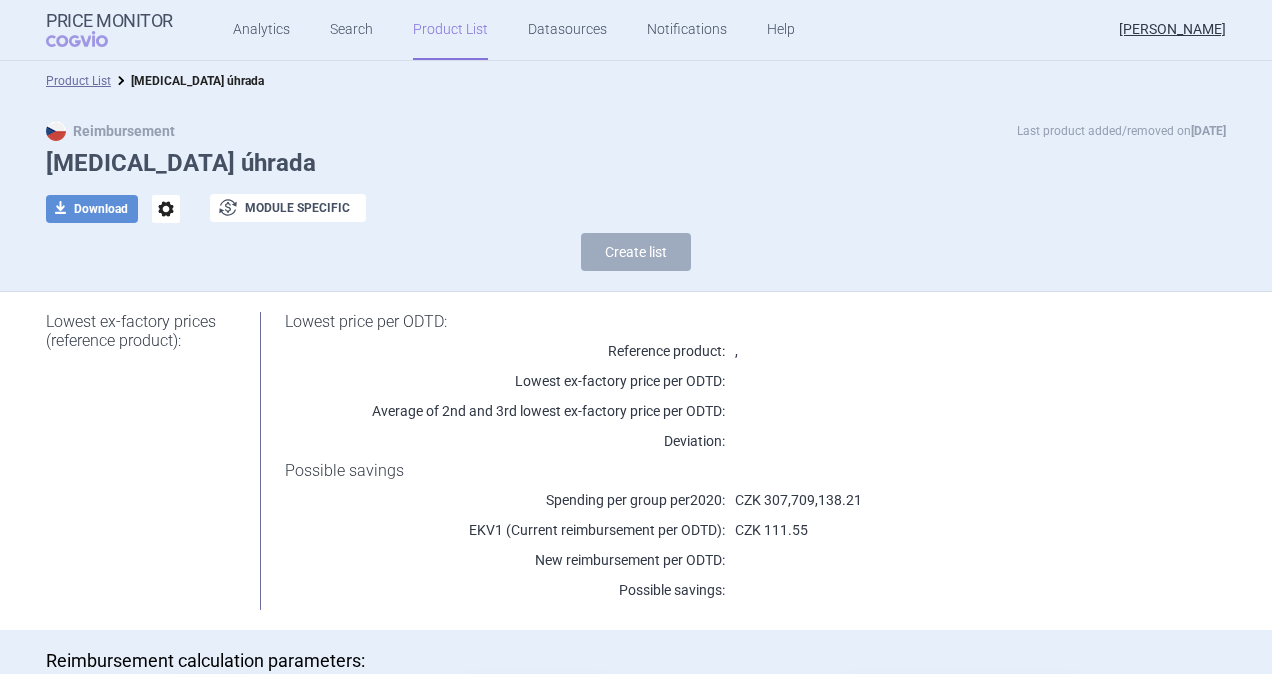 select on "[DATE]" 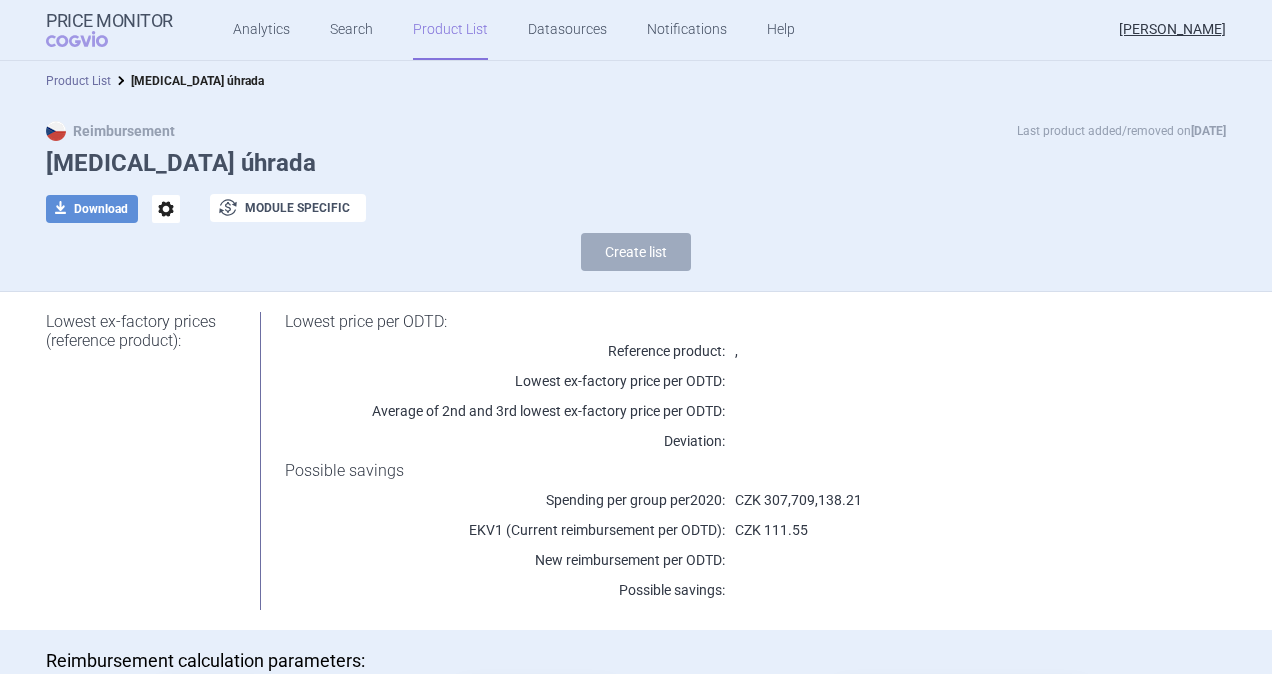 click on "Product List" at bounding box center [78, 81] 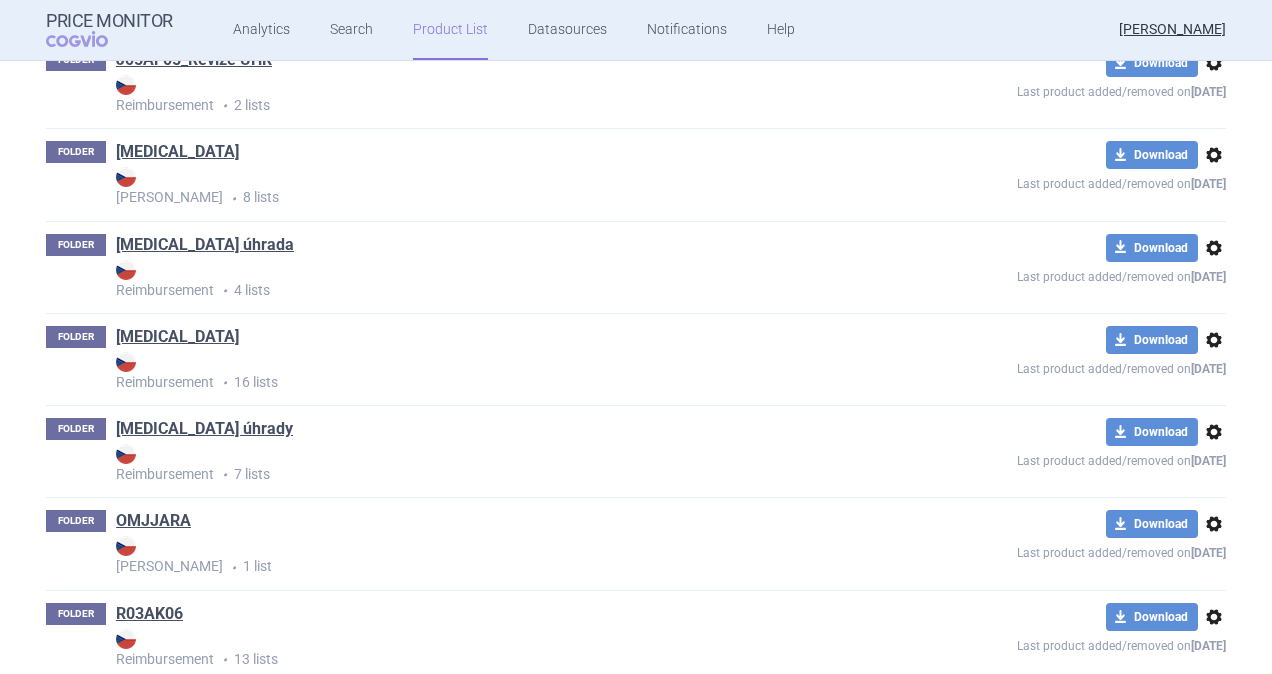 scroll, scrollTop: 1920, scrollLeft: 0, axis: vertical 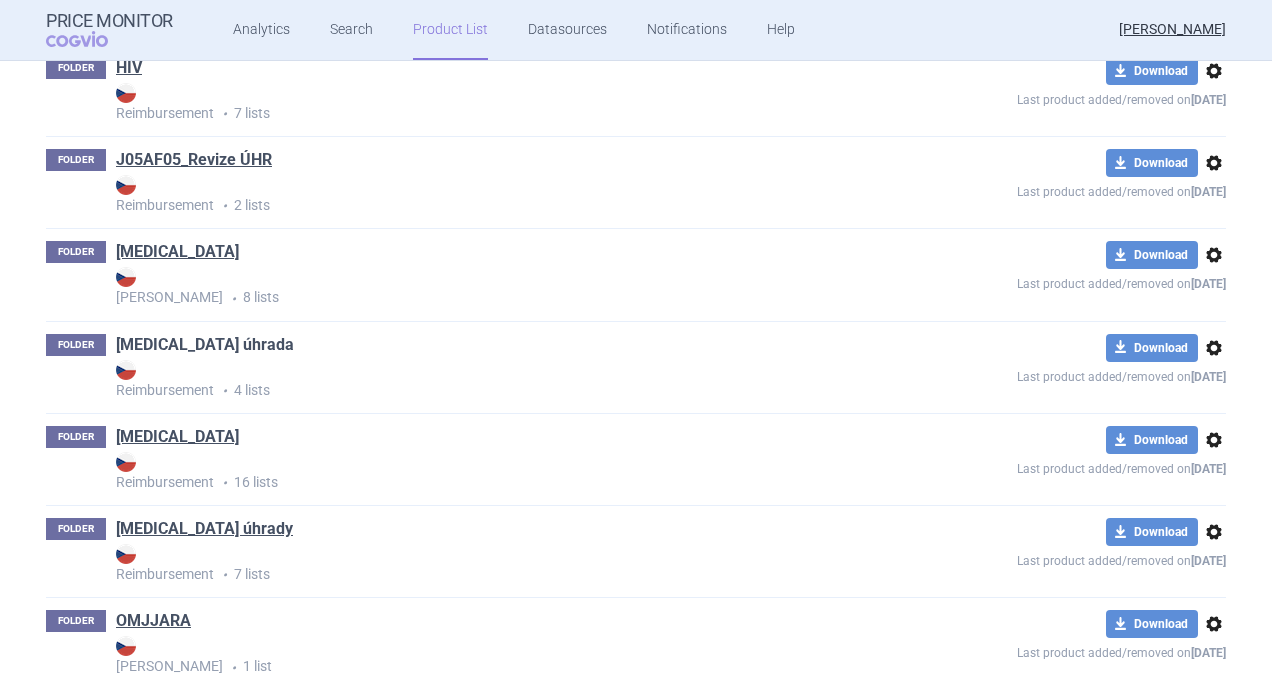 click on "[MEDICAL_DATA] úhrada" at bounding box center [205, 345] 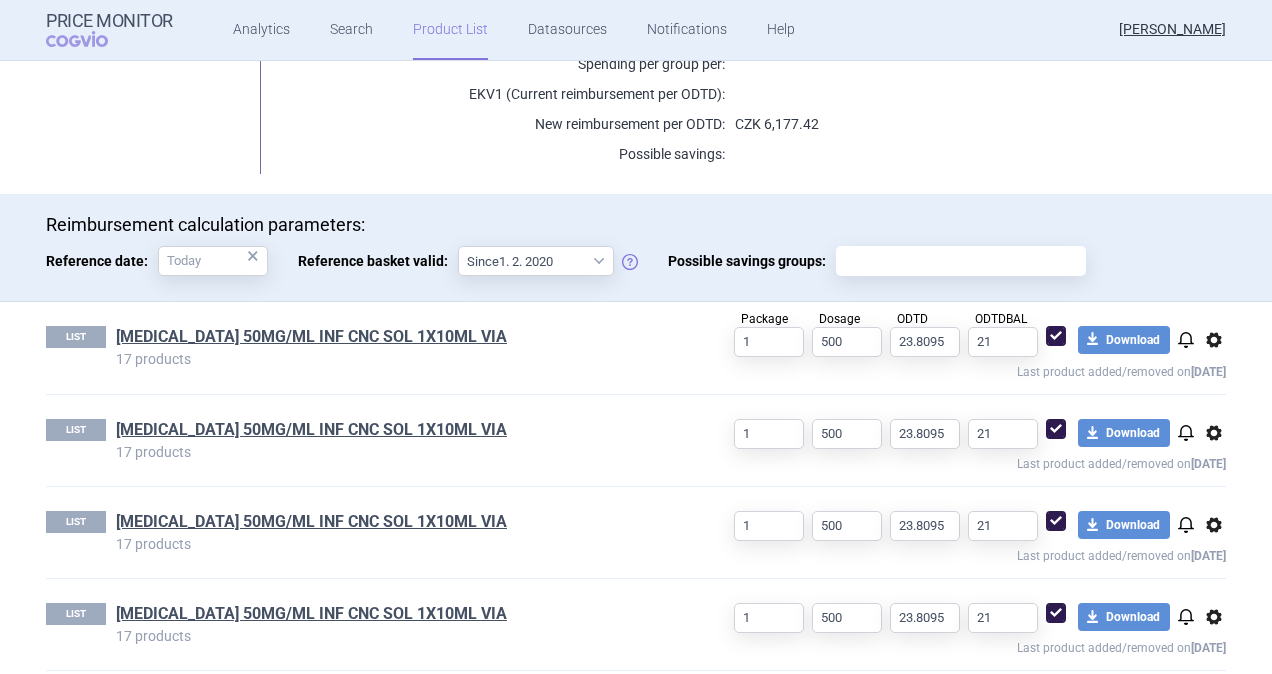 scroll, scrollTop: 450, scrollLeft: 0, axis: vertical 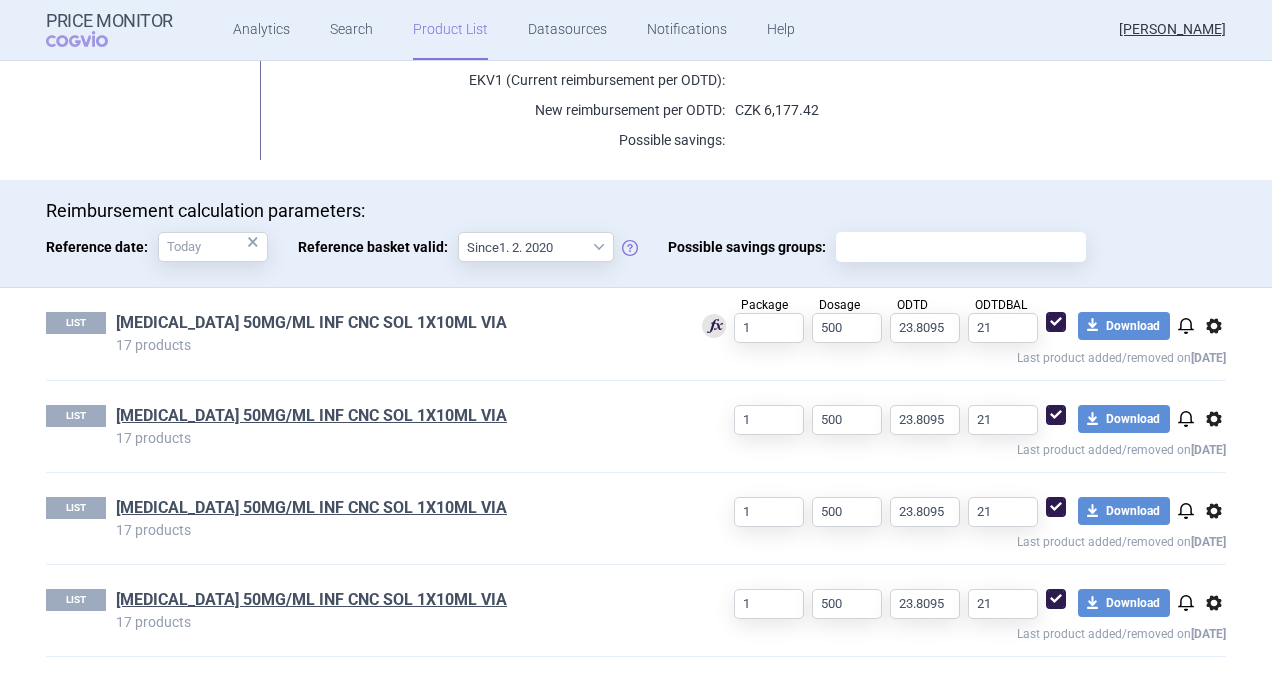 click on "[MEDICAL_DATA] 50MG/ML INF CNC SOL 1X10ML VIA" at bounding box center [311, 323] 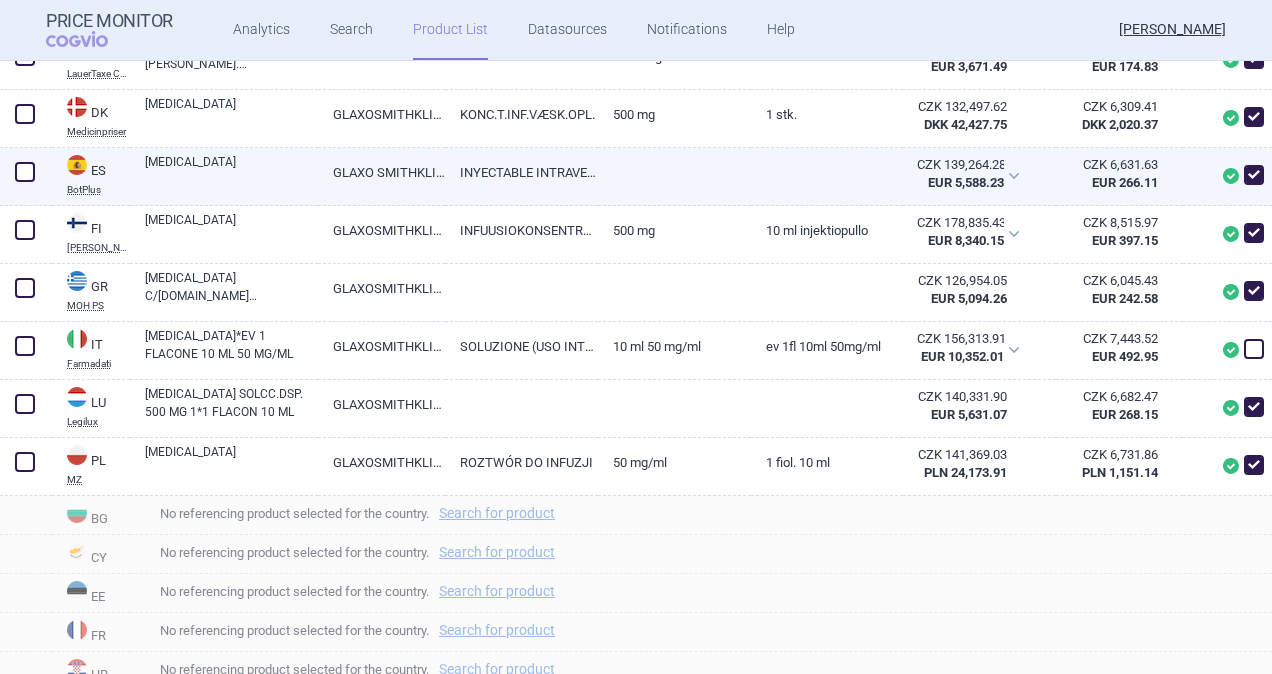 scroll, scrollTop: 800, scrollLeft: 0, axis: vertical 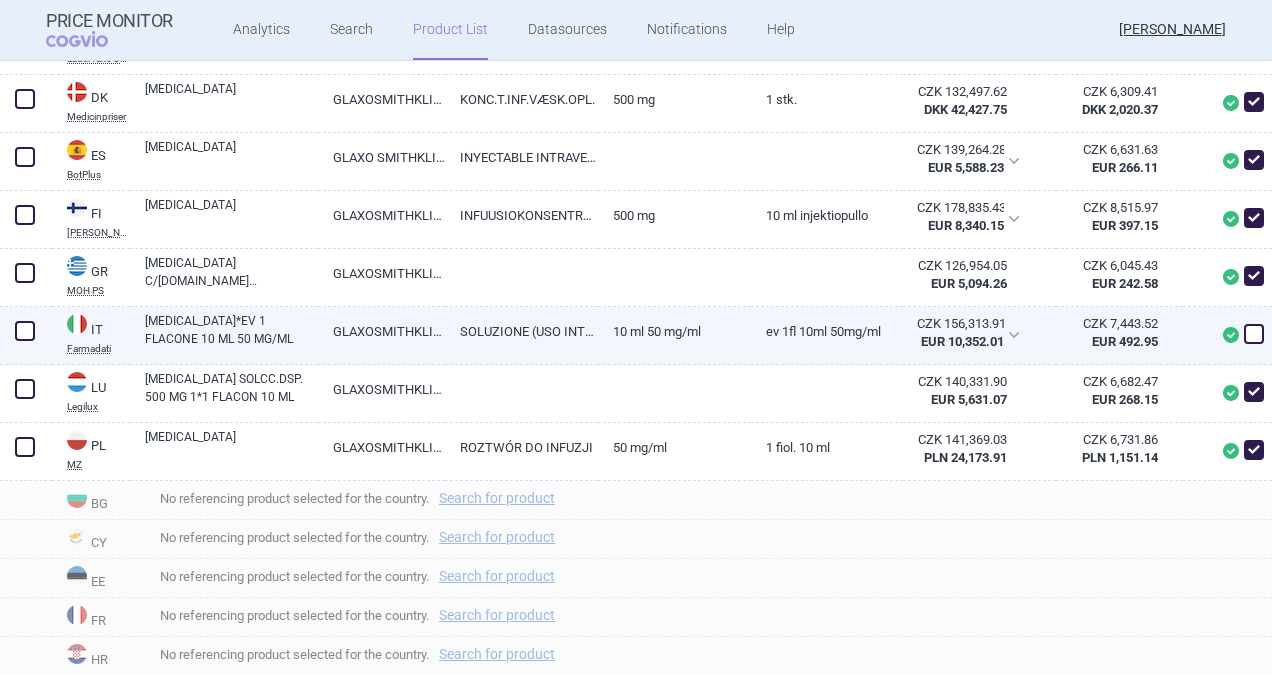 click at bounding box center [1254, 334] 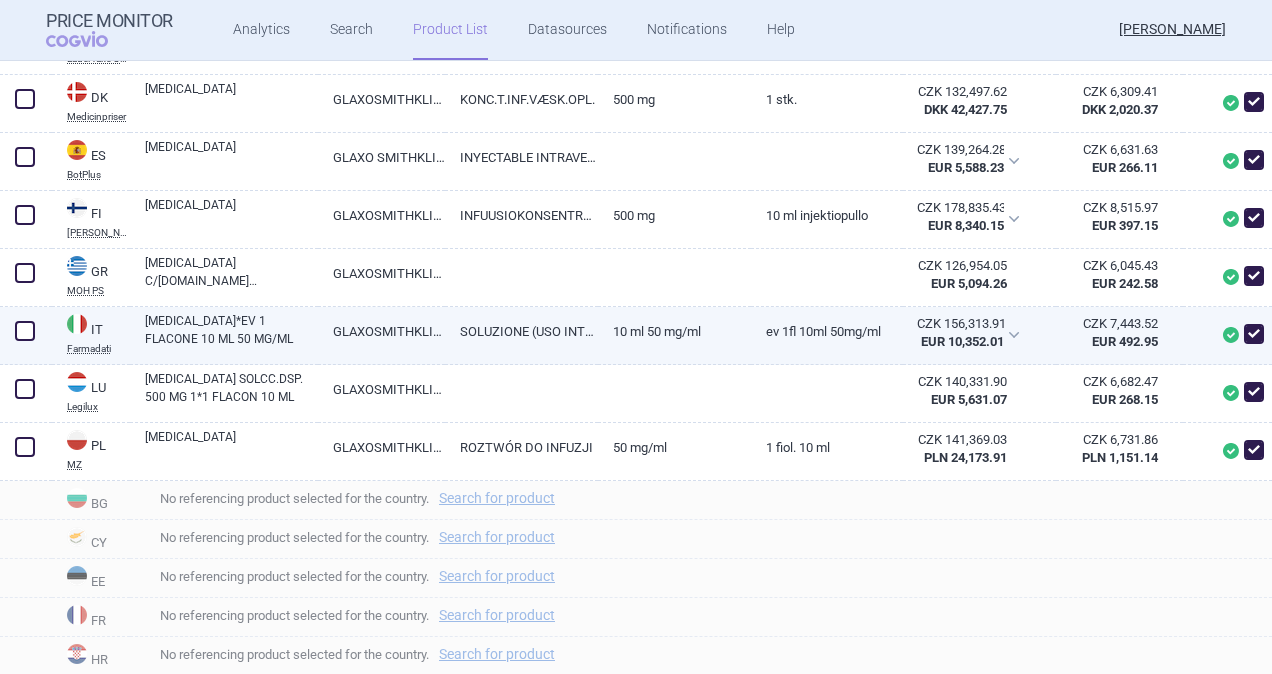 checkbox on "true" 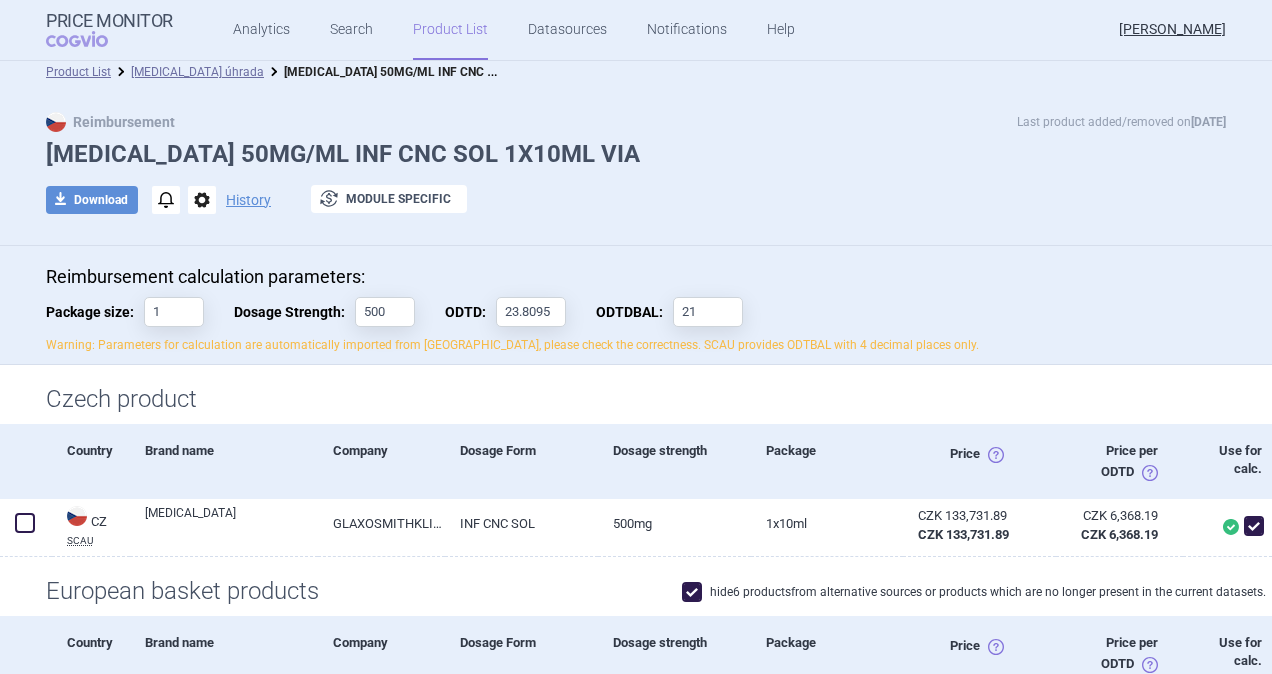scroll, scrollTop: 0, scrollLeft: 0, axis: both 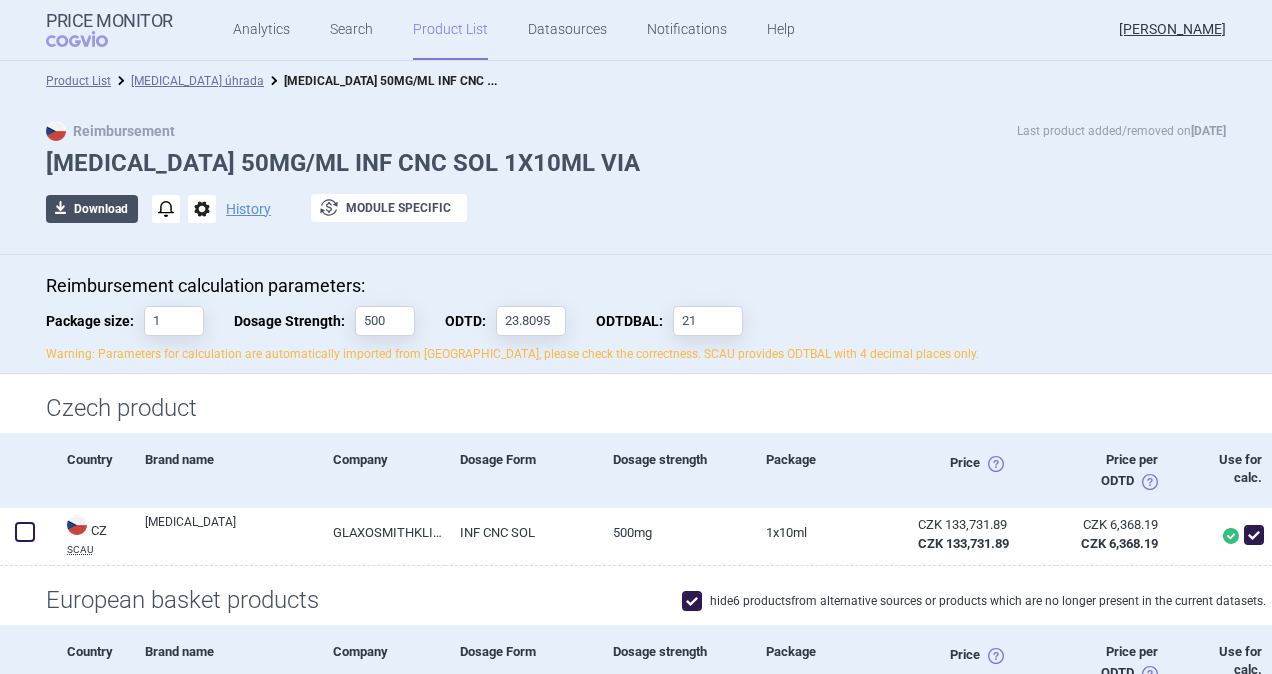 click on "download  Download" at bounding box center (92, 209) 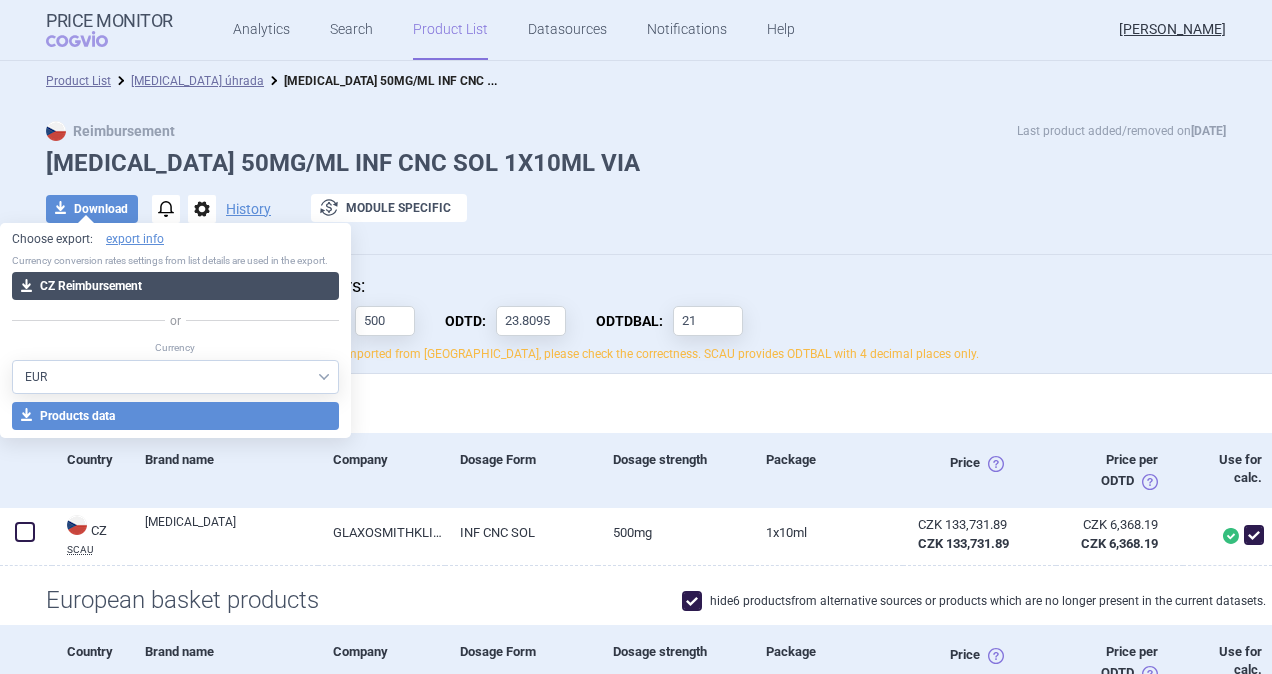 click on "download  CZ Reimbursement" at bounding box center (175, 286) 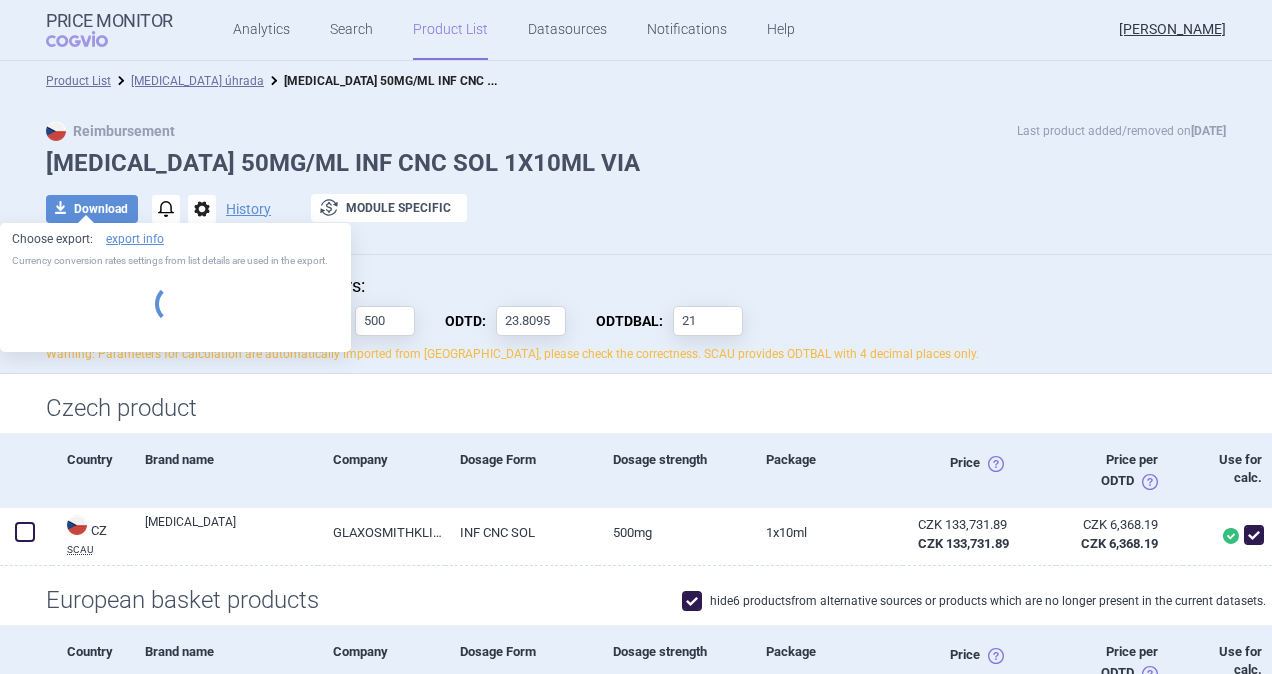 select on "EUR" 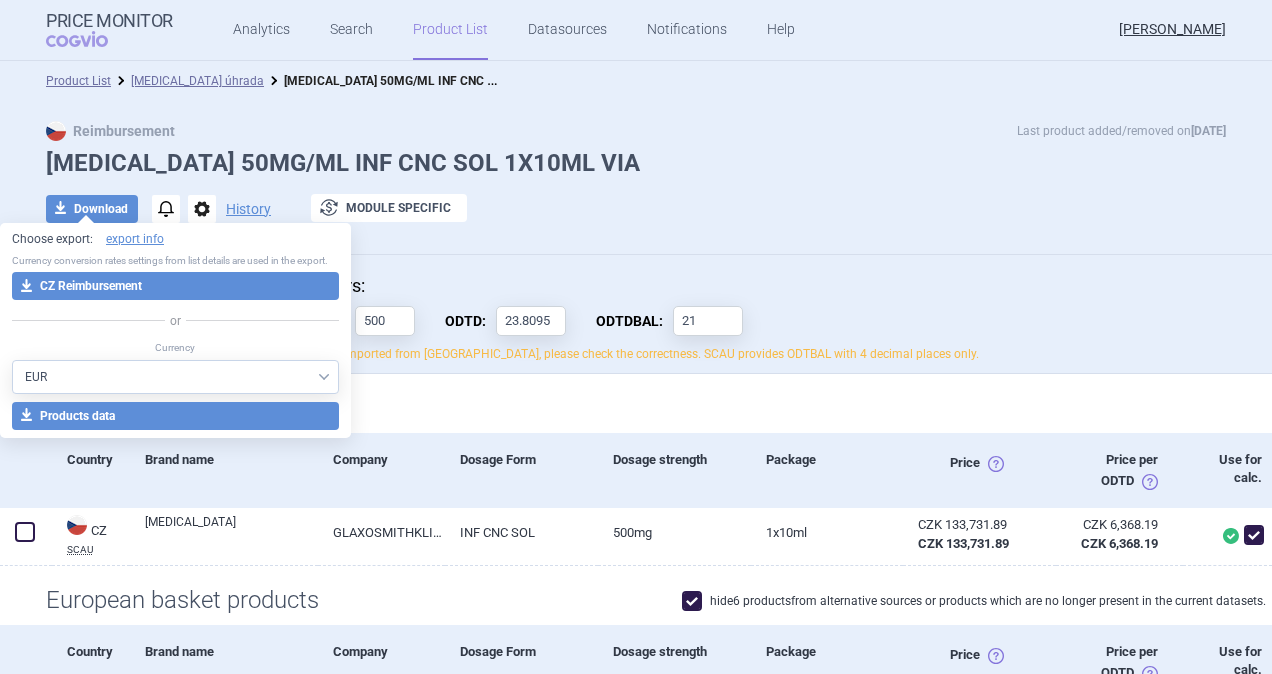 click on "Reimbursement calculation parameters: Package size: 1 Dosage Strength: 500 ODTD: 23.8095 ODTDBAL: 21 Saved! Warning: Parameters for calculation are automatically imported from [GEOGRAPHIC_DATA], please check the correctness. SCAU provides ODTBAL with 4 decimal places only." at bounding box center [636, 314] 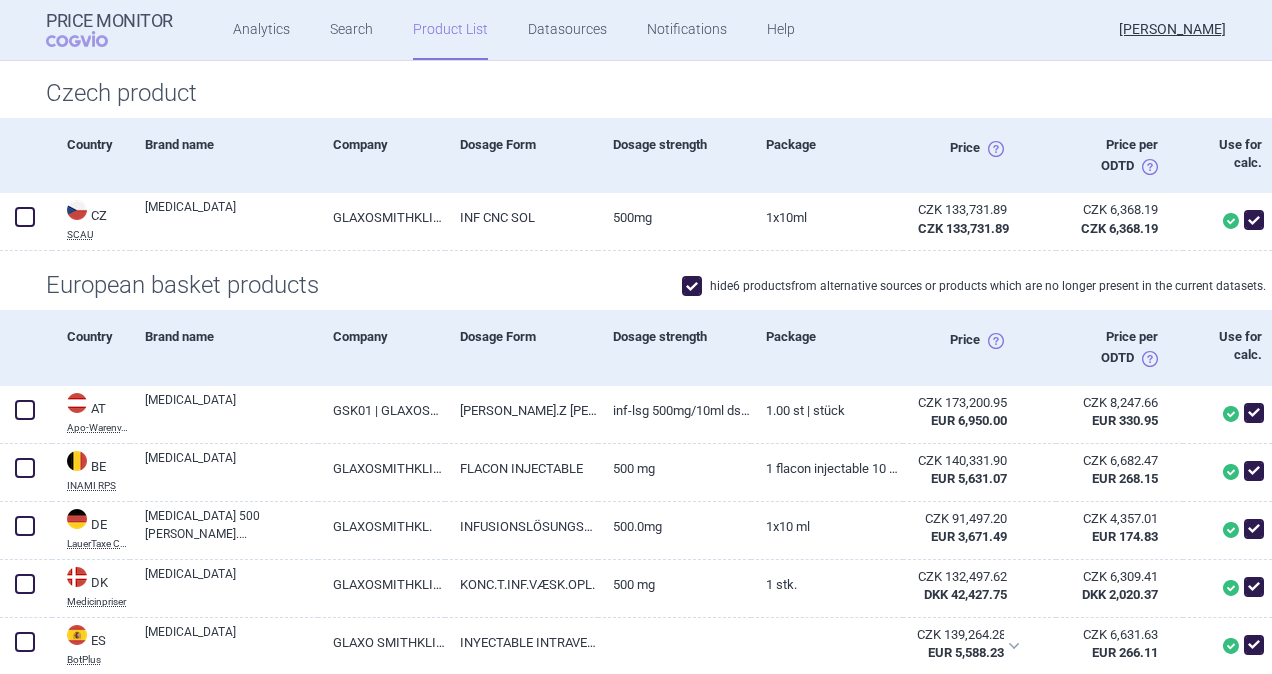 scroll, scrollTop: 0, scrollLeft: 0, axis: both 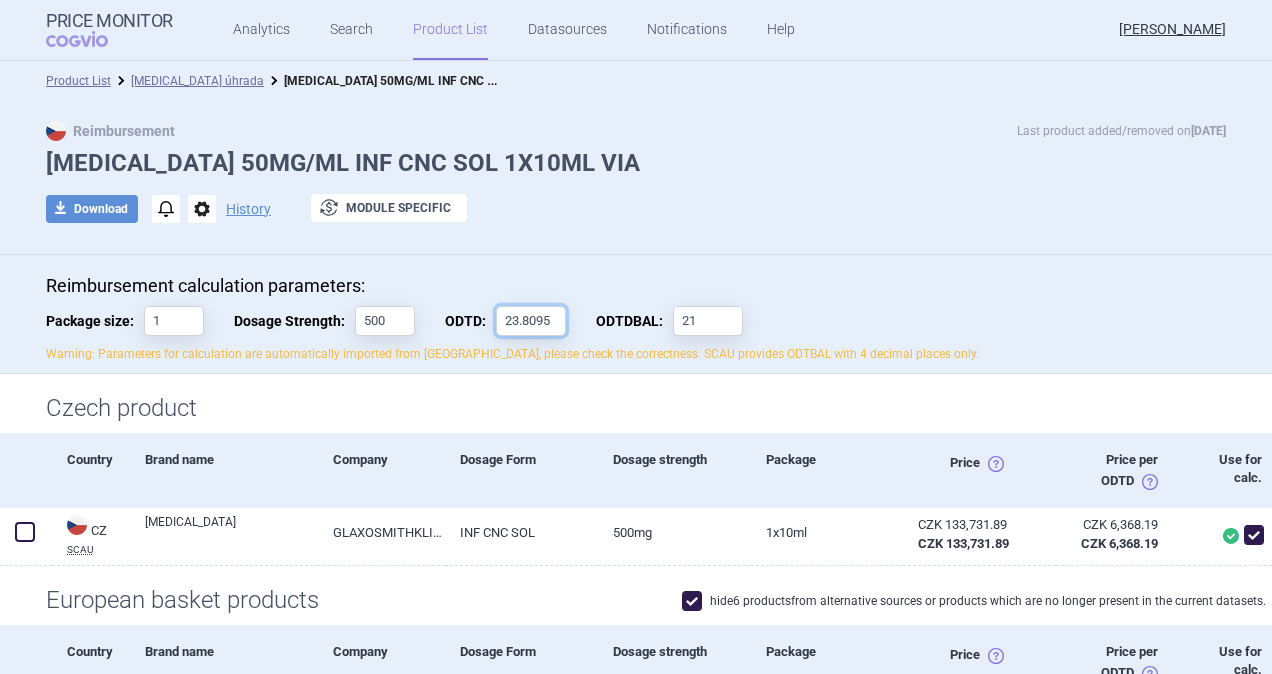 drag, startPoint x: 492, startPoint y: 322, endPoint x: 590, endPoint y: 316, distance: 98.1835 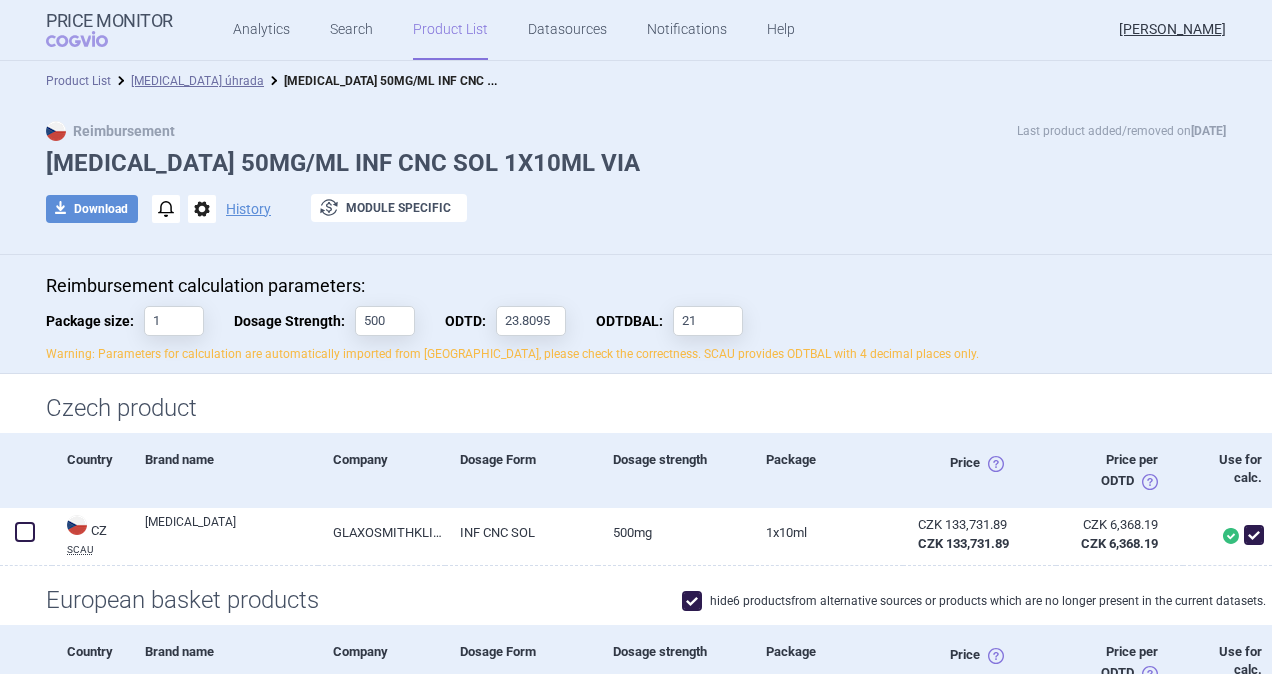 click on "Product List" at bounding box center [78, 81] 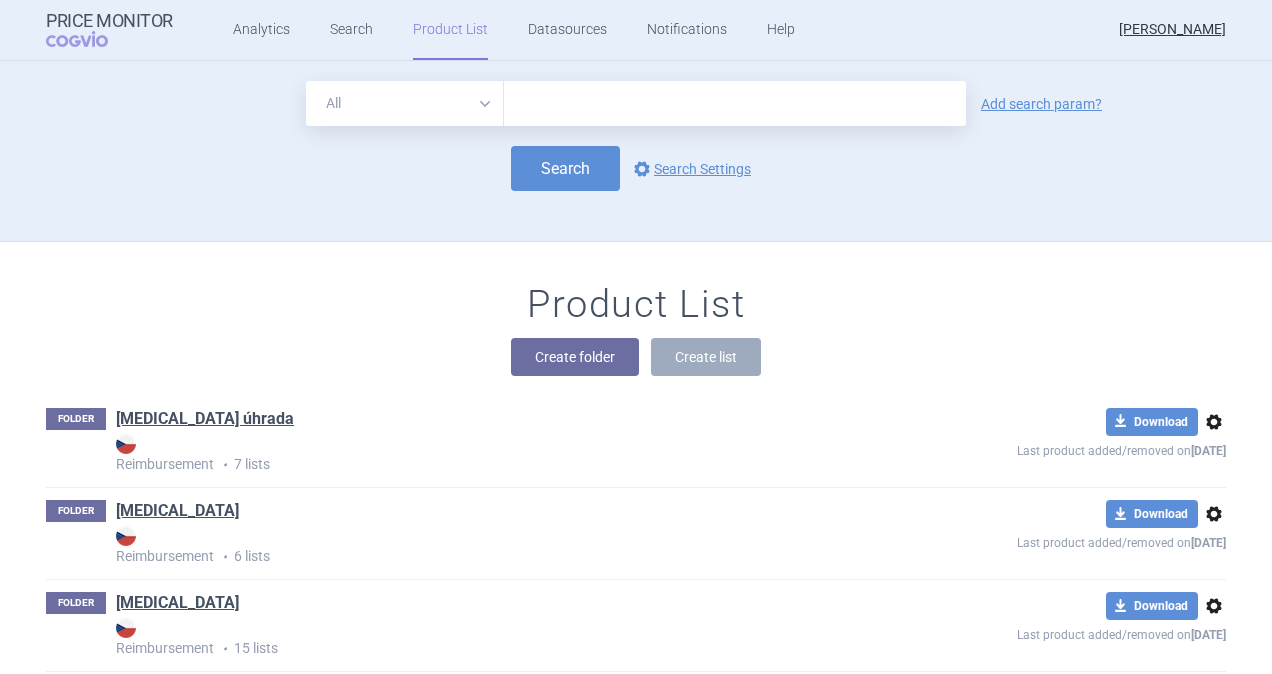 scroll, scrollTop: 180, scrollLeft: 0, axis: vertical 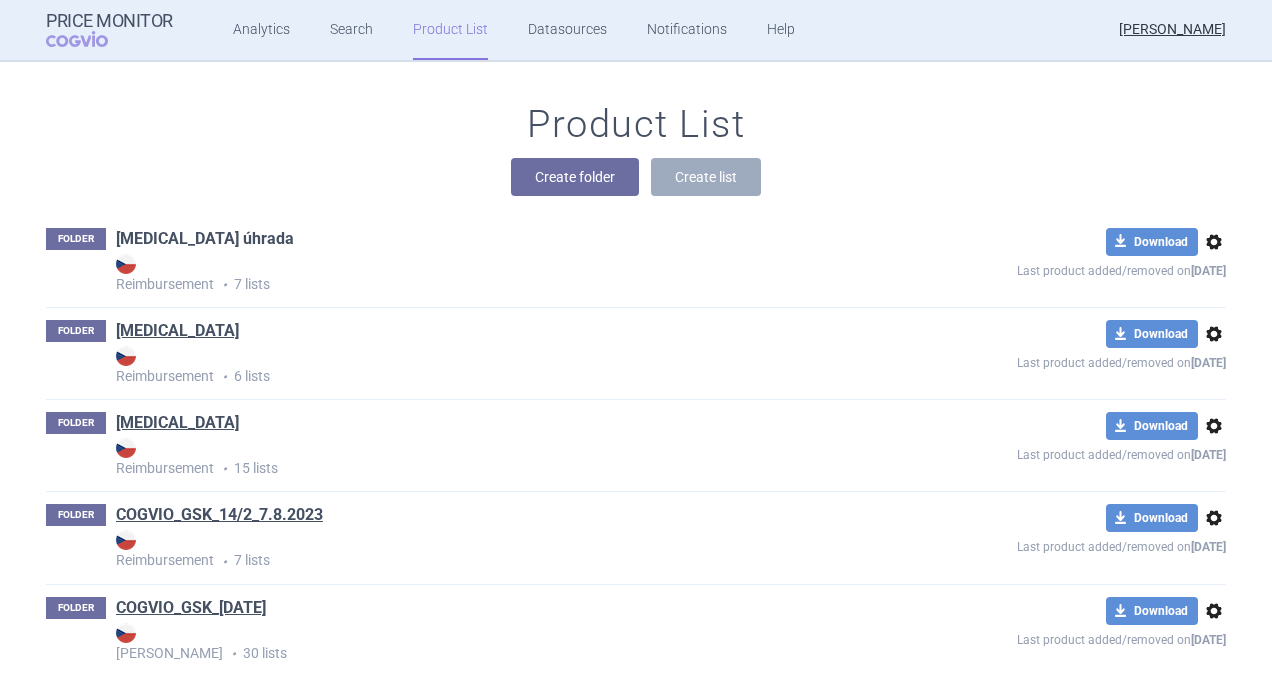 click on "[MEDICAL_DATA] úhrada" at bounding box center (205, 239) 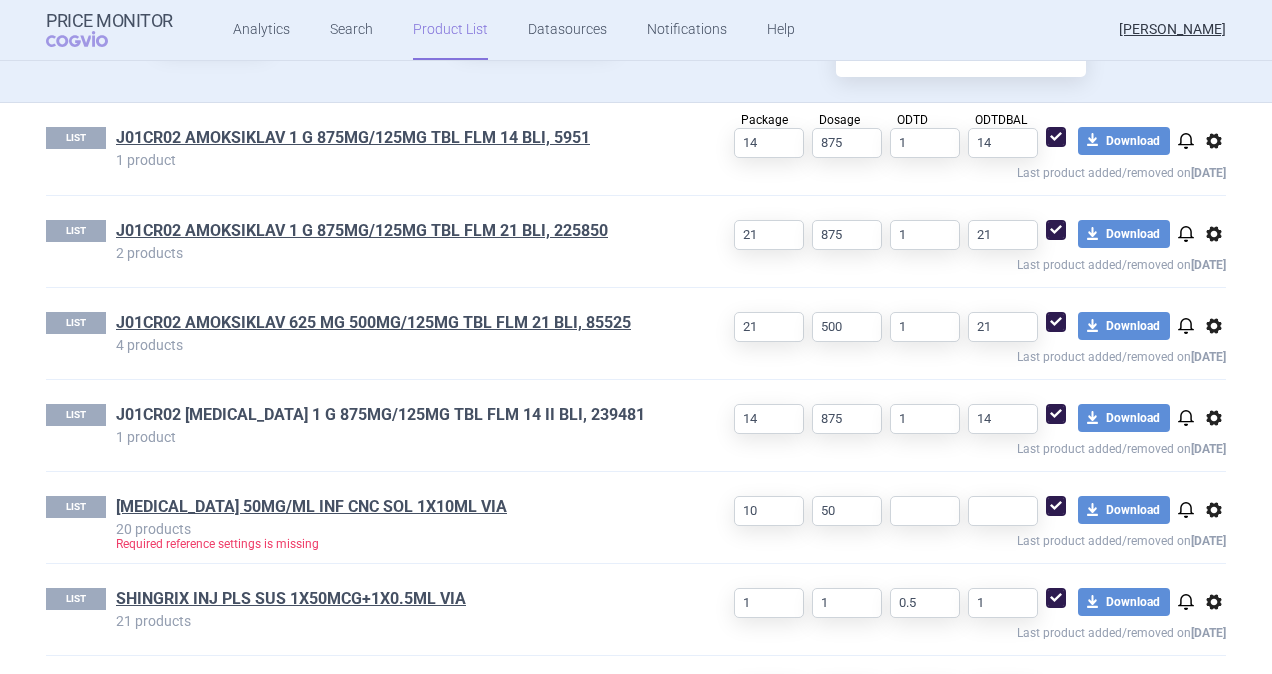 scroll, scrollTop: 700, scrollLeft: 0, axis: vertical 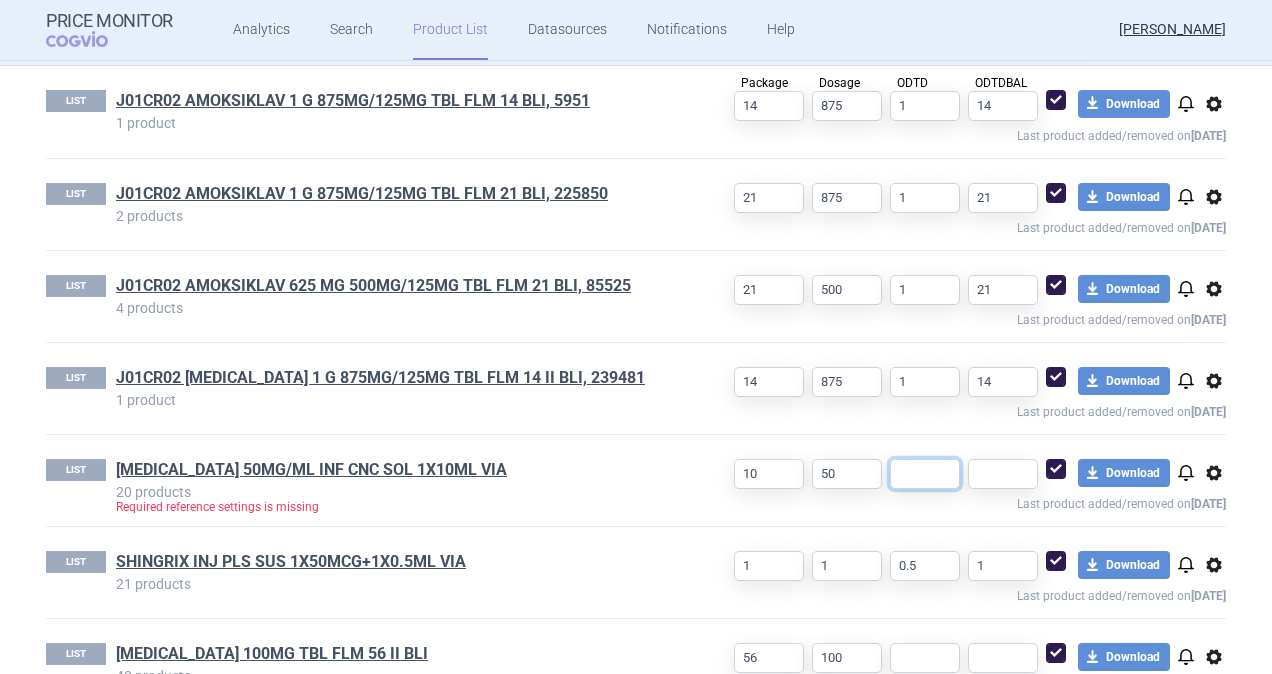 click at bounding box center (925, 474) 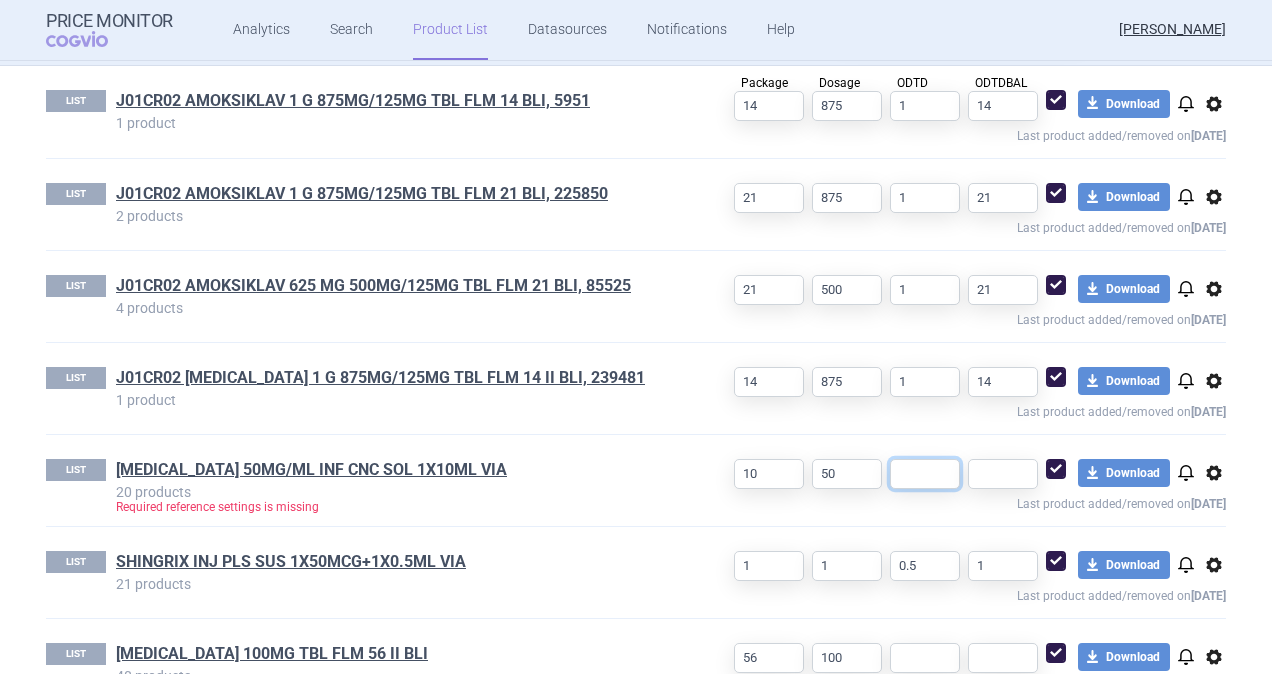 paste on "23.8095" 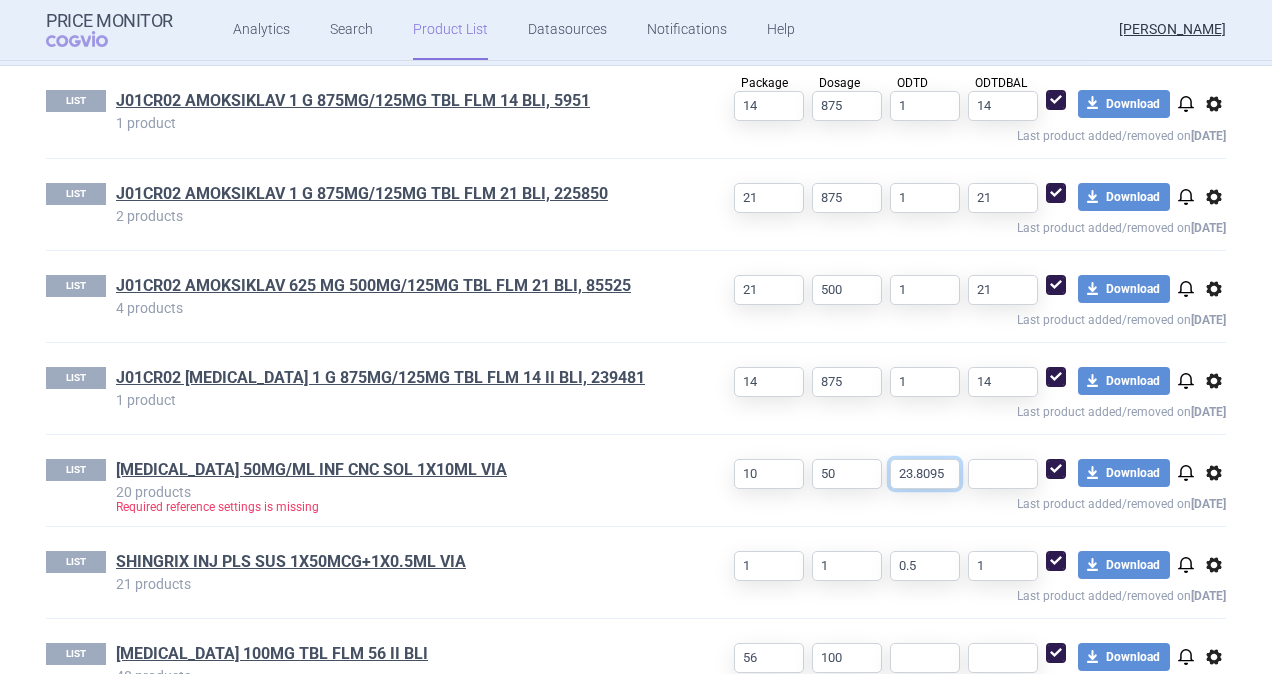 type on "23.8095" 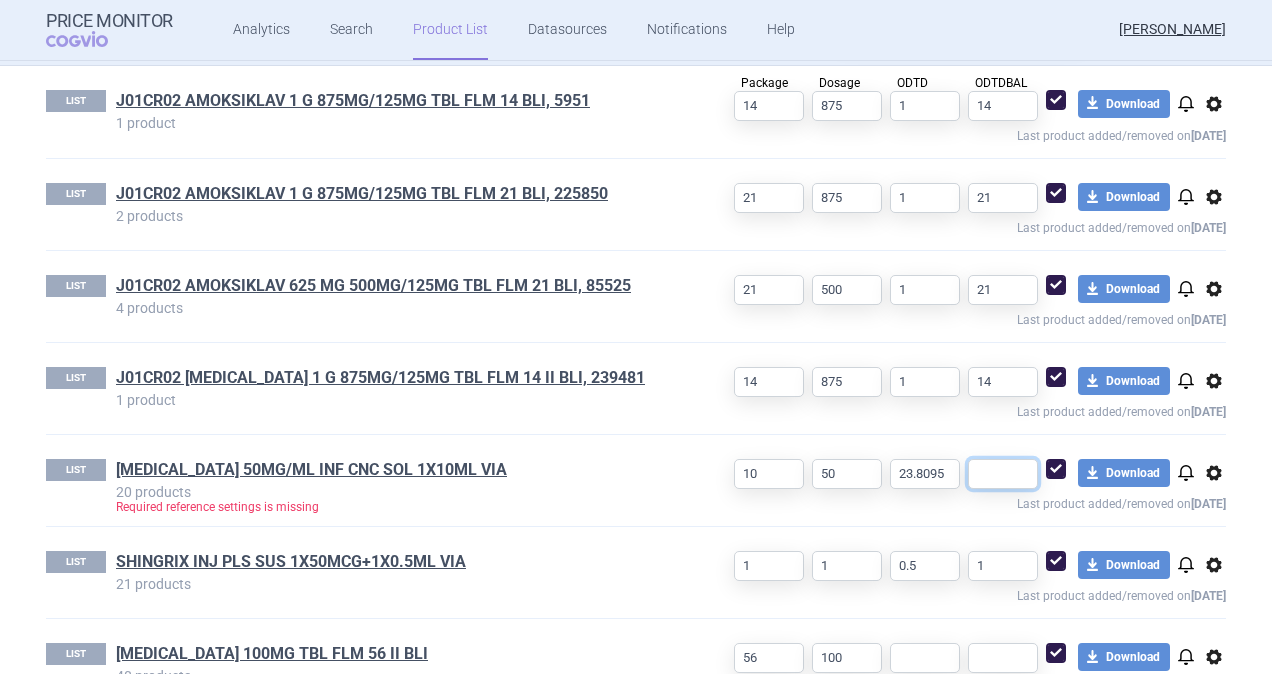 click at bounding box center [1003, 474] 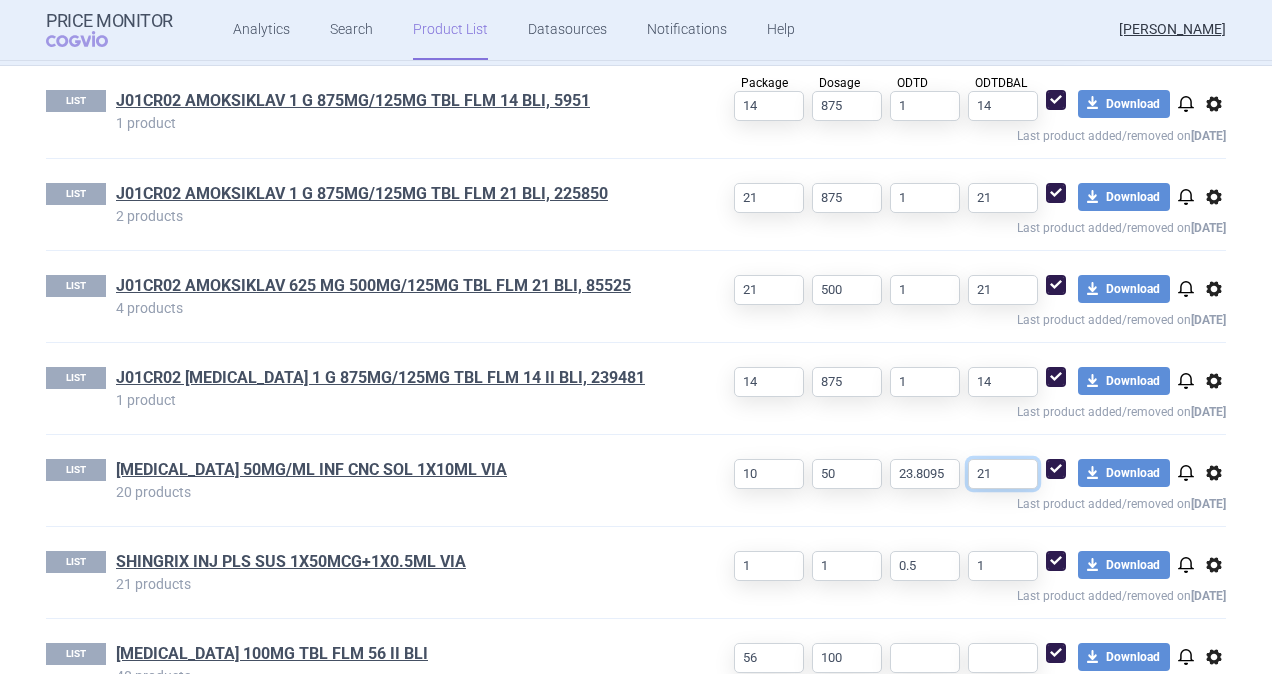 type on "21" 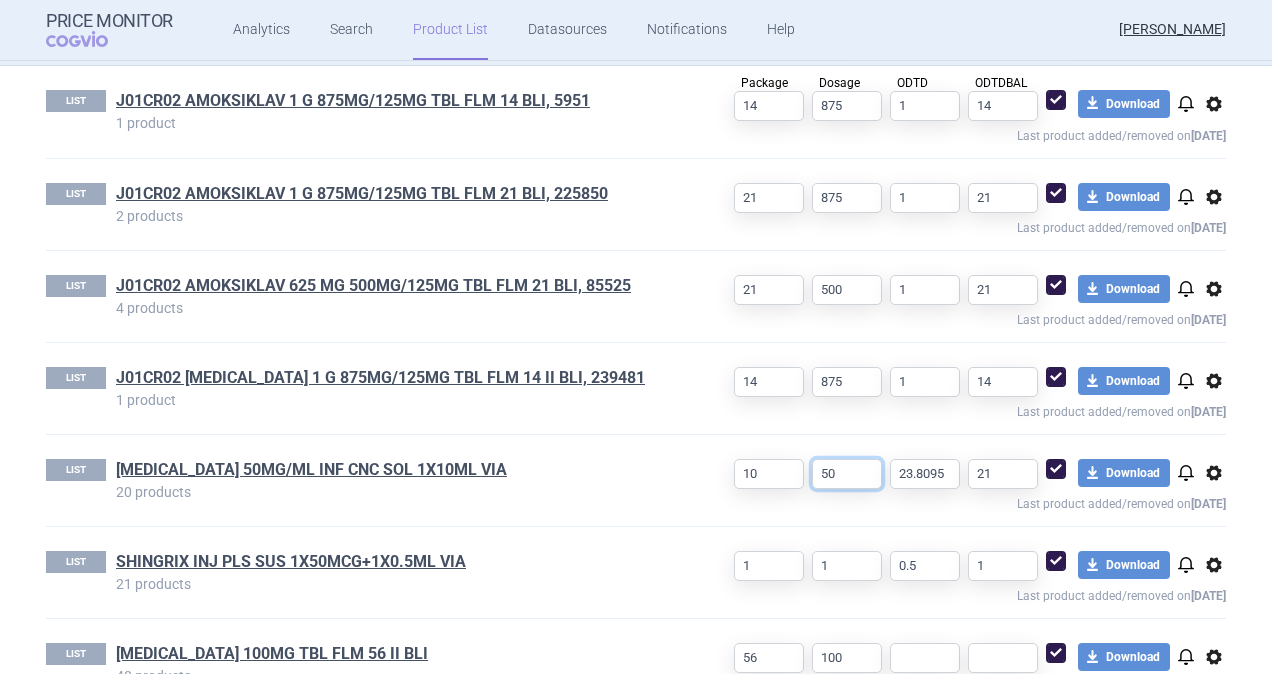 click on "50" at bounding box center (847, 474) 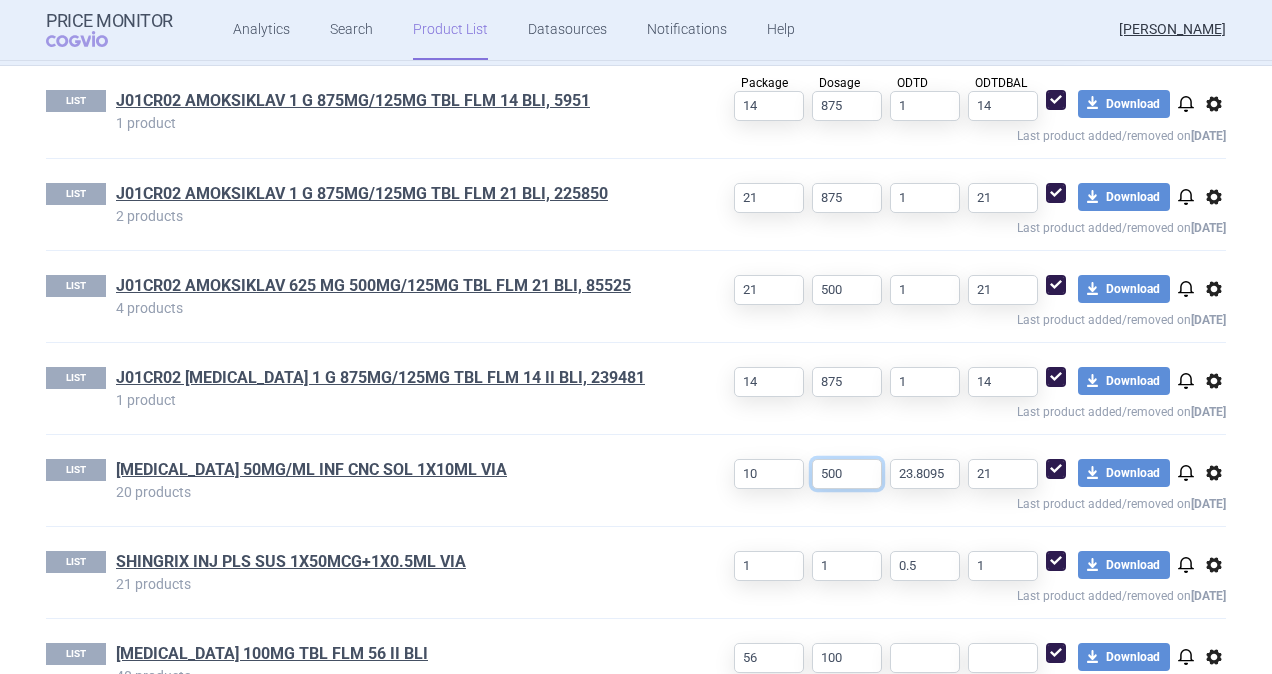 type on "500" 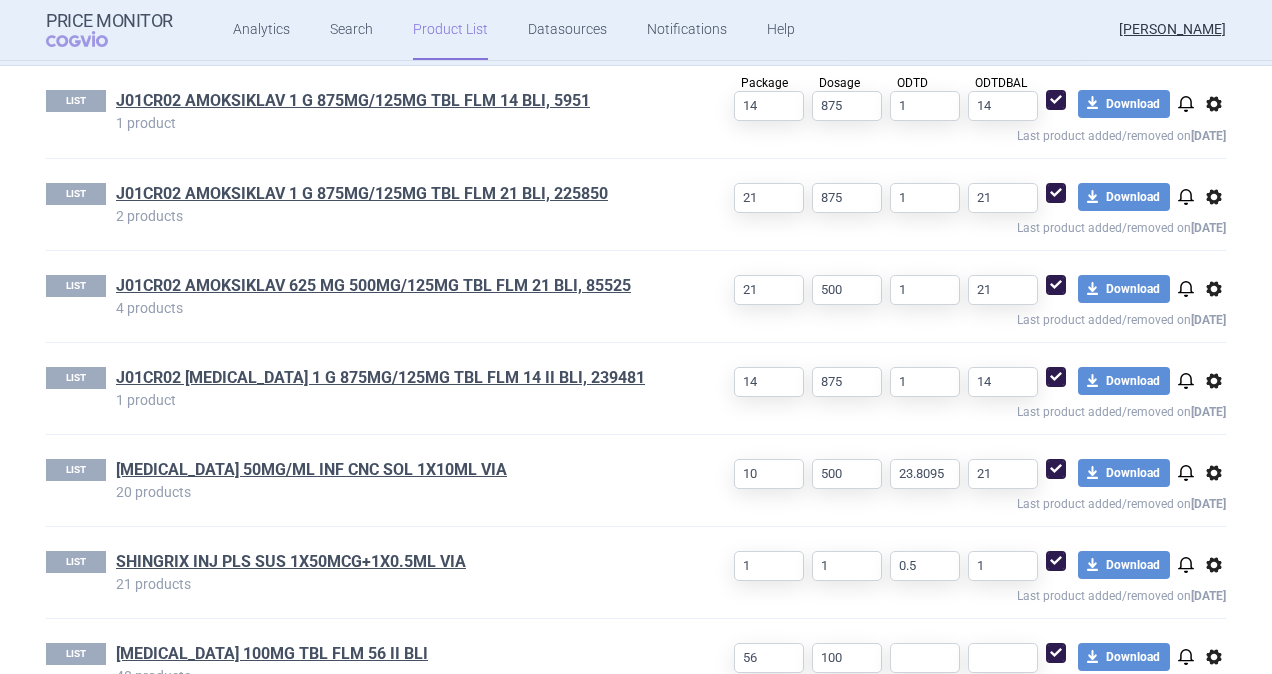 click on "20   products" at bounding box center (393, 492) 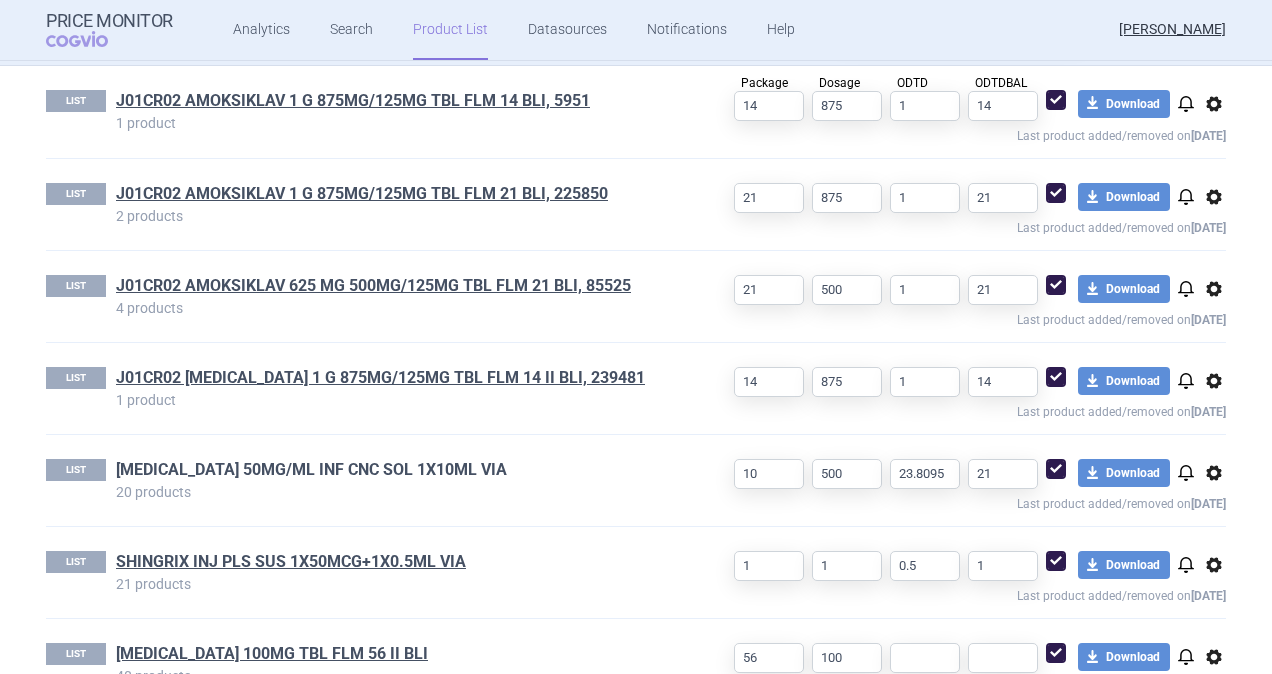 click on "[MEDICAL_DATA] 50MG/ML INF CNC SOL 1X10ML VIA" at bounding box center [311, 470] 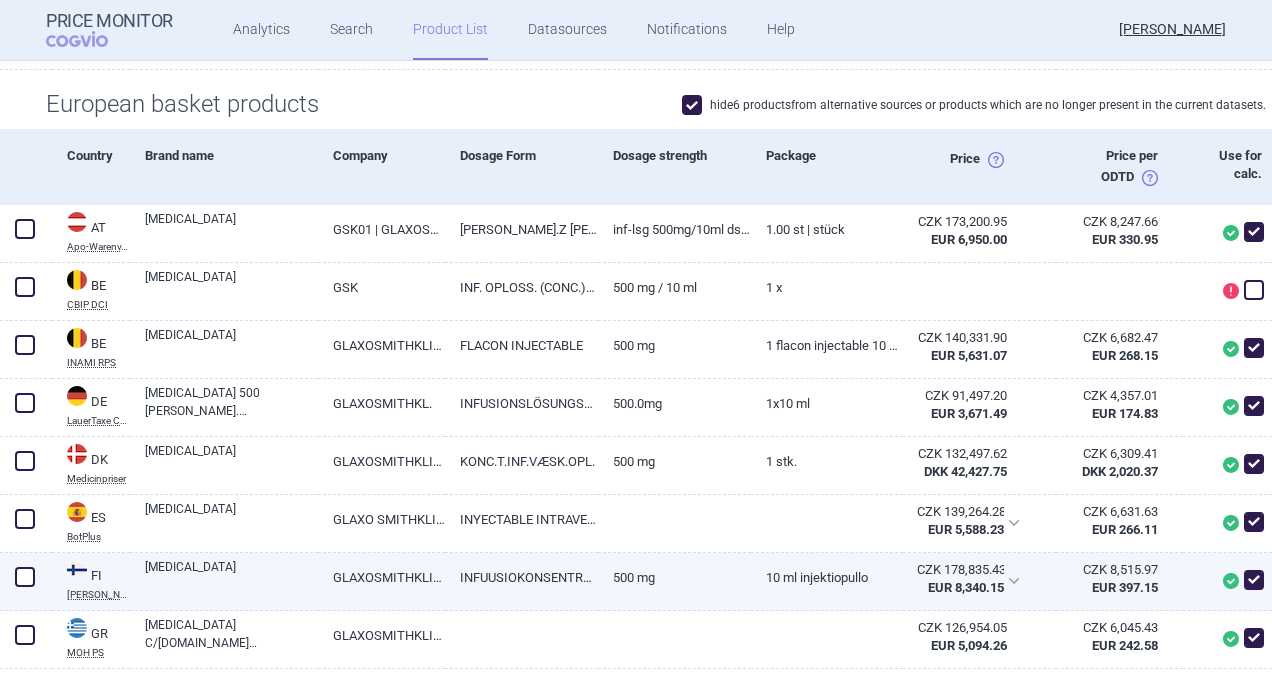 scroll, scrollTop: 500, scrollLeft: 0, axis: vertical 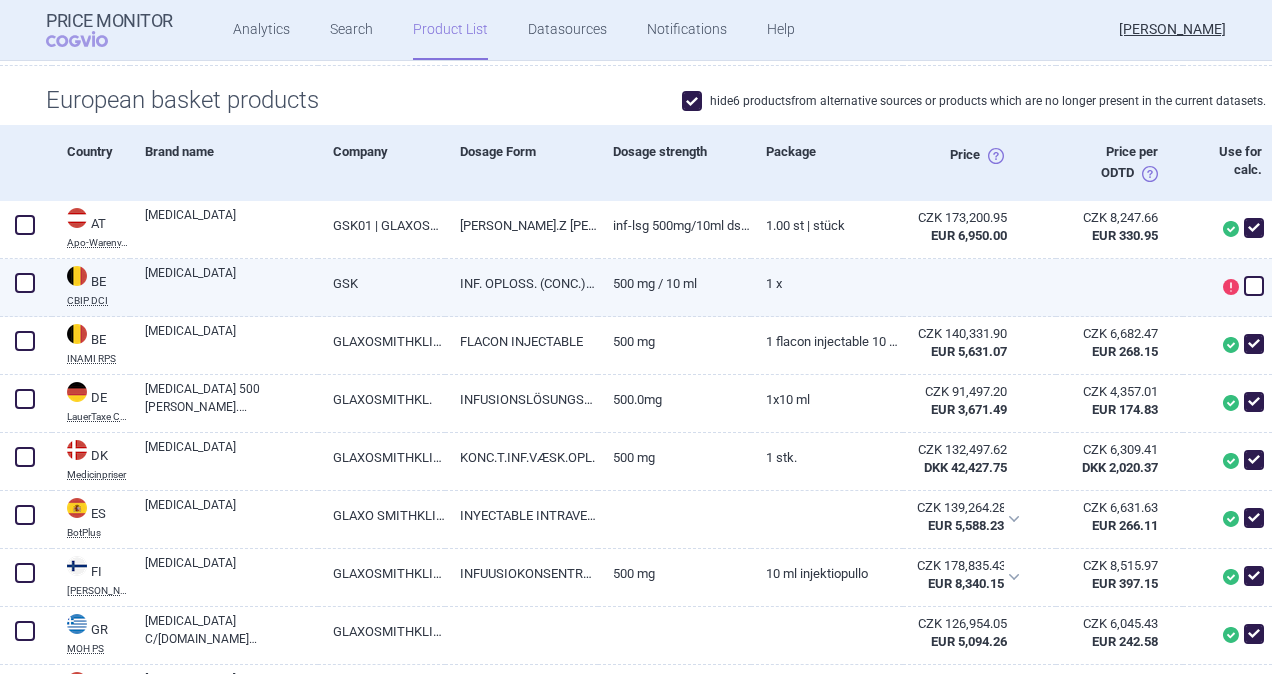 click at bounding box center (25, 283) 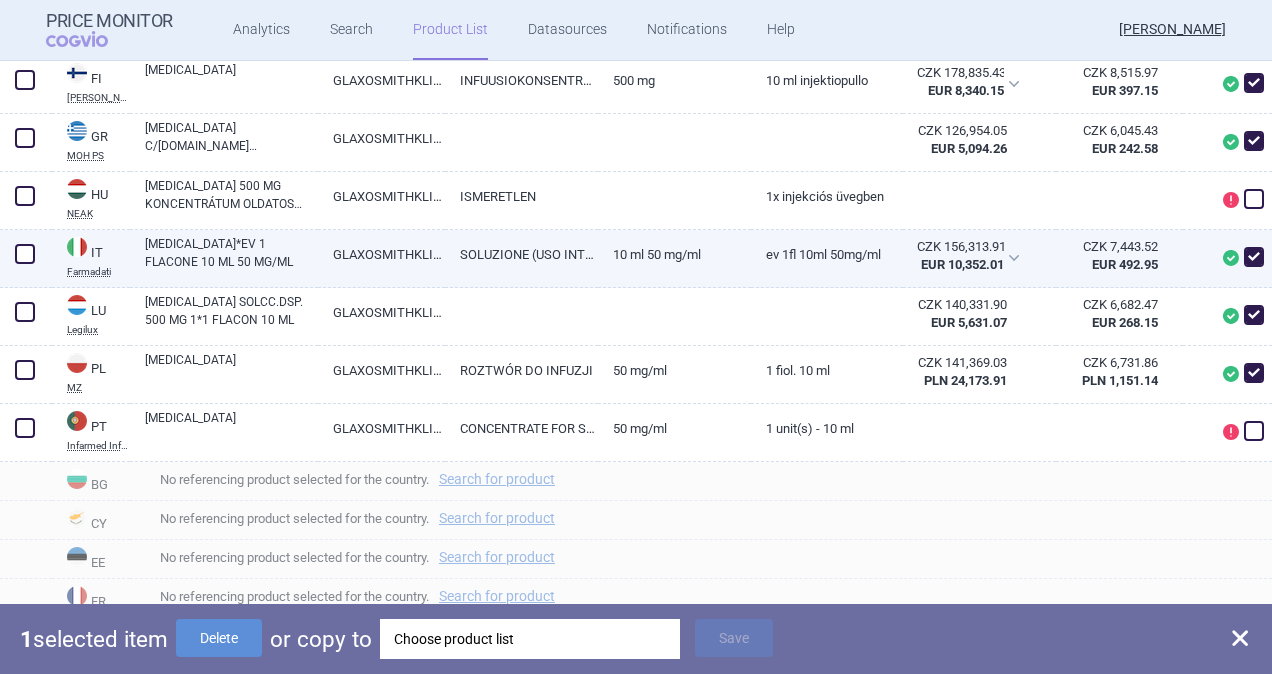 scroll, scrollTop: 1000, scrollLeft: 0, axis: vertical 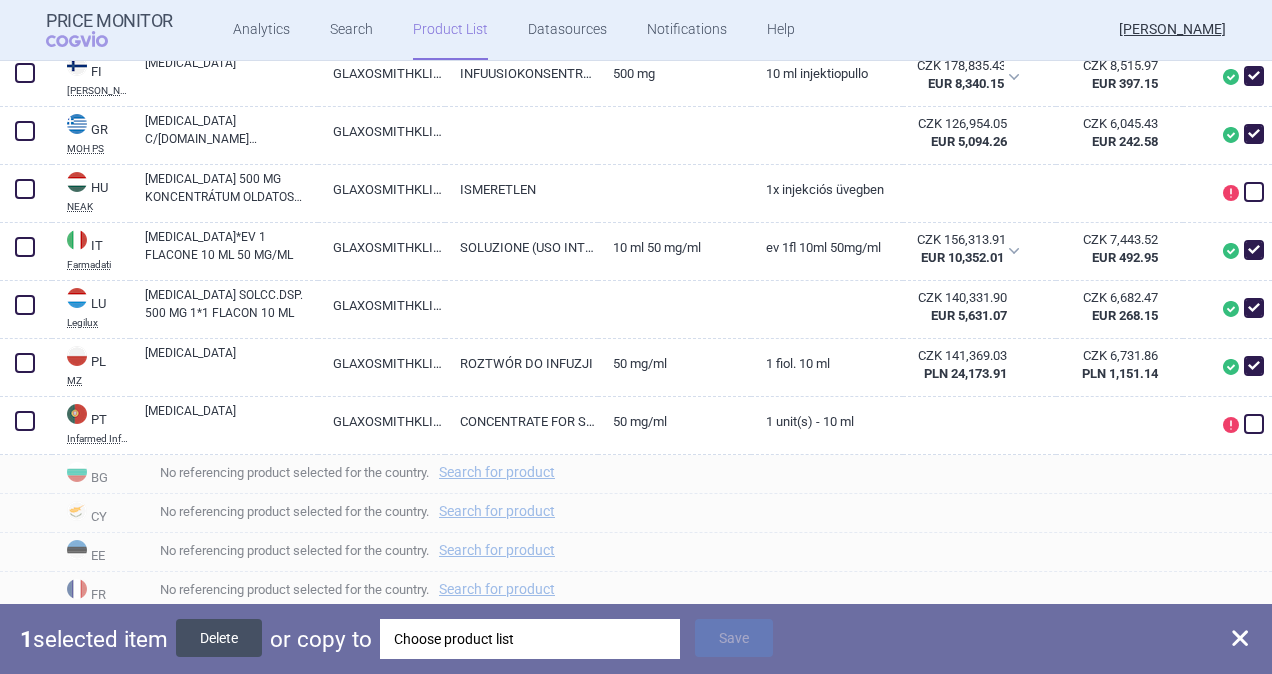 drag, startPoint x: 228, startPoint y: 637, endPoint x: 230, endPoint y: 669, distance: 32.06244 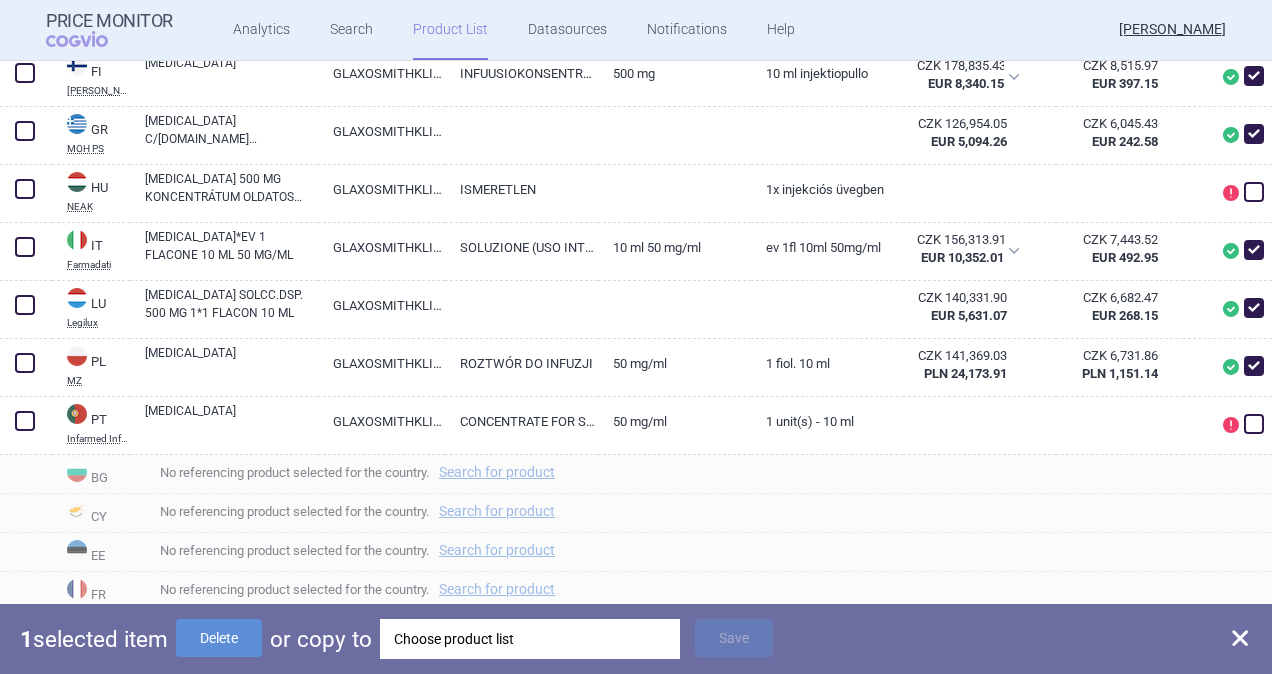 checkbox on "false" 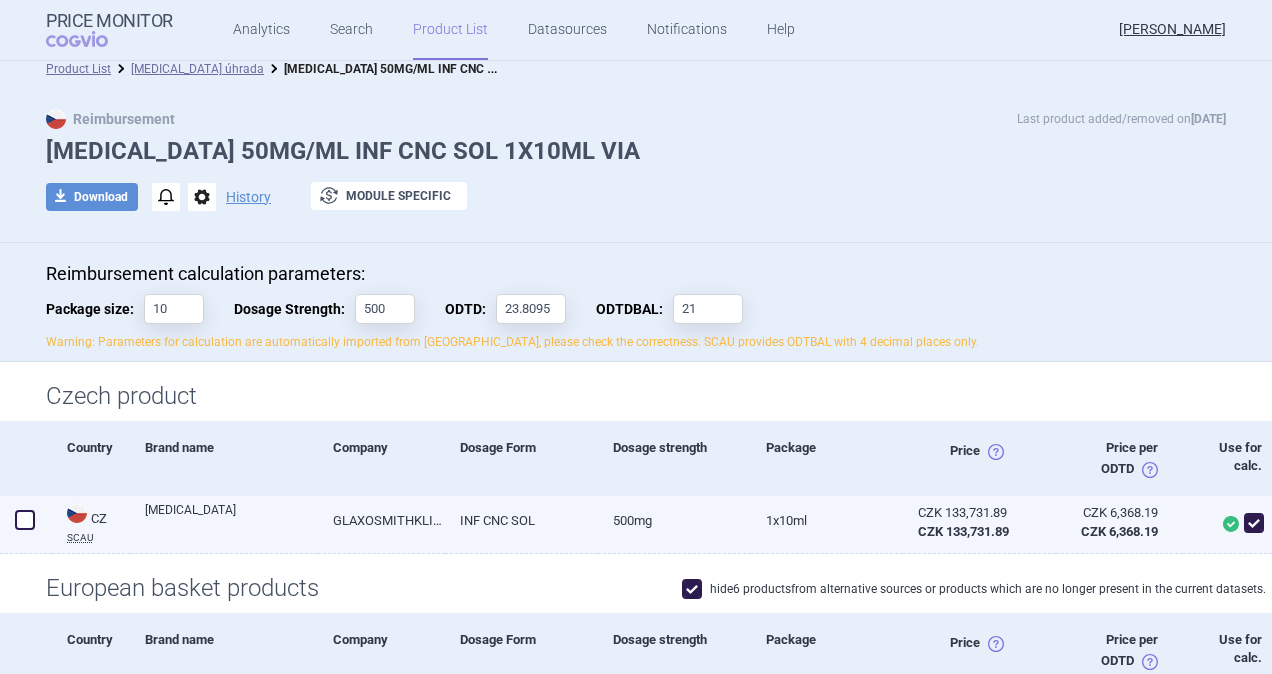 scroll, scrollTop: 0, scrollLeft: 0, axis: both 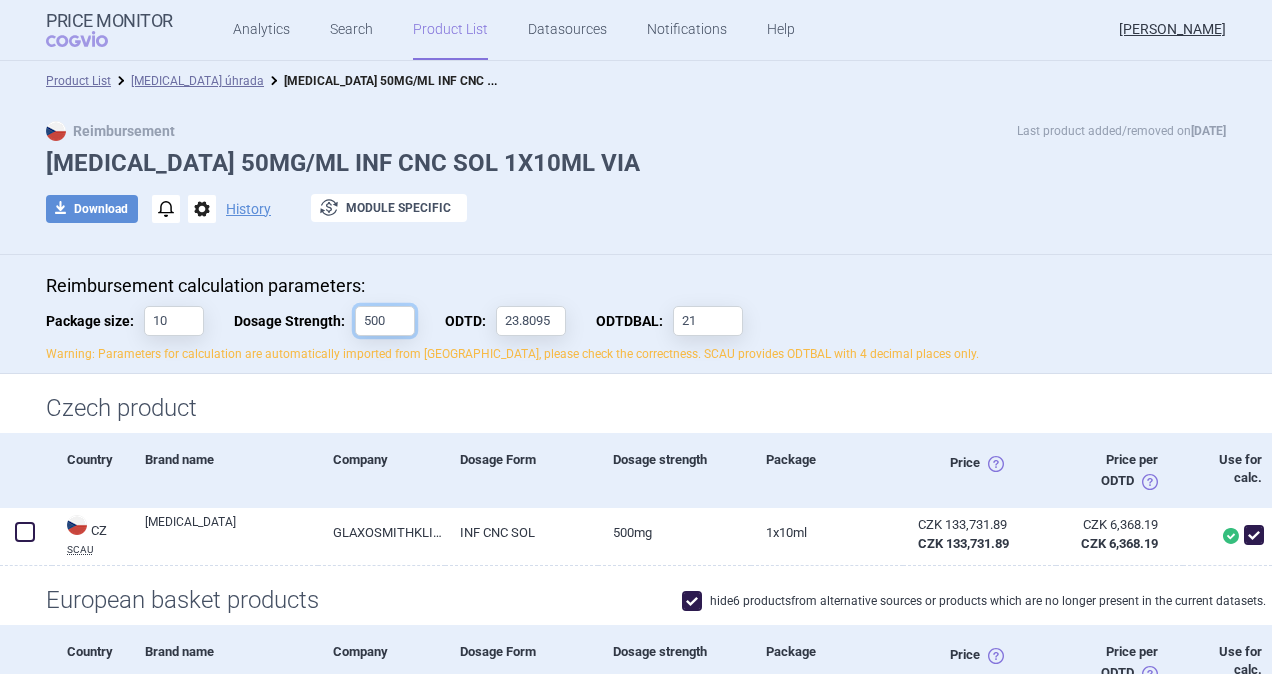 click on "500" at bounding box center [385, 321] 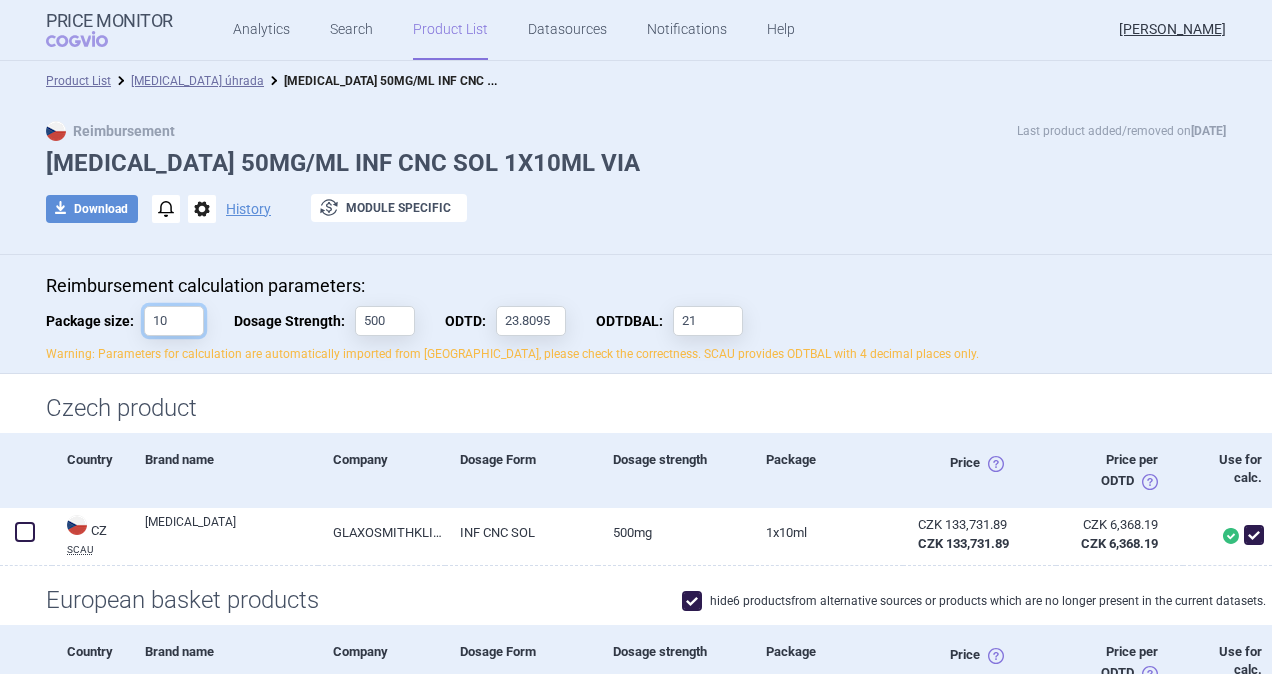 click on "10" at bounding box center [174, 321] 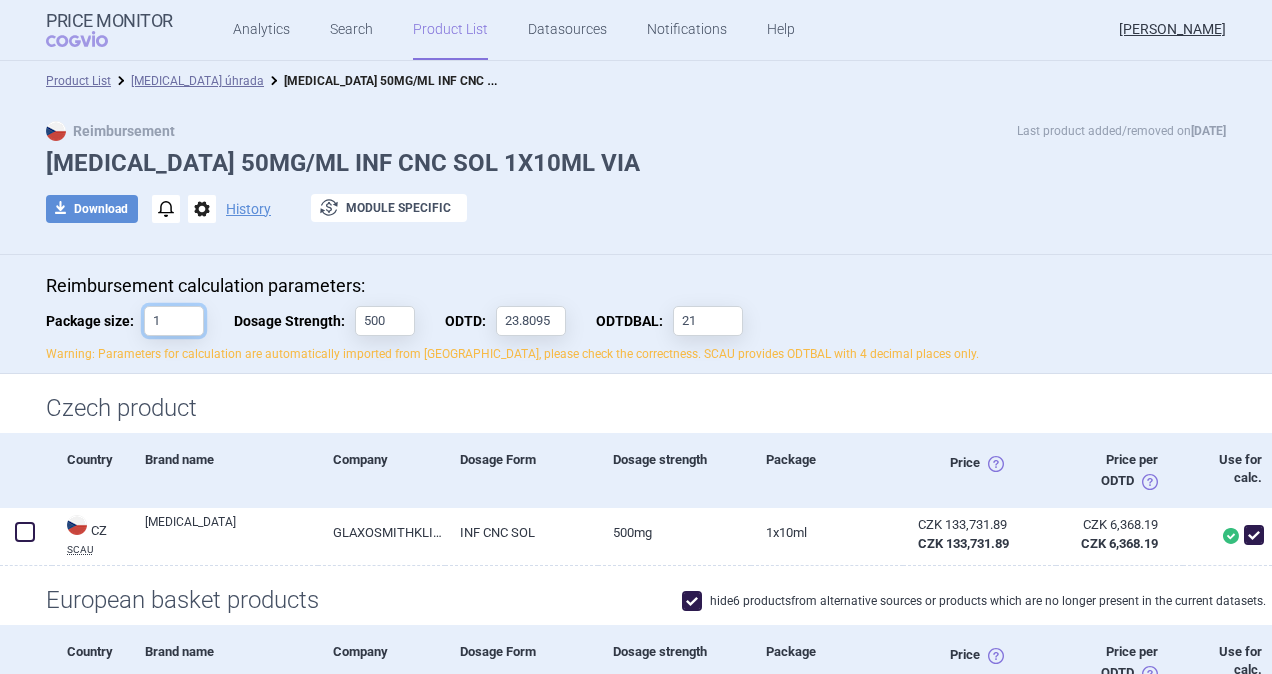 type on "1" 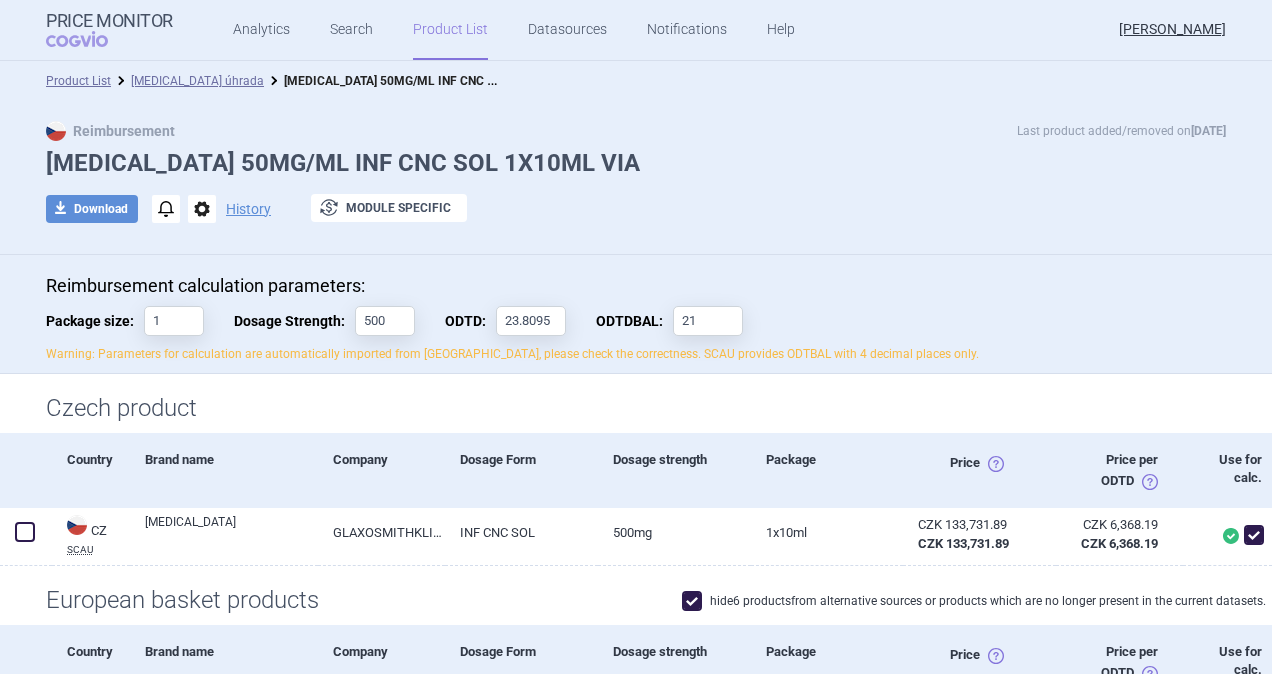 click on "Reimbursement Last product added/removed on  [DATE]" at bounding box center (636, 131) 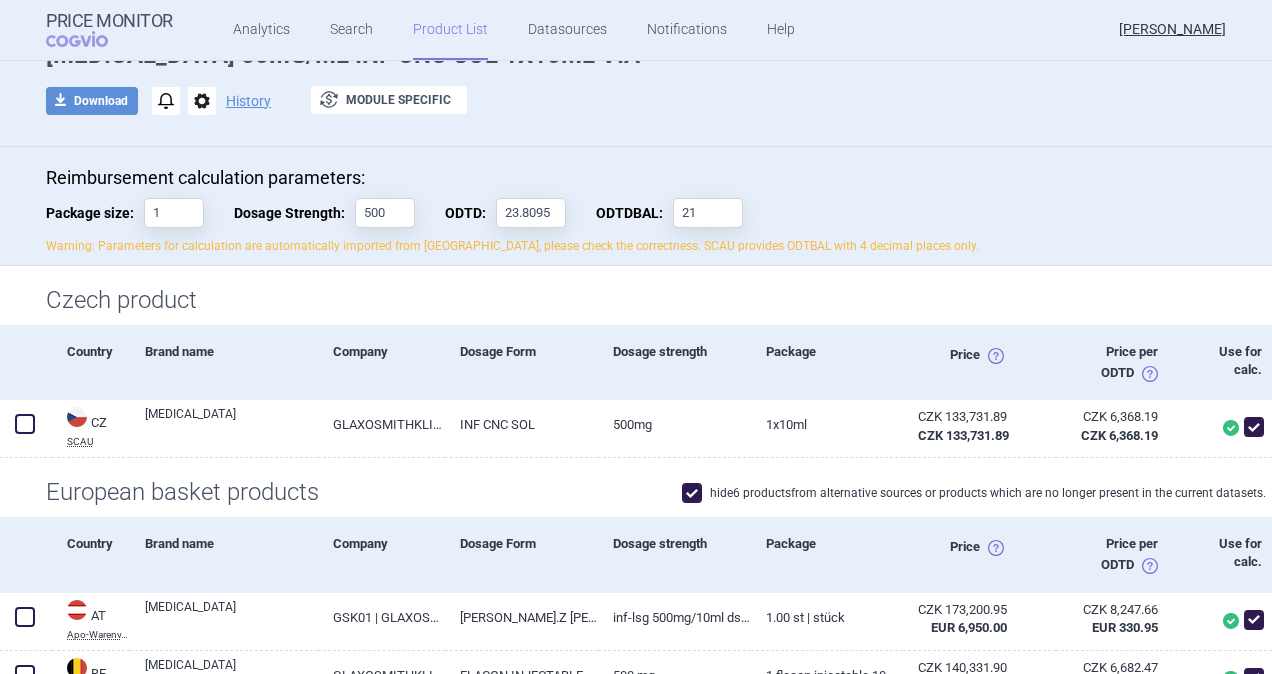 scroll, scrollTop: 0, scrollLeft: 0, axis: both 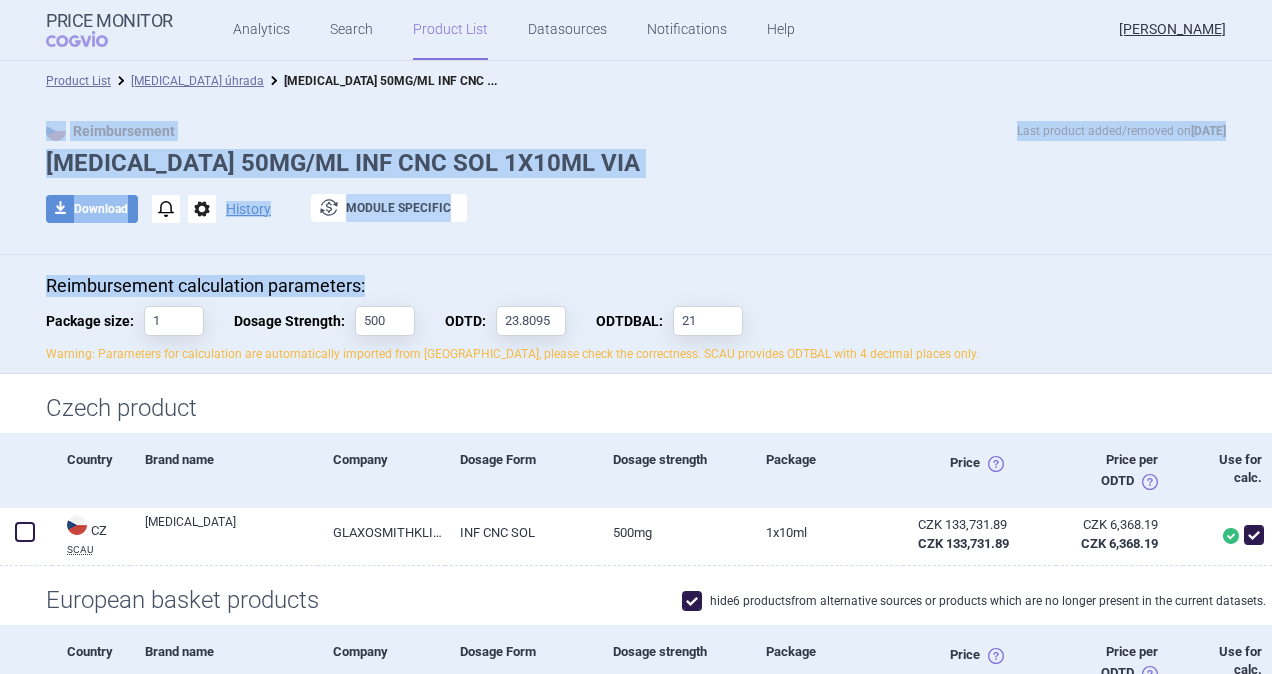 drag, startPoint x: 81, startPoint y: 106, endPoint x: 696, endPoint y: 278, distance: 638.59924 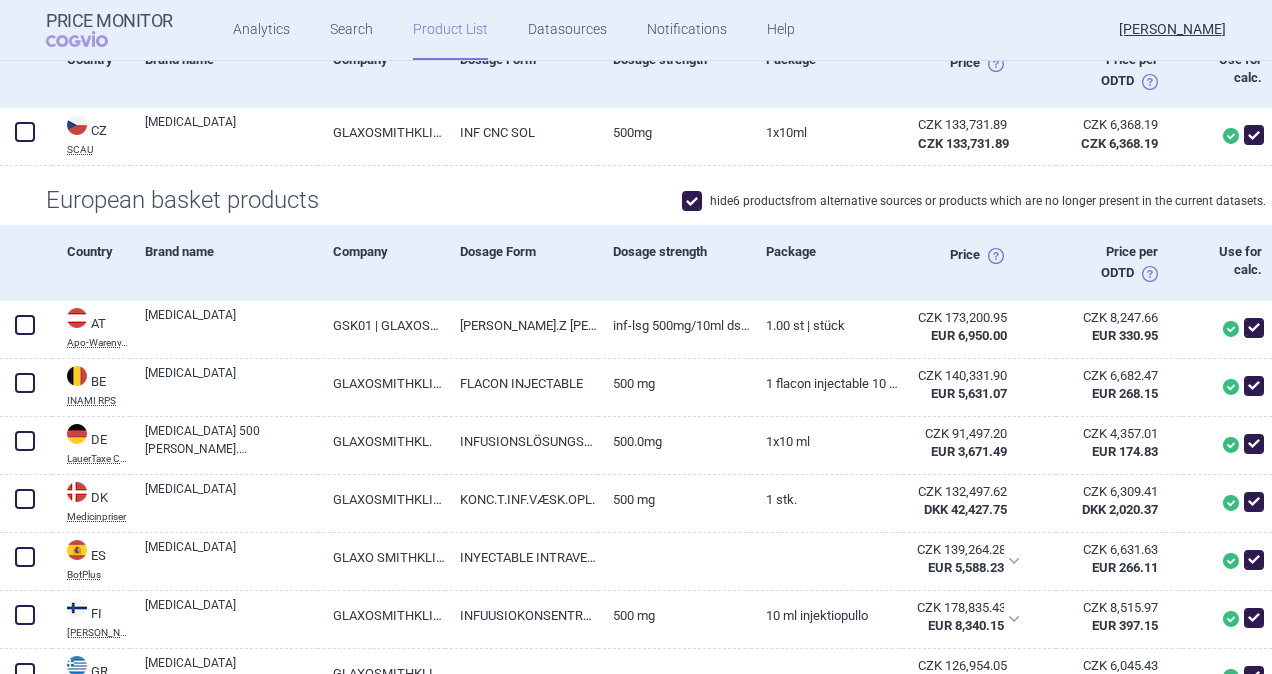 scroll, scrollTop: 0, scrollLeft: 0, axis: both 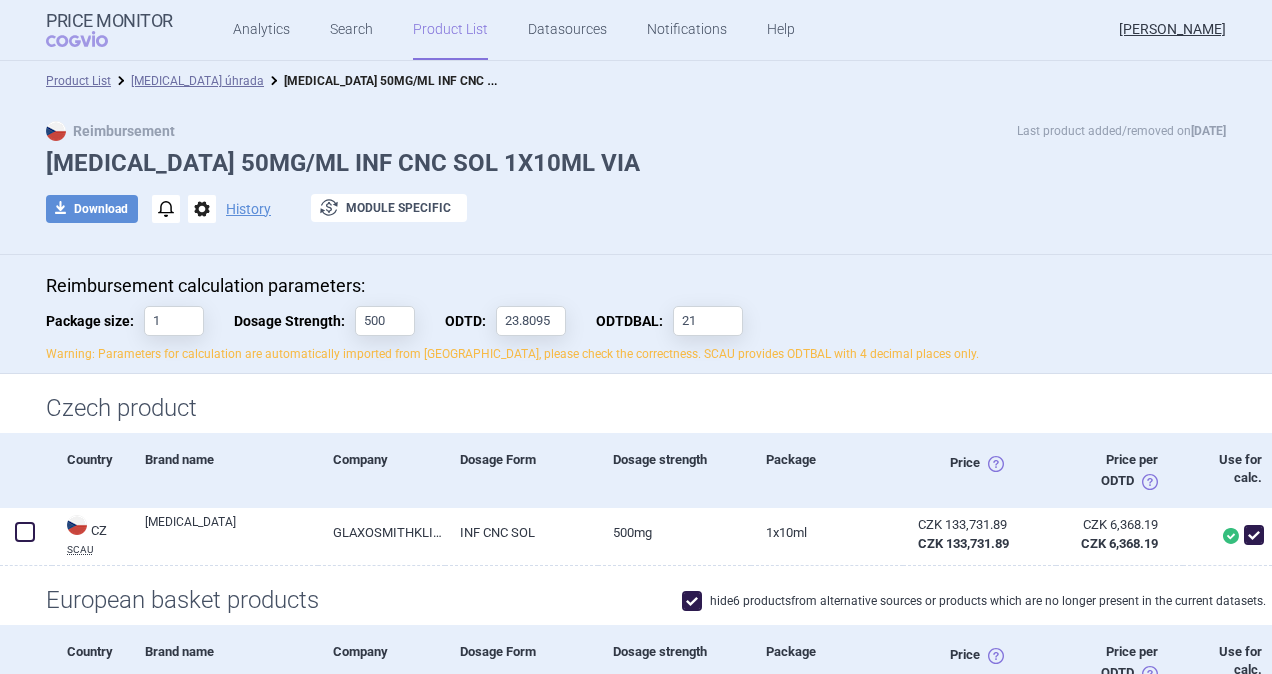 click on "download  Download notifications options History exchange Module specific" at bounding box center (636, 209) 